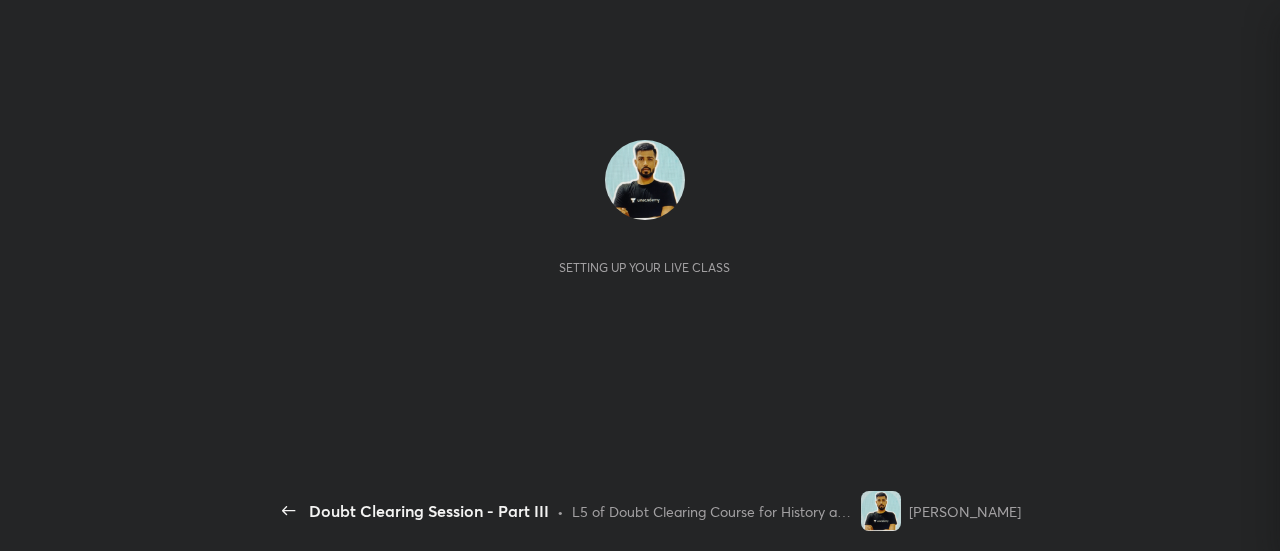 scroll, scrollTop: 0, scrollLeft: 0, axis: both 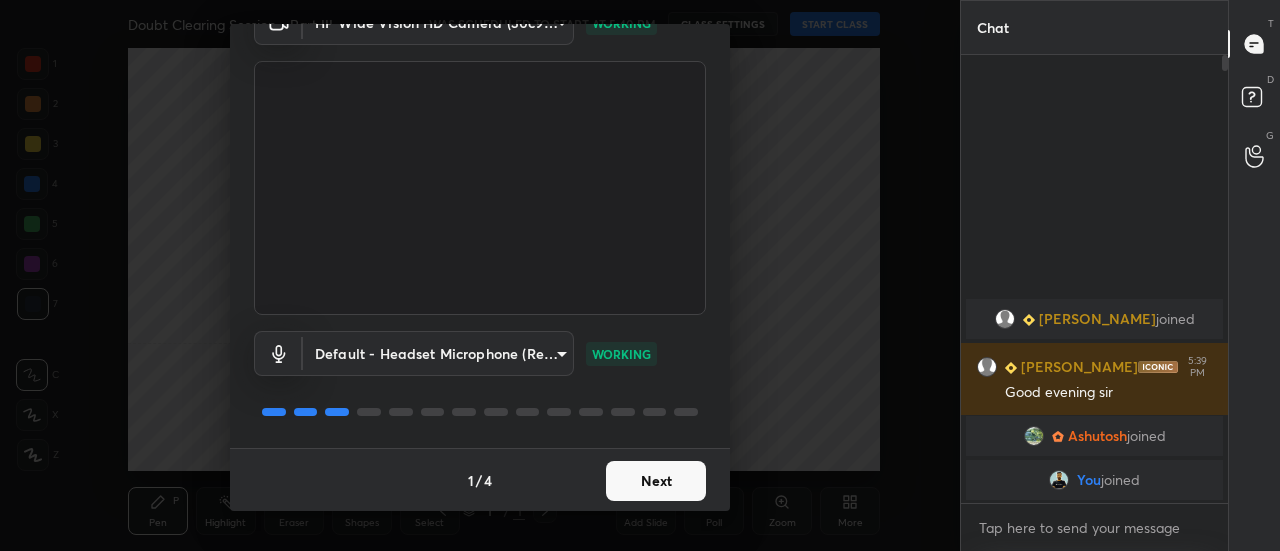 click on "Next" at bounding box center [656, 481] 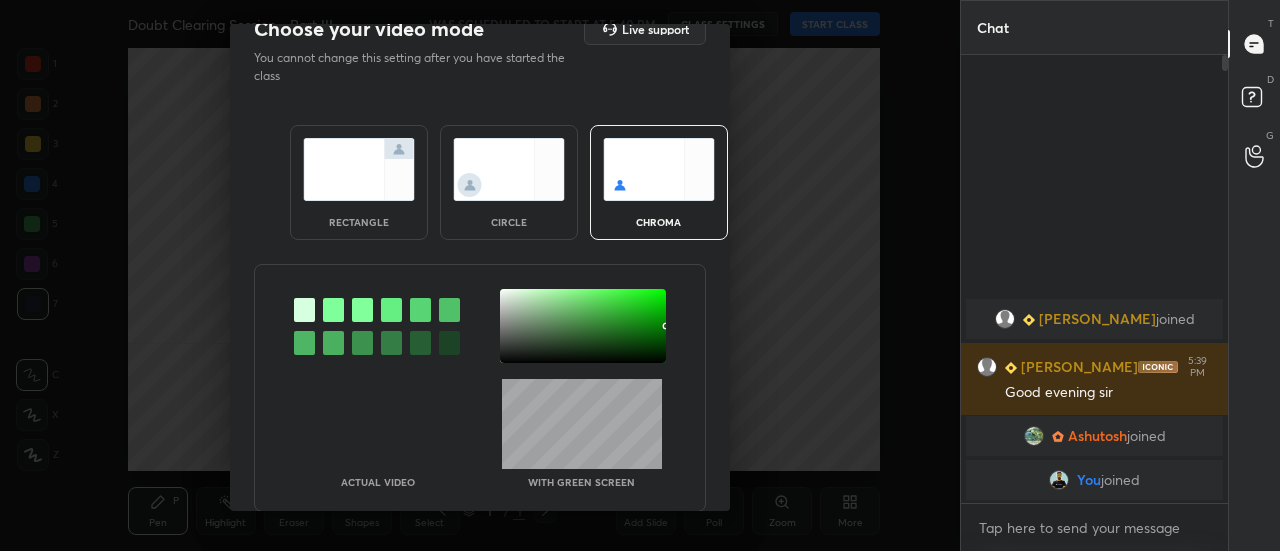 click at bounding box center (359, 169) 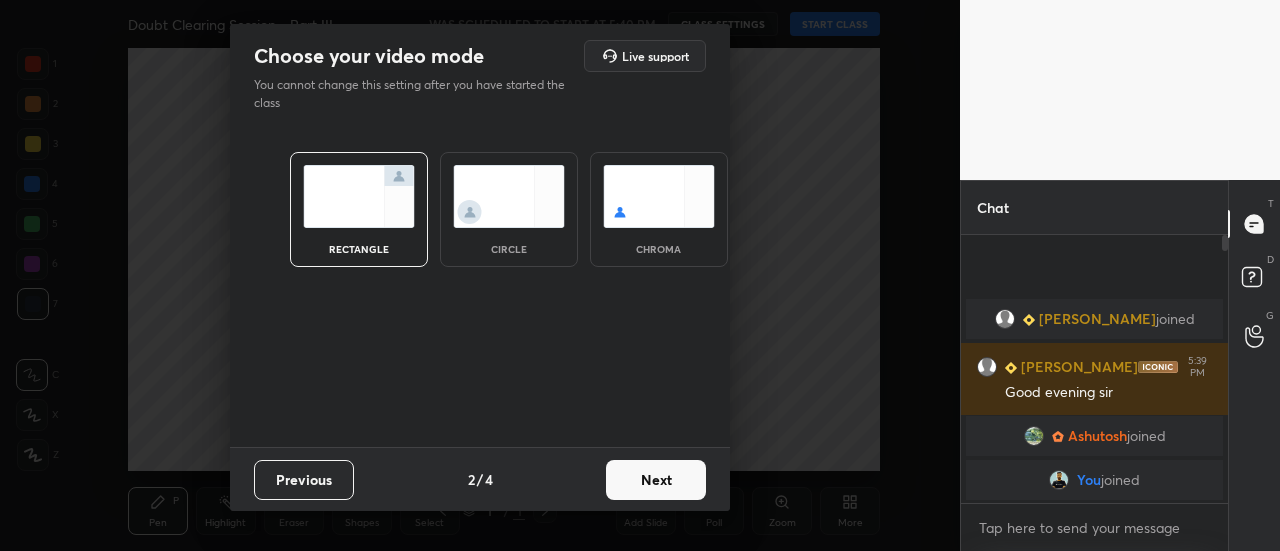 scroll, scrollTop: 262, scrollLeft: 261, axis: both 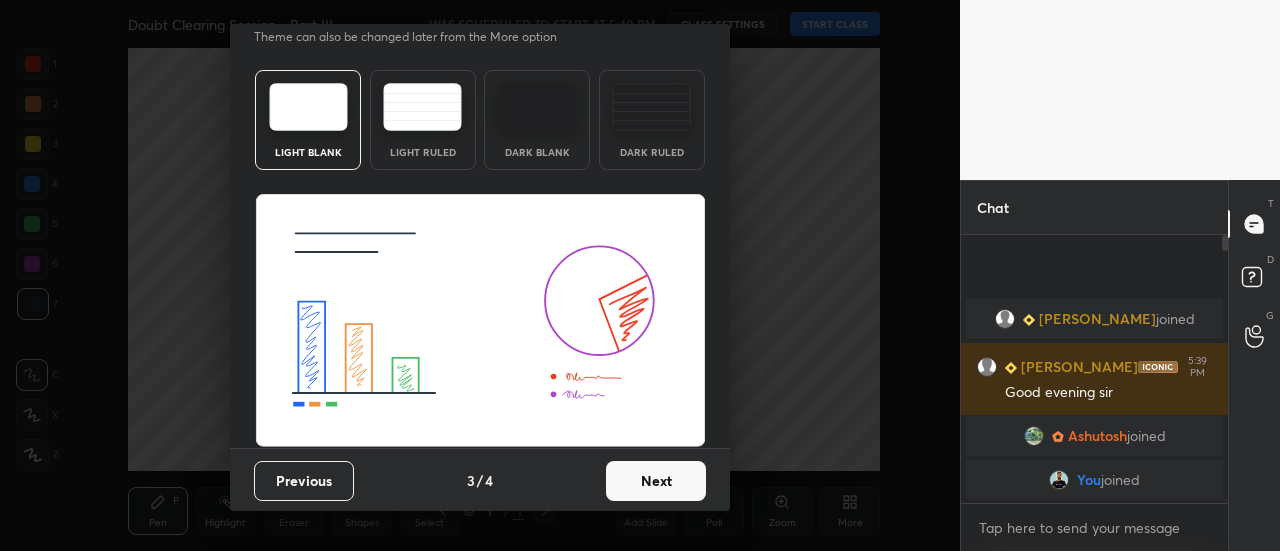 click on "Next" at bounding box center (656, 481) 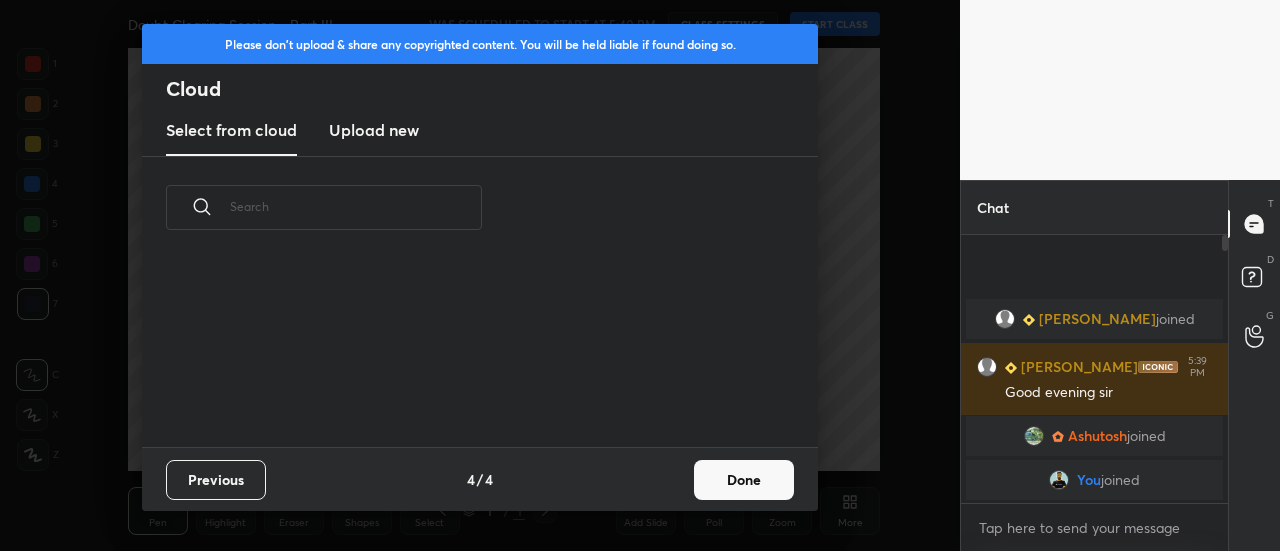 scroll, scrollTop: 0, scrollLeft: 0, axis: both 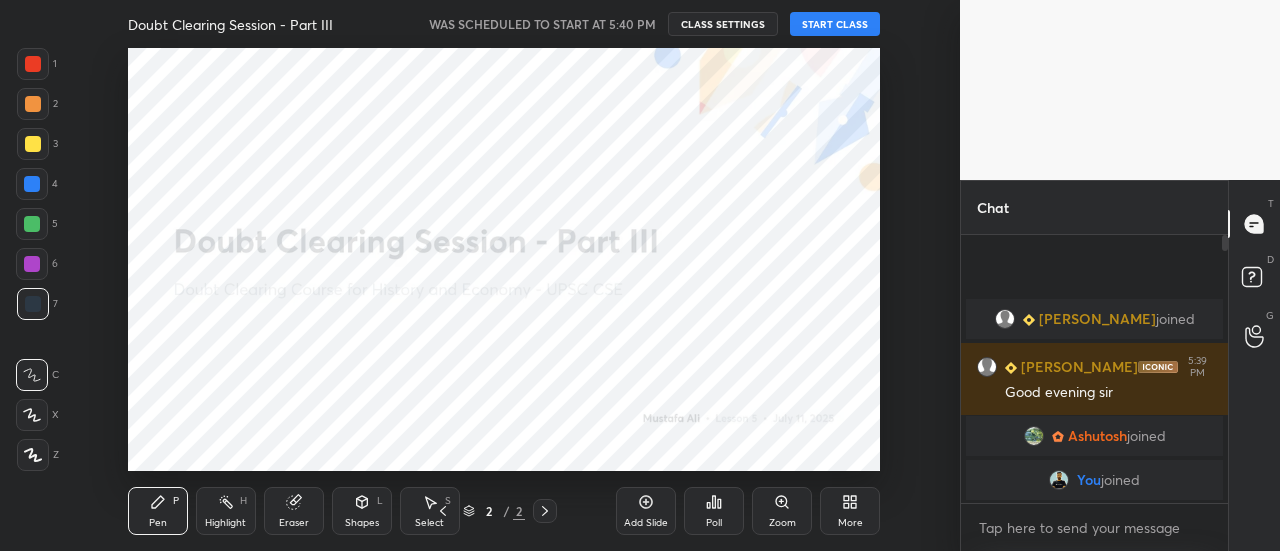 click on "START CLASS" at bounding box center (835, 24) 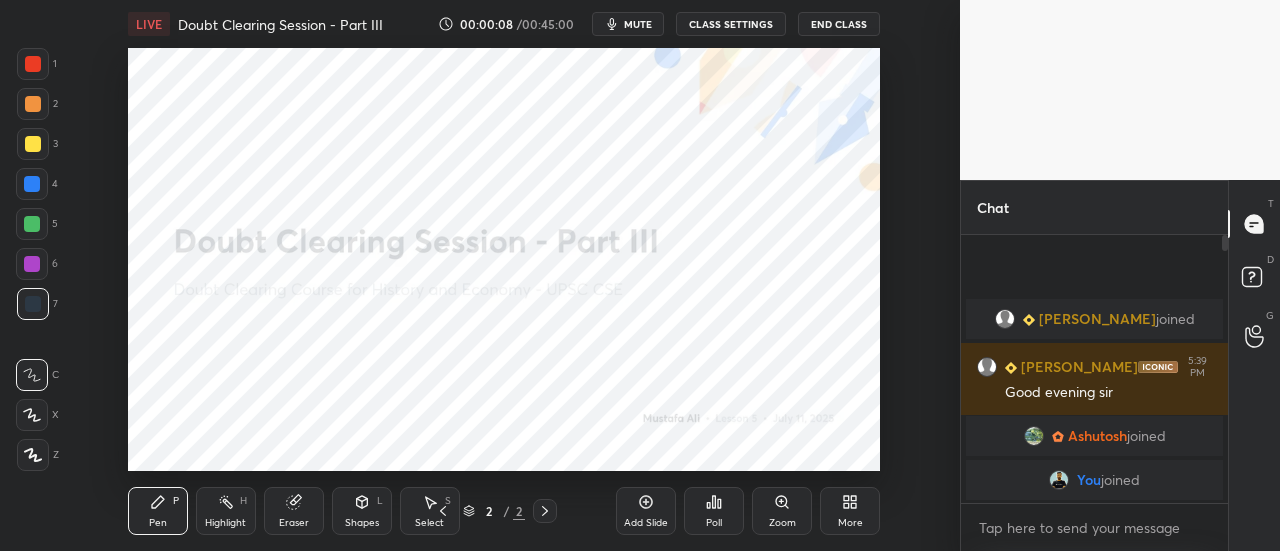 click at bounding box center [33, 64] 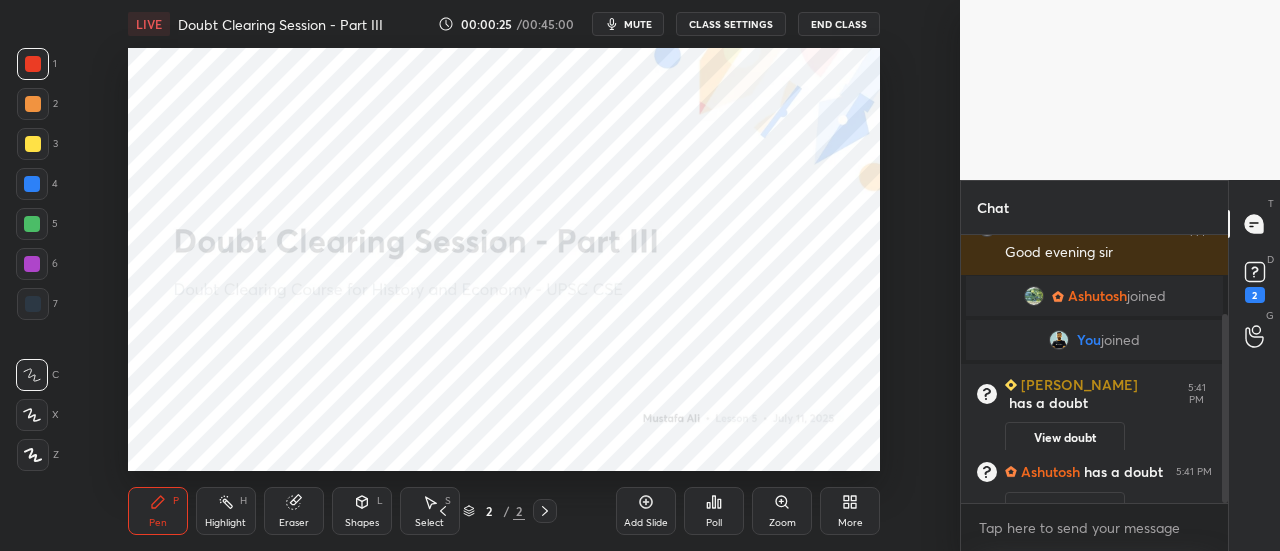 scroll, scrollTop: 112, scrollLeft: 0, axis: vertical 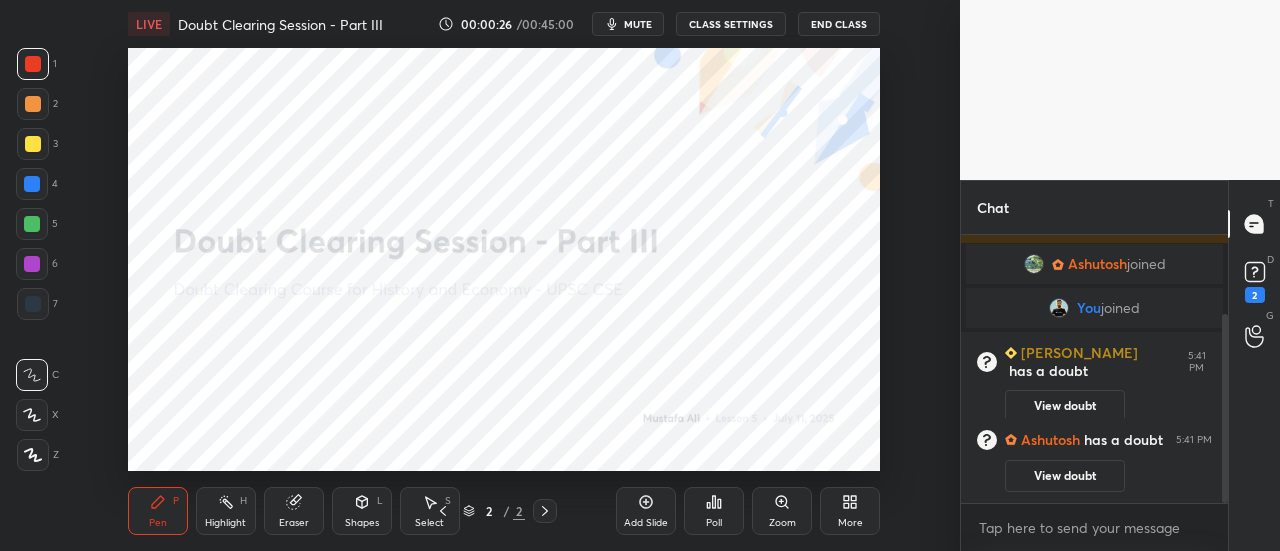 click 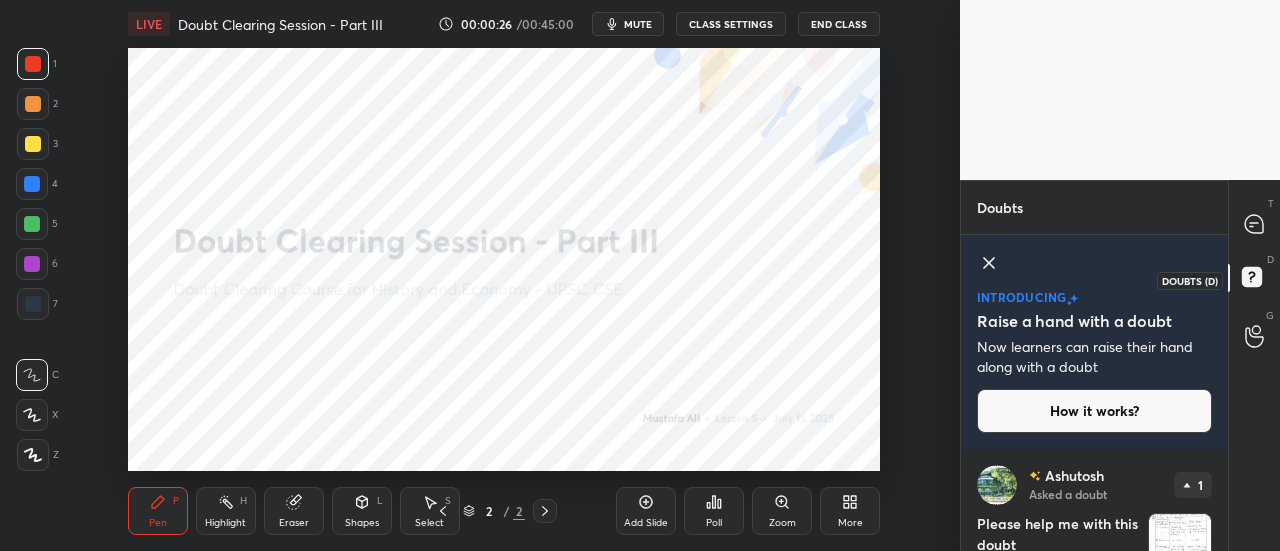 scroll, scrollTop: 99, scrollLeft: 0, axis: vertical 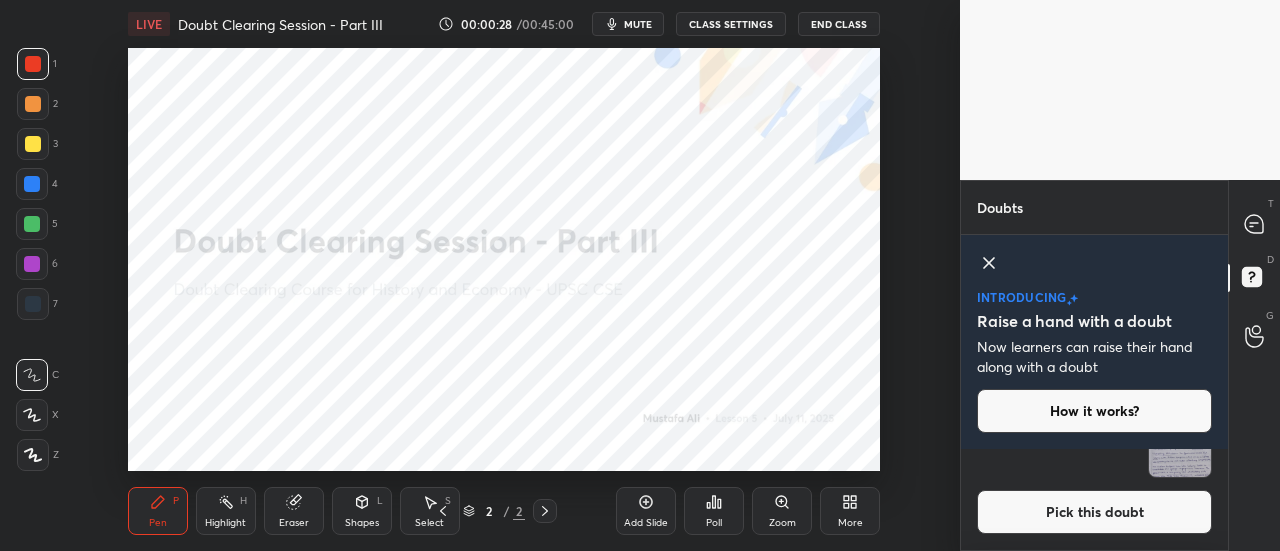 click 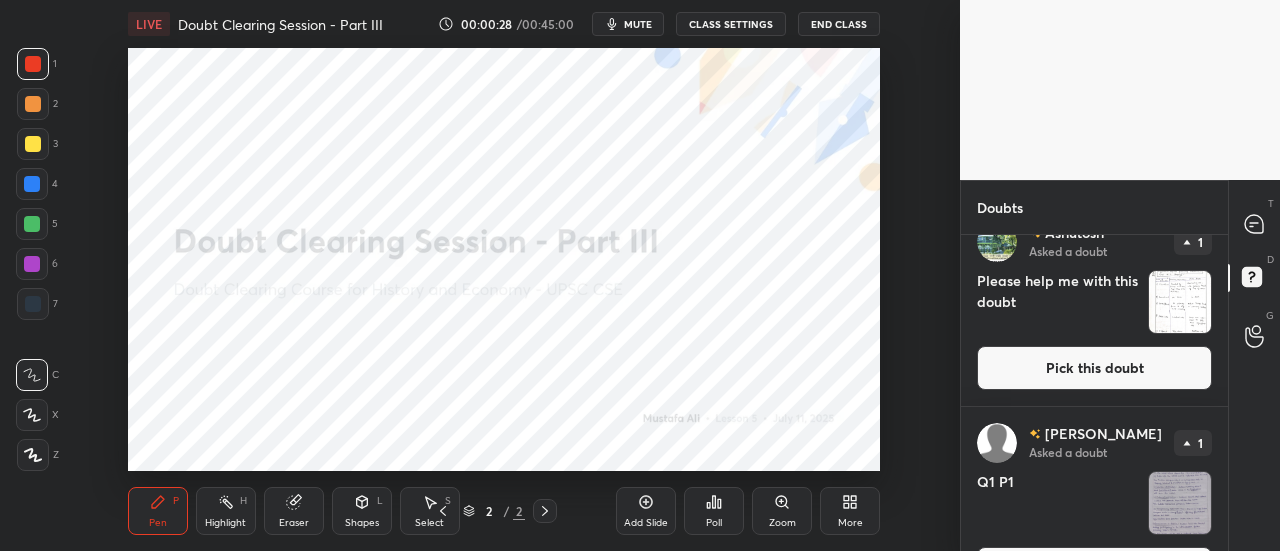 scroll, scrollTop: 286, scrollLeft: 0, axis: vertical 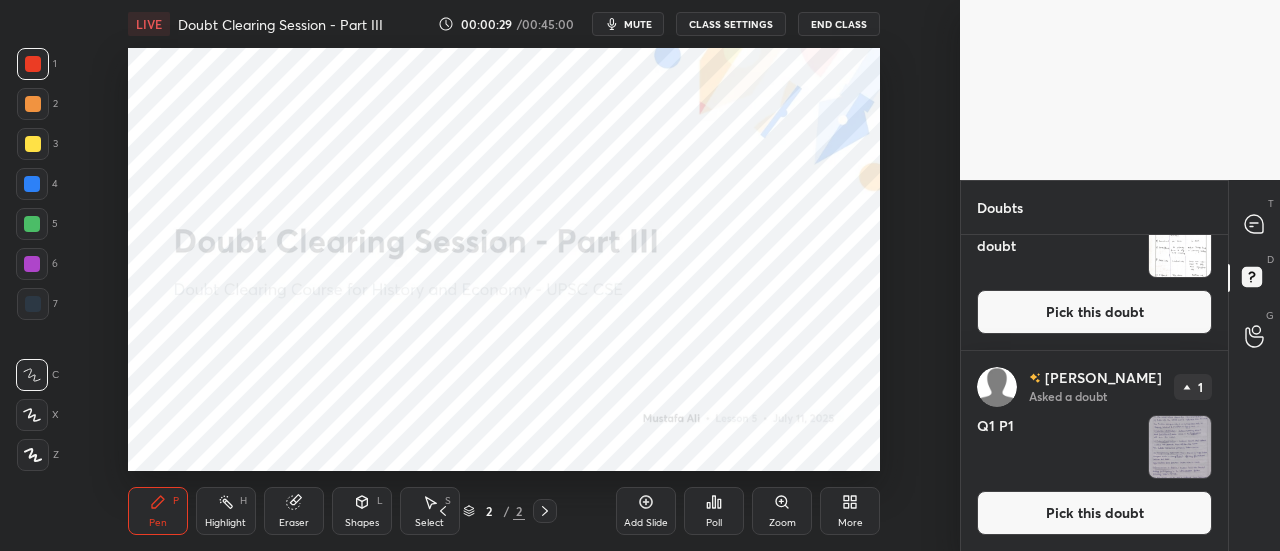 click on "[PERSON_NAME] Asked a doubt 1 Q1 P1 Pick this doubt" at bounding box center [1094, 451] 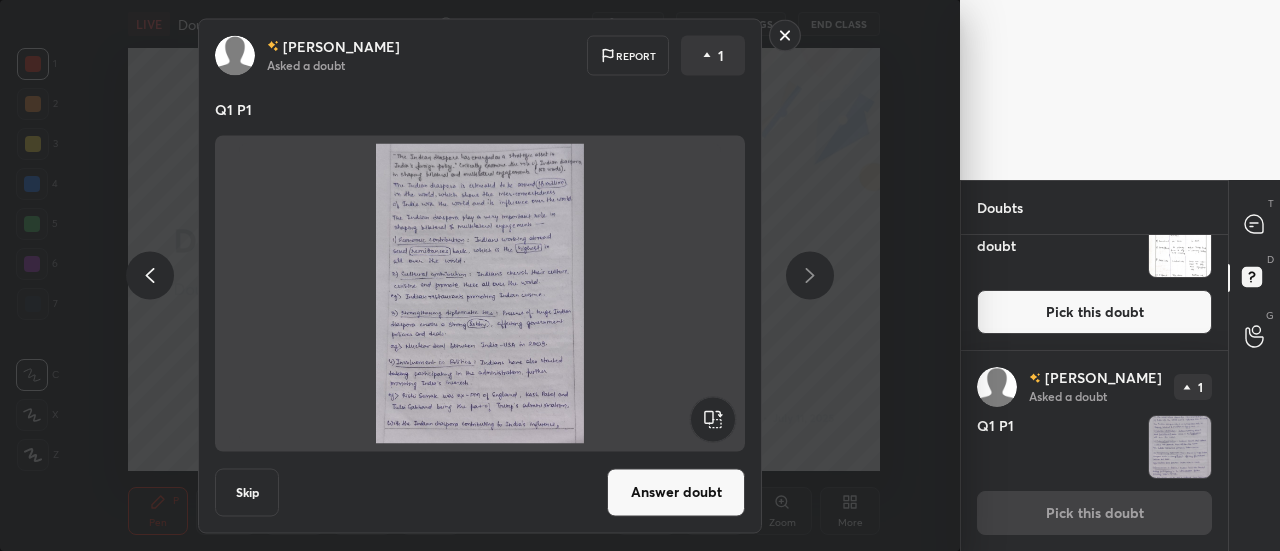 click on "Answer doubt" at bounding box center (676, 492) 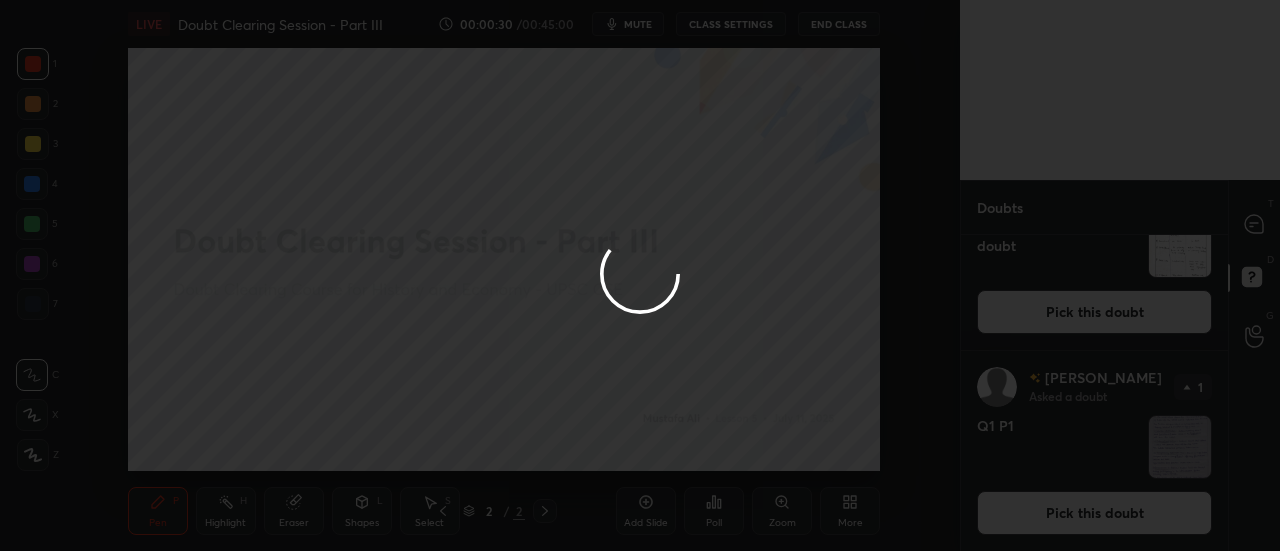 scroll, scrollTop: 0, scrollLeft: 0, axis: both 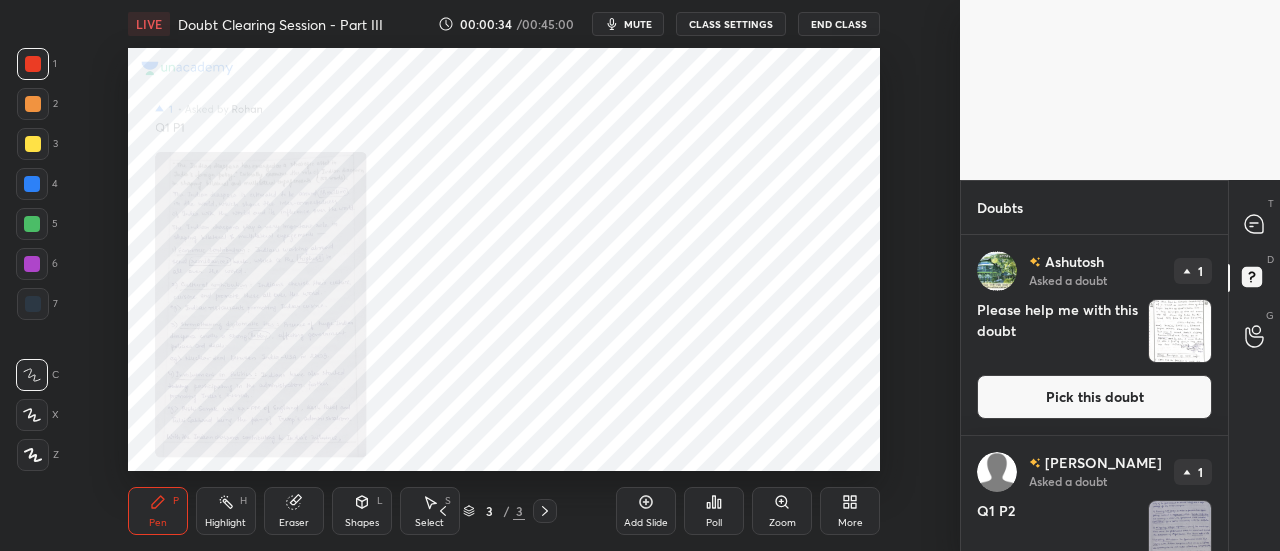 click 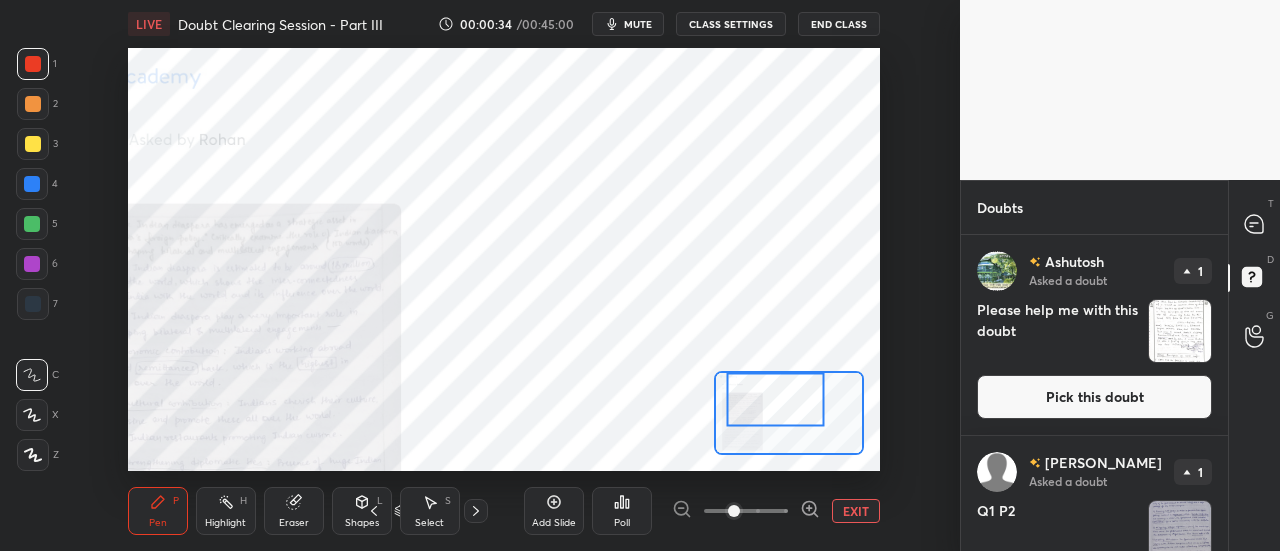 click at bounding box center [789, 413] 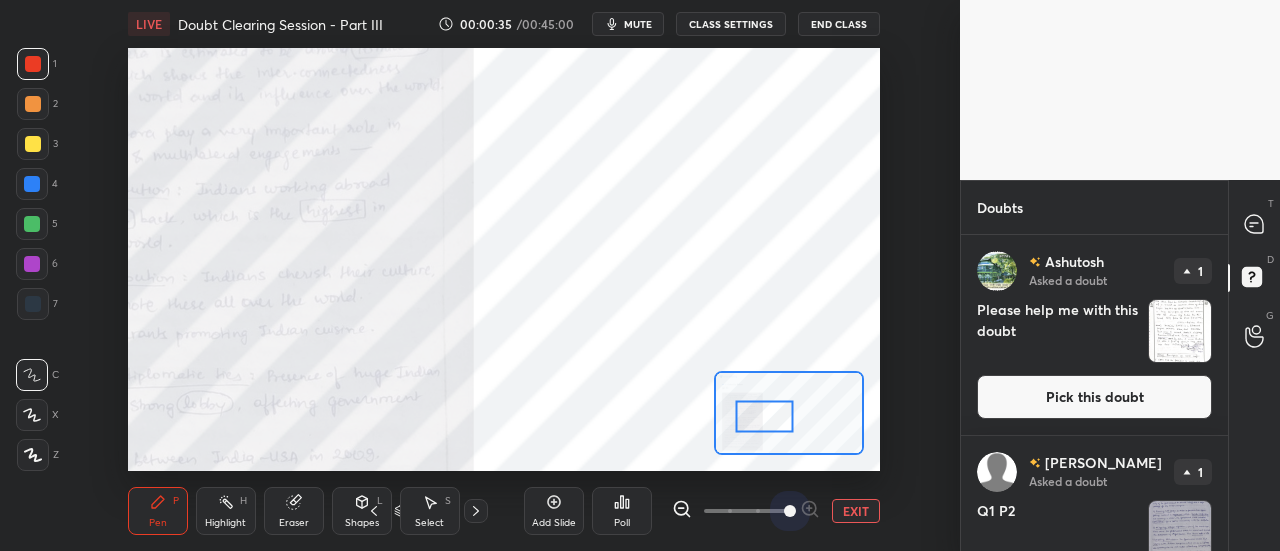 drag, startPoint x: 736, startPoint y: 510, endPoint x: 947, endPoint y: 525, distance: 211.5325 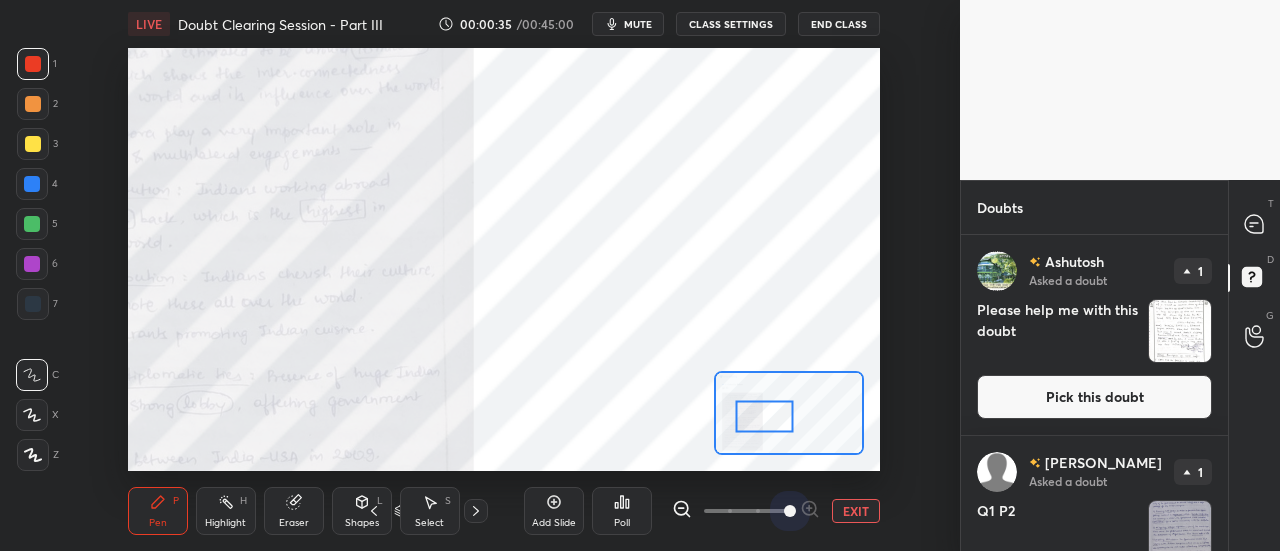 click on "1 2 3 4 5 6 7 C X Z C X Z E E Erase all   H H LIVE Doubt Clearing Session - Part III 00:00:35 /  00:45:00 mute CLASS SETTINGS End Class Setting up your live class Poll for   secs No correct answer Start poll Back Doubt Clearing Session - Part III • L5 of Doubt Clearing Course for History and Economy - UPSC CSE [PERSON_NAME] Pen P Highlight H Eraser Shapes L Select S 3 / 3 Add Slide Poll EXIT" at bounding box center [480, 275] 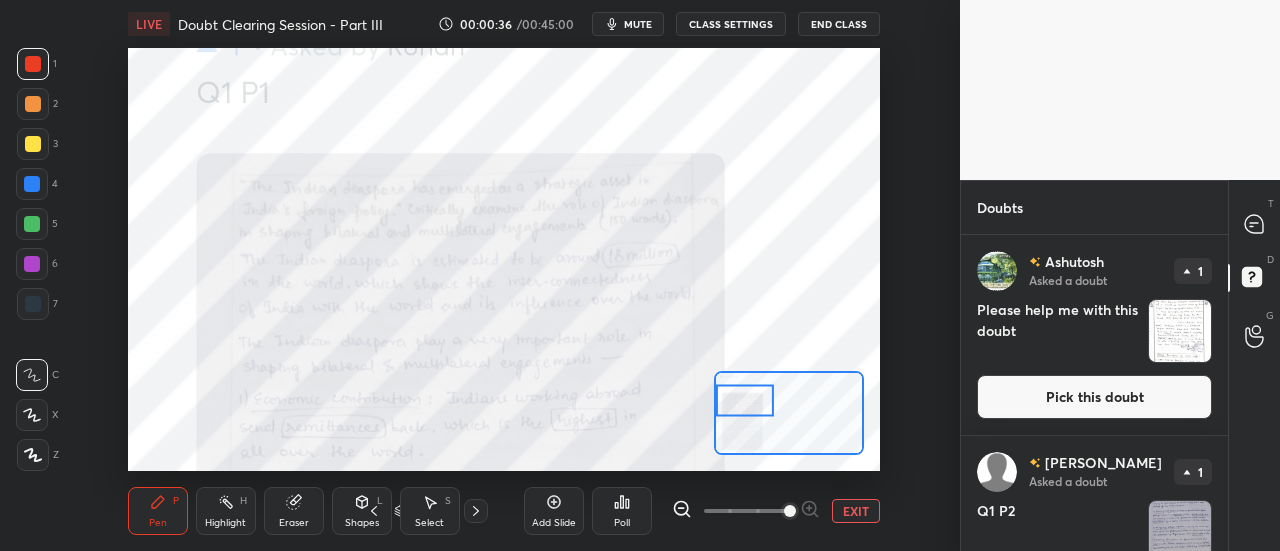 click at bounding box center [789, 413] 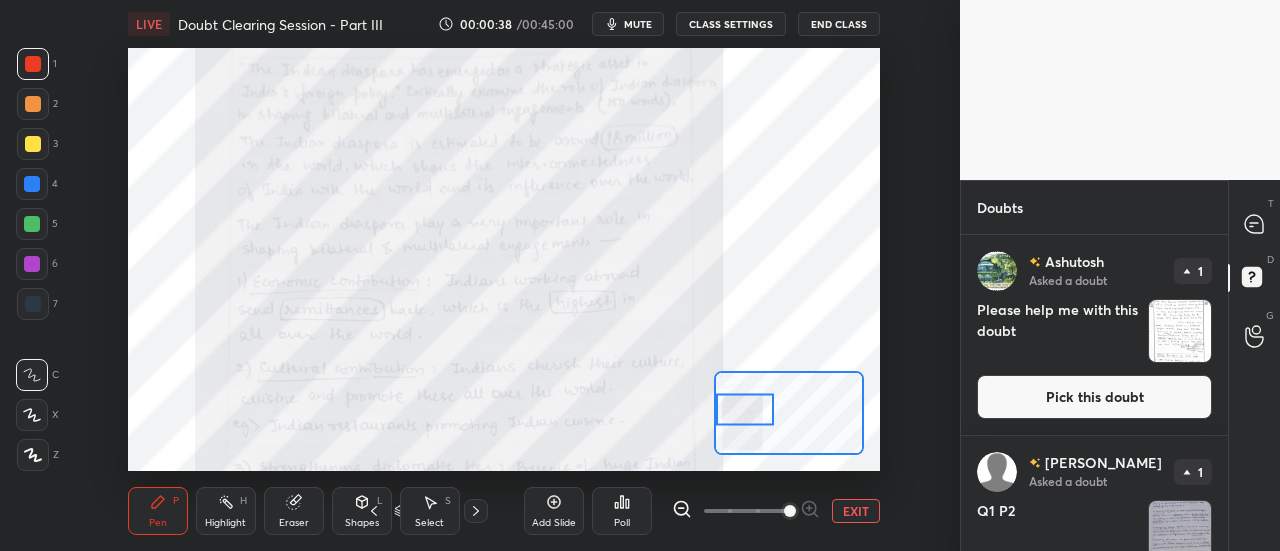 drag, startPoint x: 763, startPoint y: 405, endPoint x: 720, endPoint y: 401, distance: 43.185646 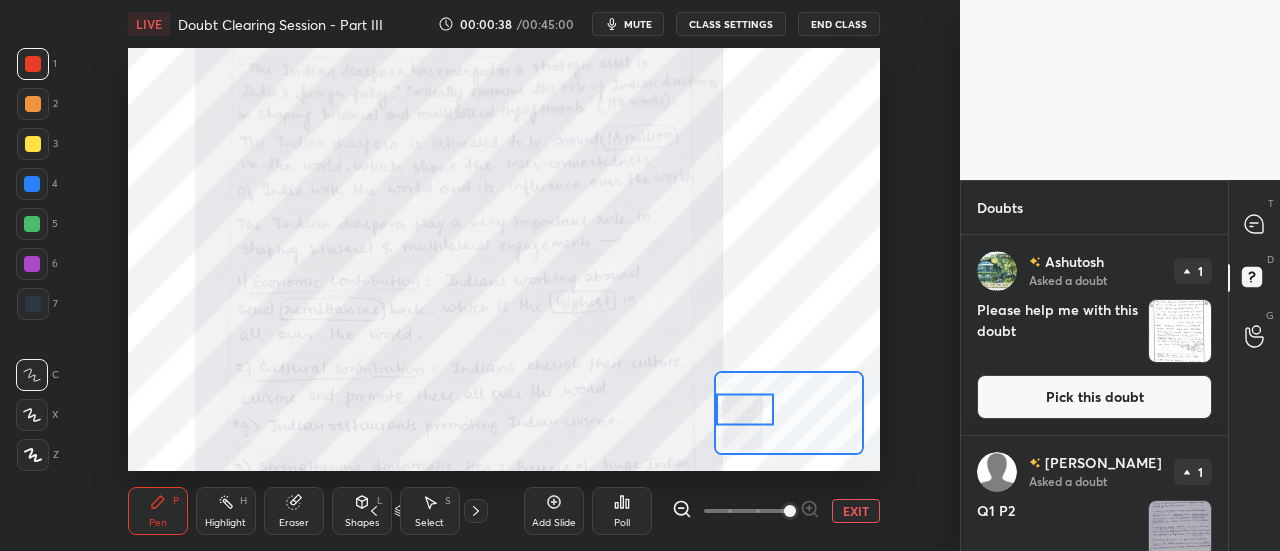 click at bounding box center [745, 409] 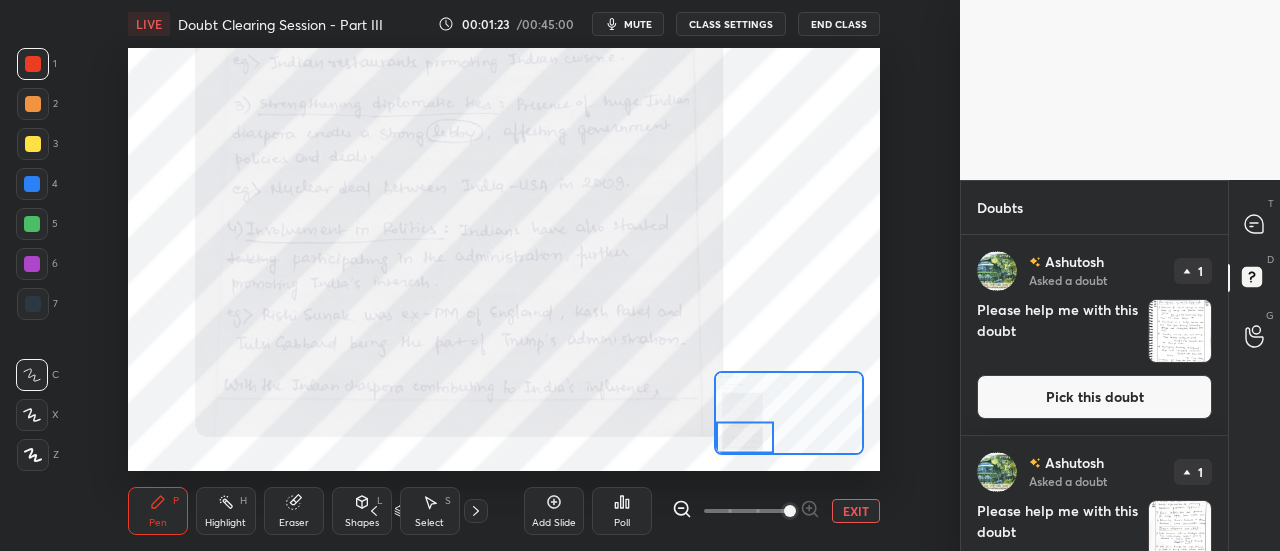 drag, startPoint x: 754, startPoint y: 415, endPoint x: 720, endPoint y: 447, distance: 46.69047 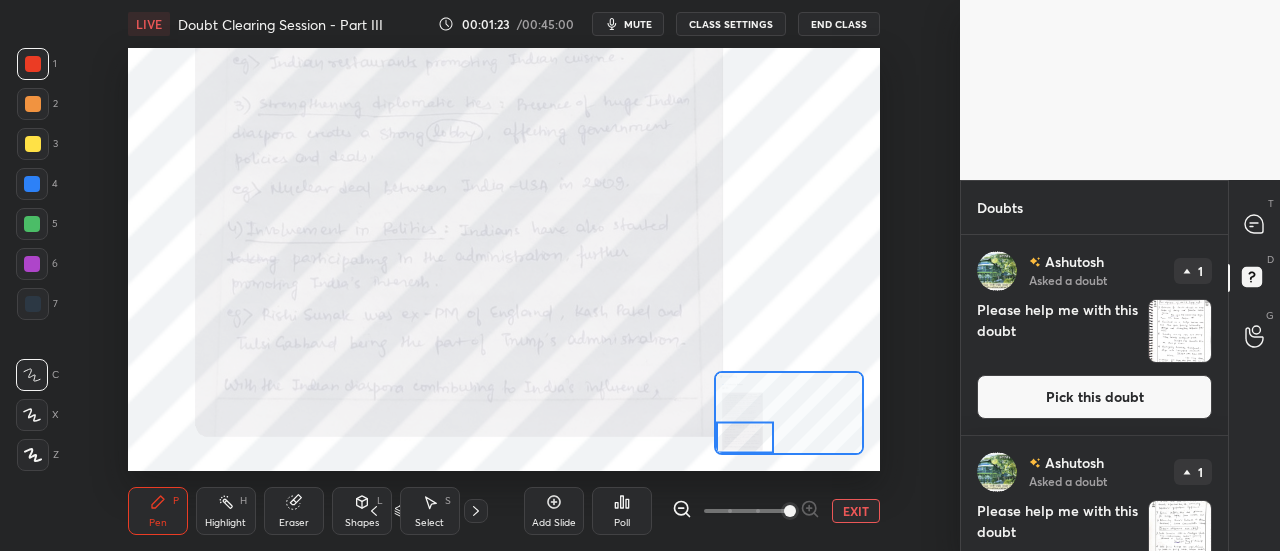 click at bounding box center (745, 437) 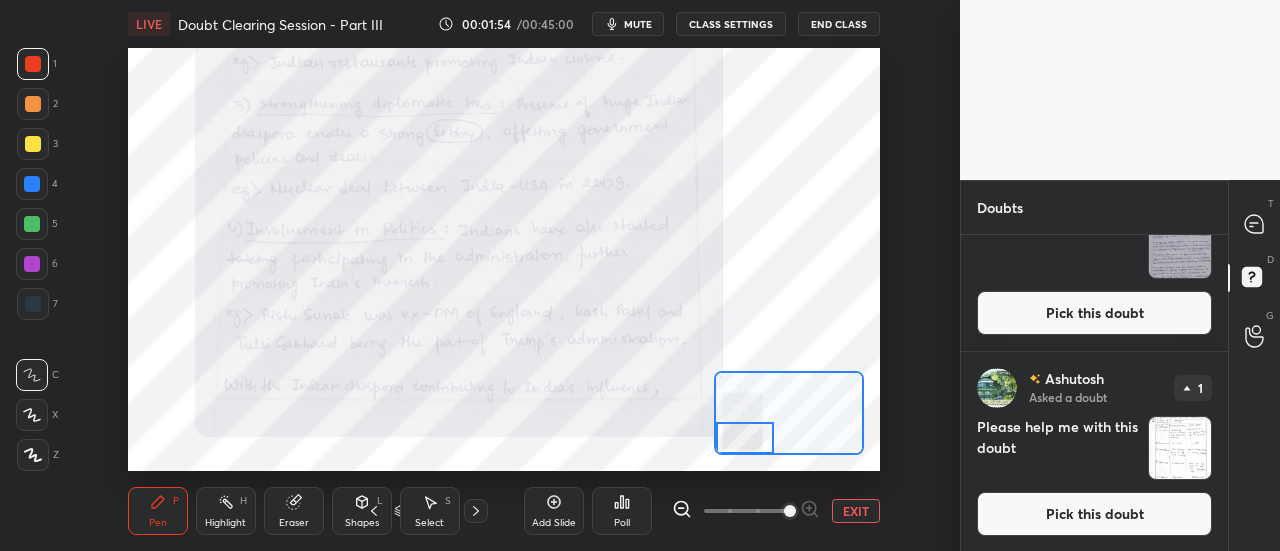 scroll, scrollTop: 722, scrollLeft: 0, axis: vertical 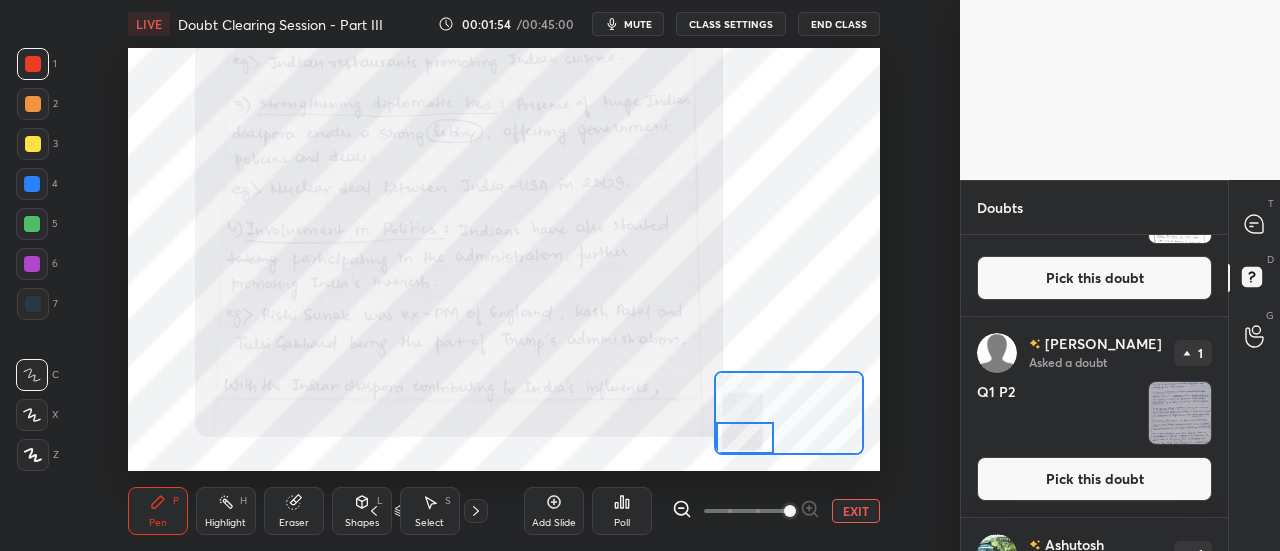 click at bounding box center [1180, 413] 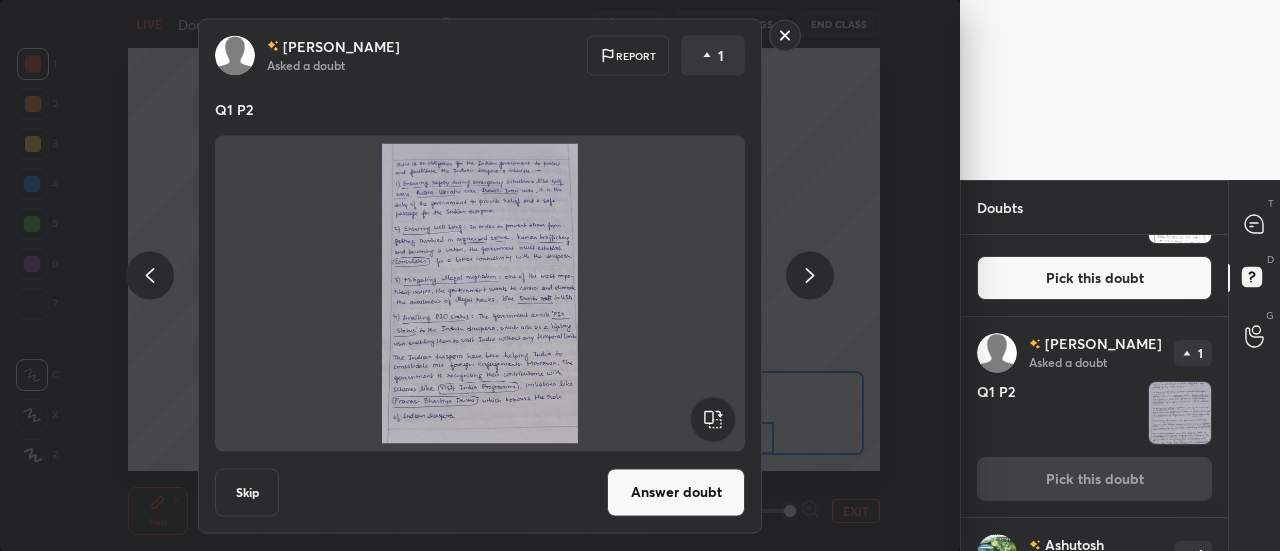 click on "Answer doubt" at bounding box center (676, 492) 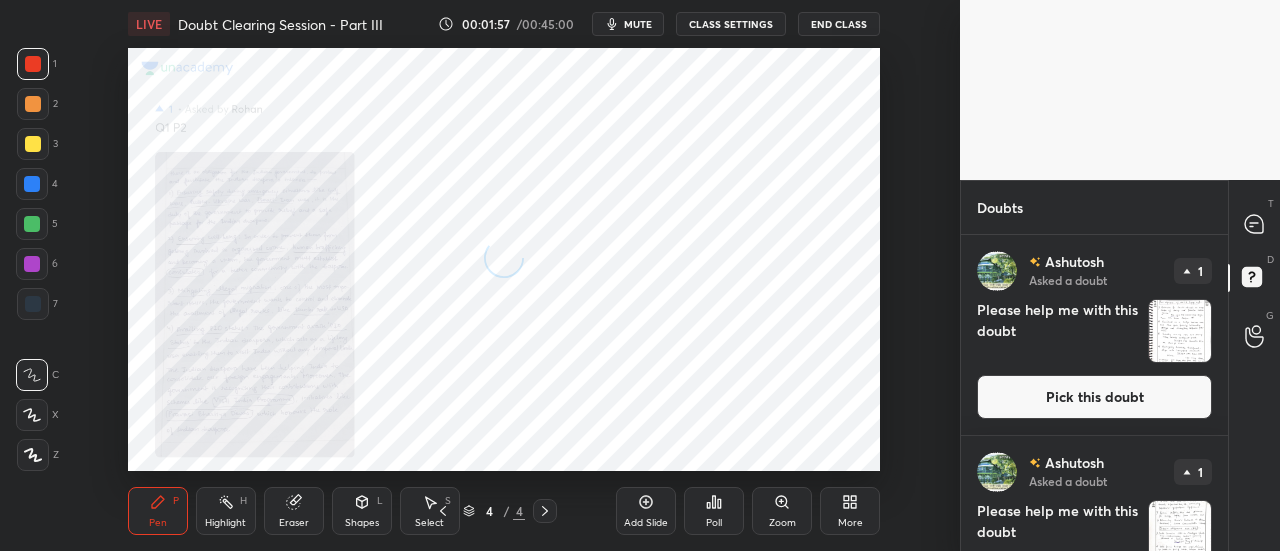 scroll, scrollTop: 688, scrollLeft: 0, axis: vertical 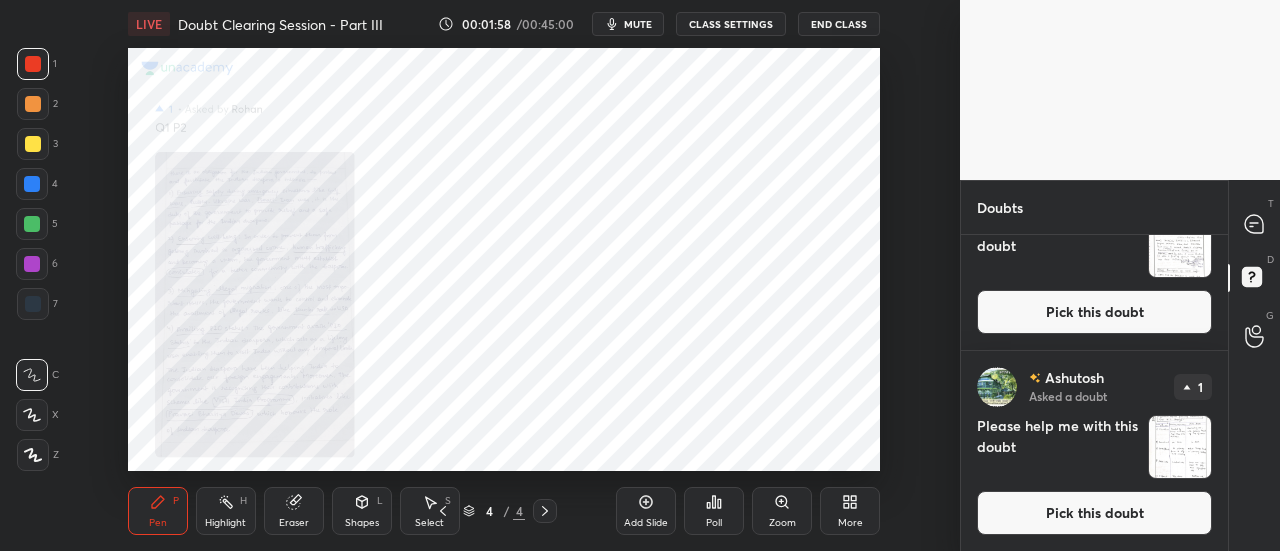 click on "Zoom" at bounding box center (782, 511) 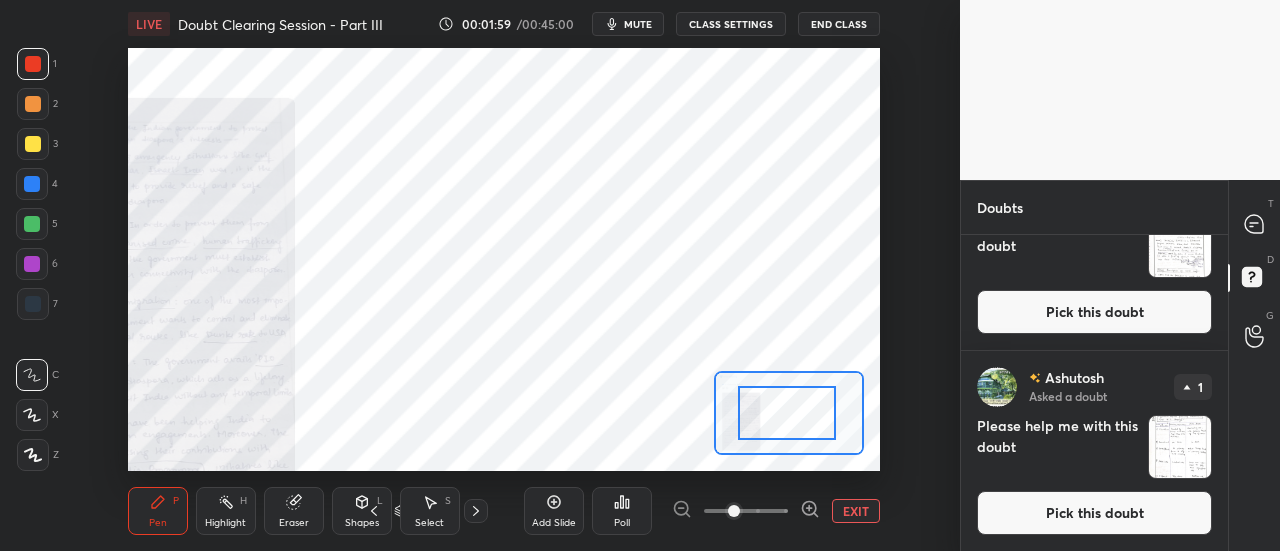 drag, startPoint x: 814, startPoint y: 439, endPoint x: 688, endPoint y: 465, distance: 128.65457 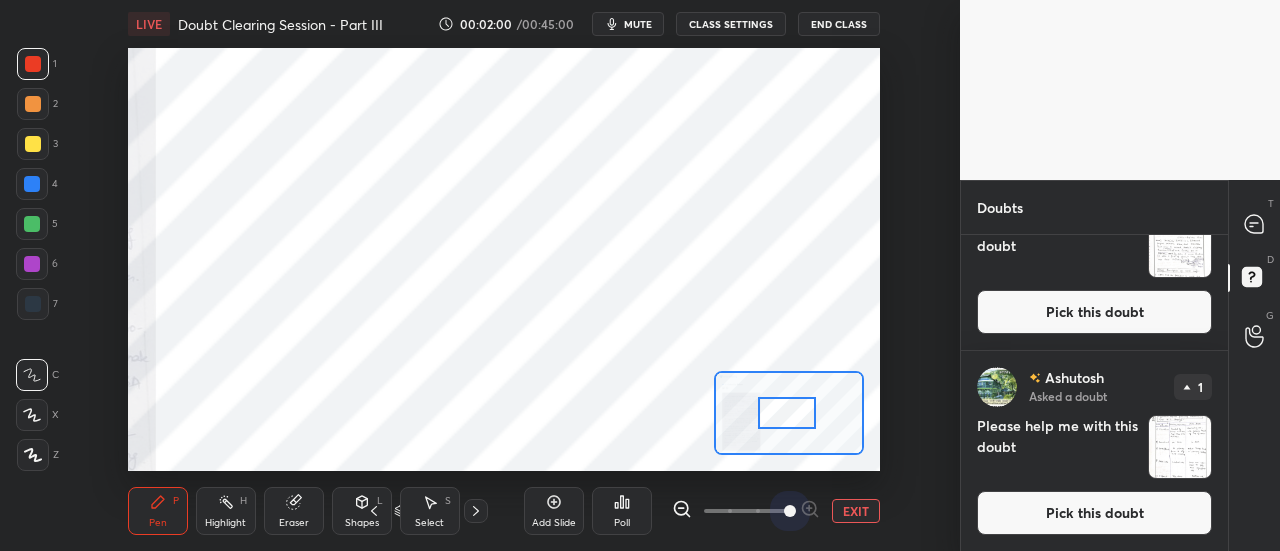 drag, startPoint x: 778, startPoint y: 519, endPoint x: 873, endPoint y: 521, distance: 95.02105 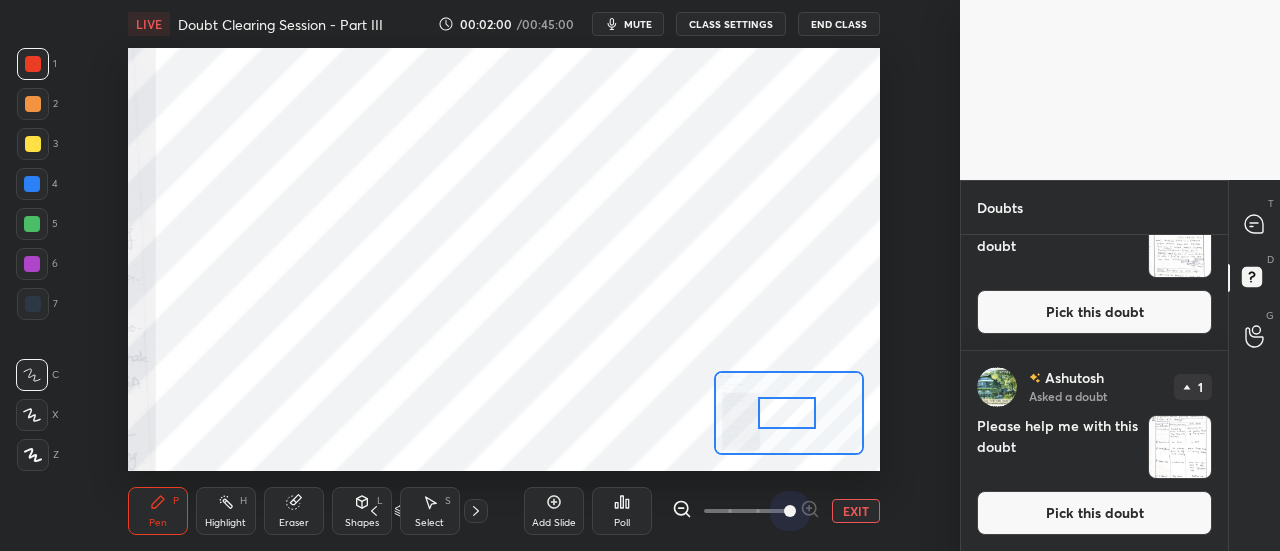 click on "EXIT" at bounding box center (776, 511) 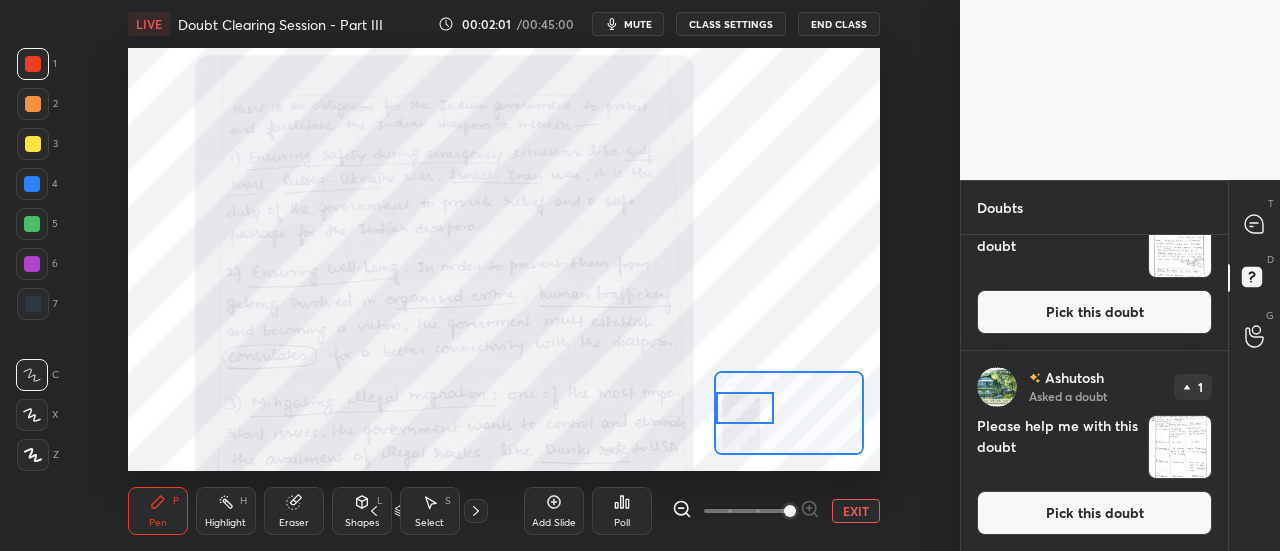 drag, startPoint x: 785, startPoint y: 424, endPoint x: 742, endPoint y: 419, distance: 43.289722 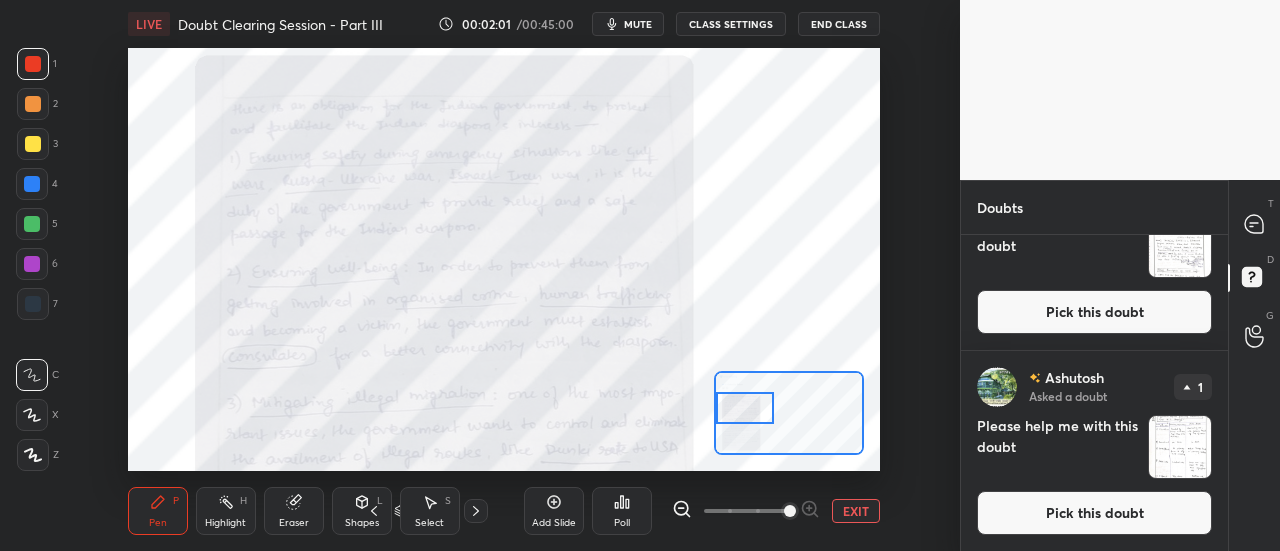 click at bounding box center [745, 408] 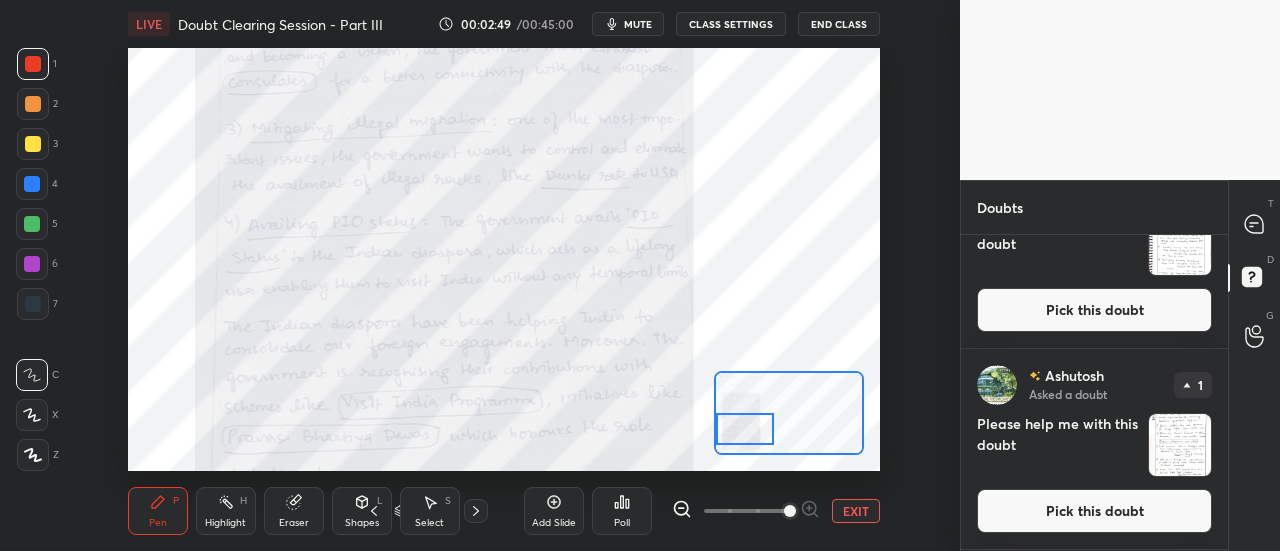 drag, startPoint x: 747, startPoint y: 415, endPoint x: 742, endPoint y: 436, distance: 21.587032 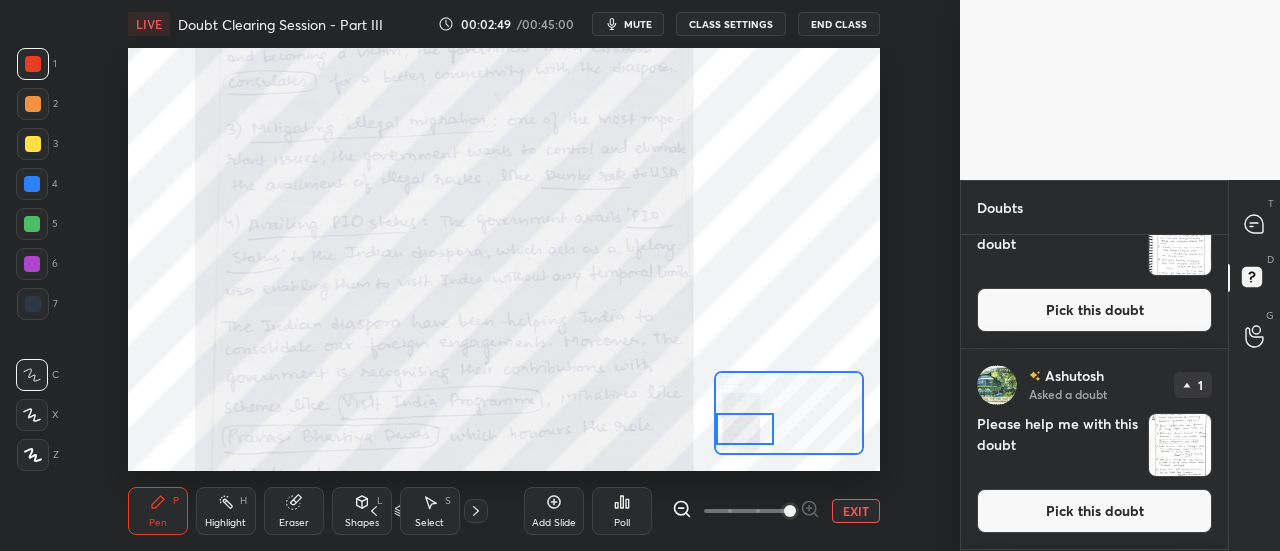 click at bounding box center (745, 429) 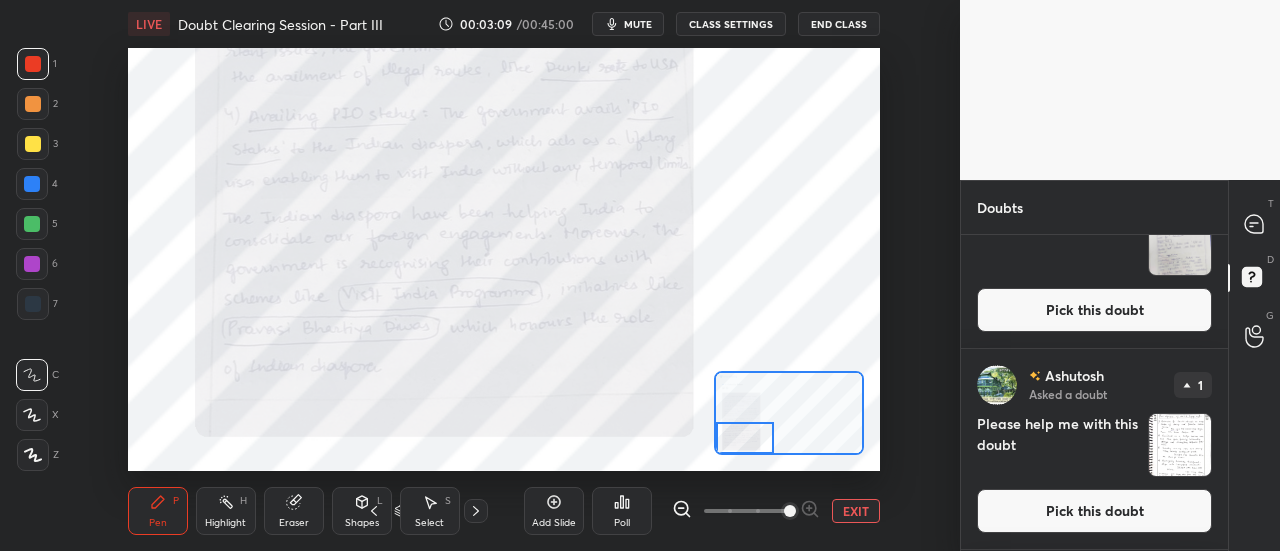 drag, startPoint x: 753, startPoint y: 436, endPoint x: 753, endPoint y: 449, distance: 13 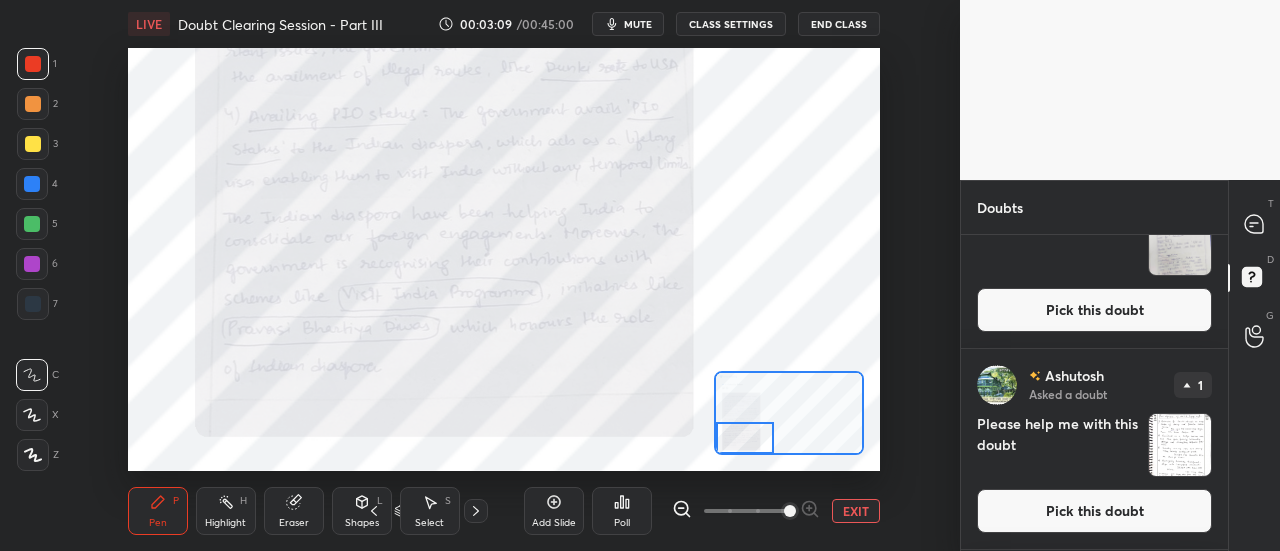 click at bounding box center [745, 438] 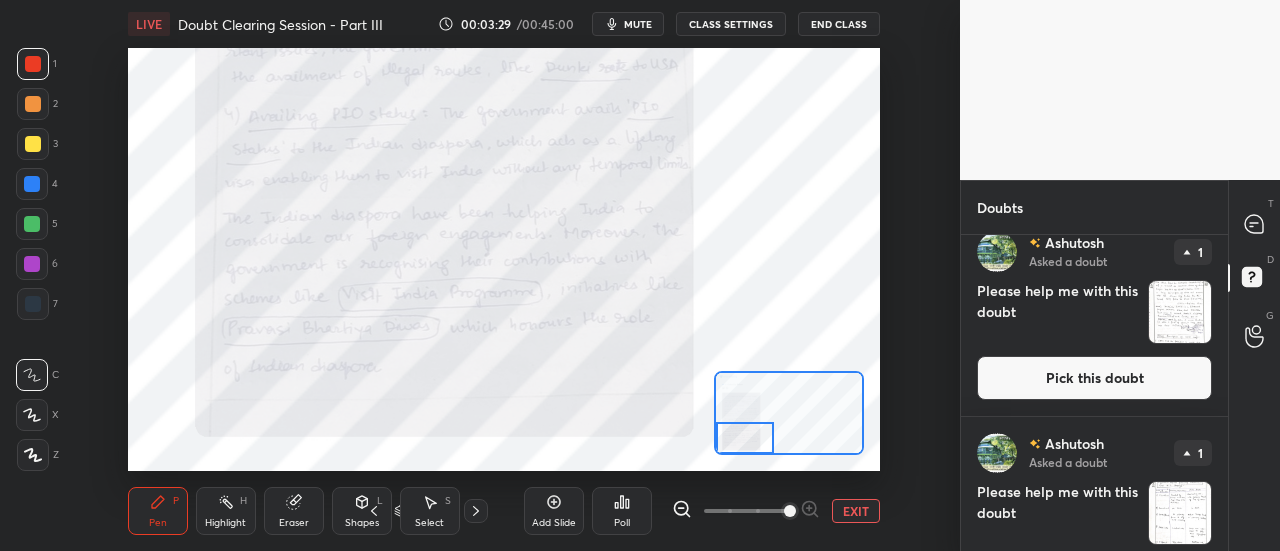 scroll, scrollTop: 2086, scrollLeft: 0, axis: vertical 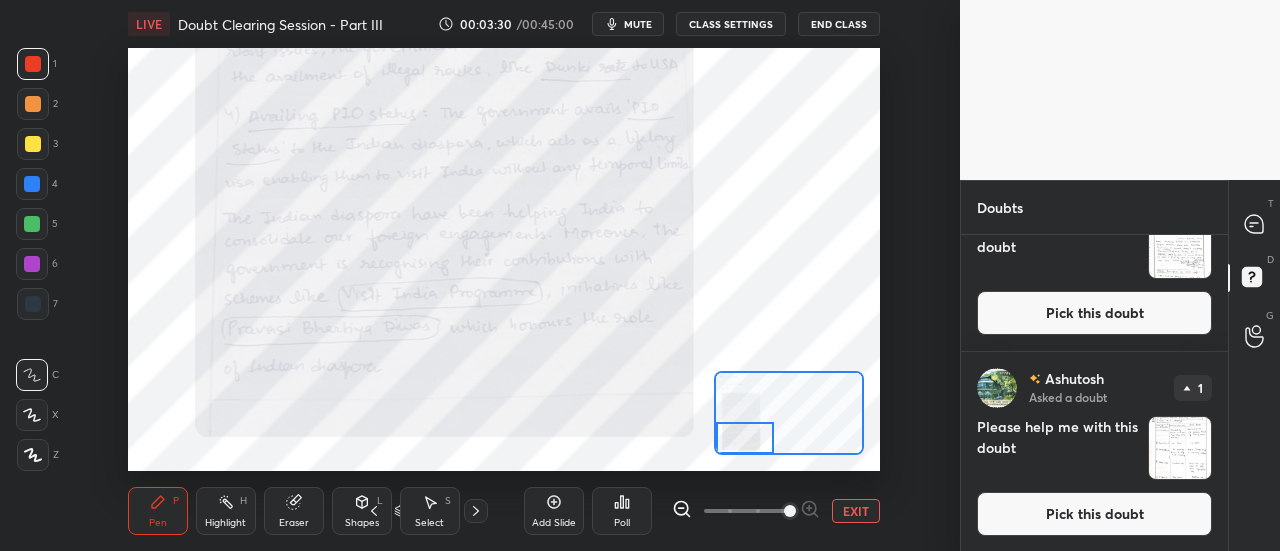 click at bounding box center [1180, 448] 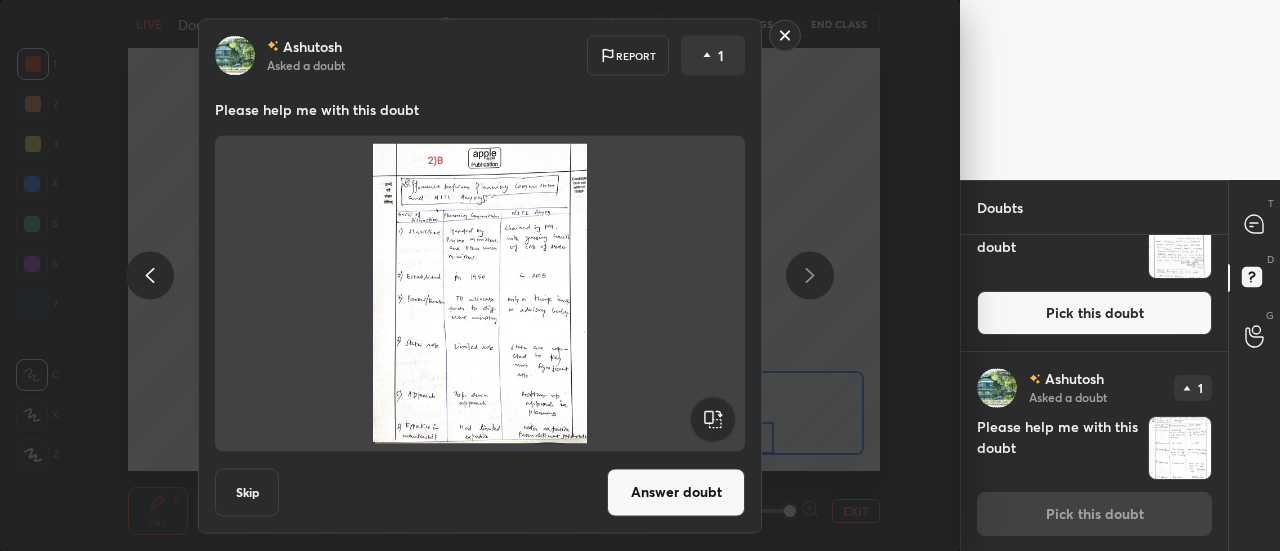 click on "Skip Answer doubt" at bounding box center [480, 492] 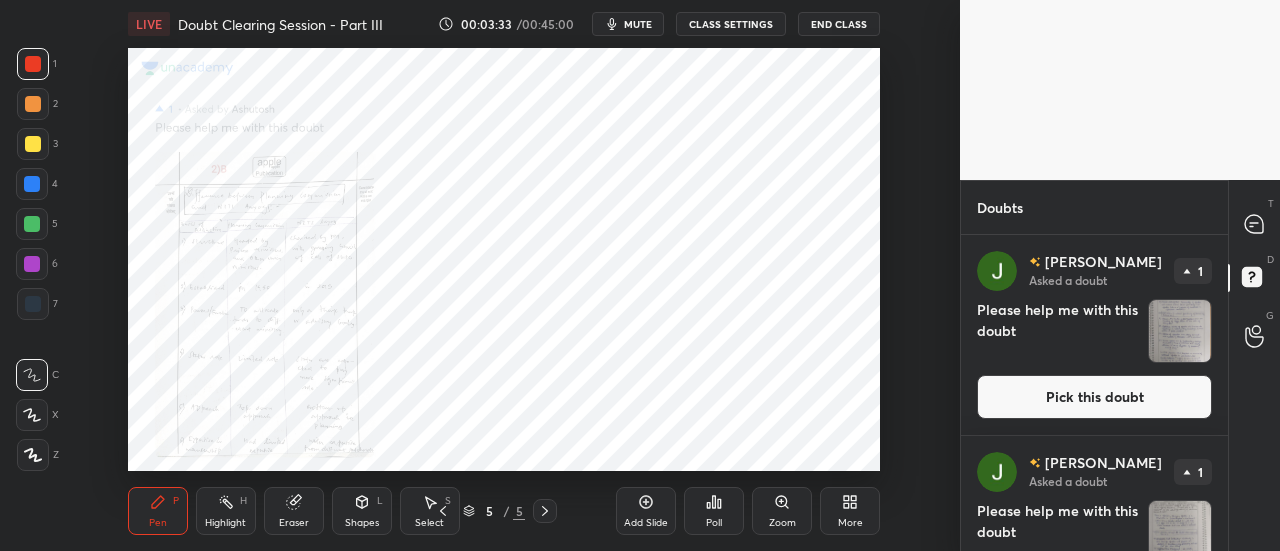 click on "Zoom" at bounding box center [782, 511] 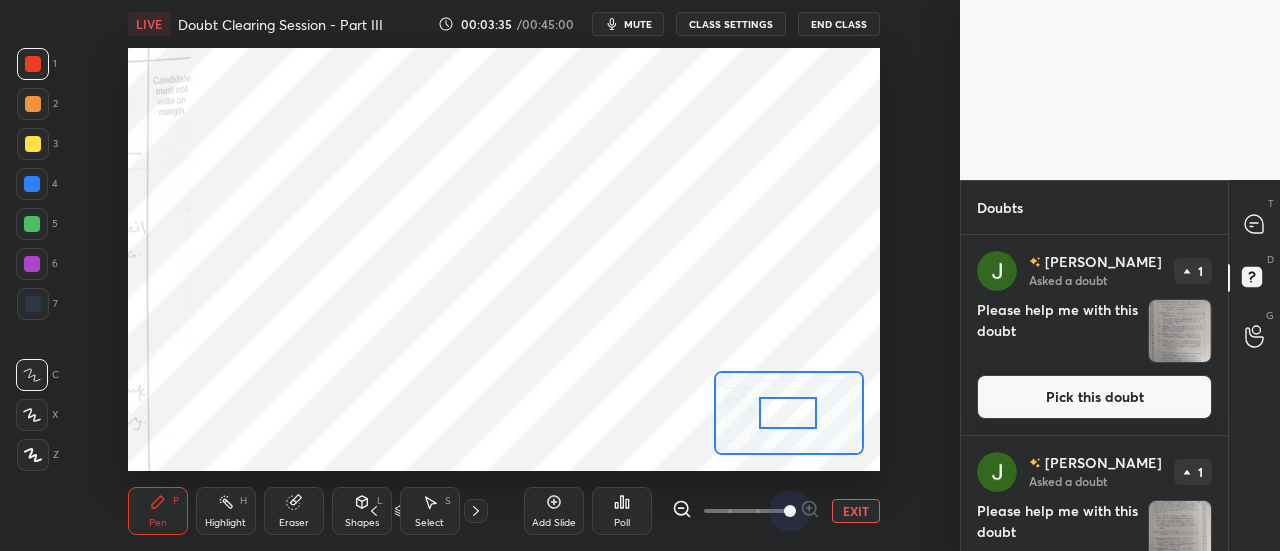 drag, startPoint x: 748, startPoint y: 527, endPoint x: 852, endPoint y: 527, distance: 104 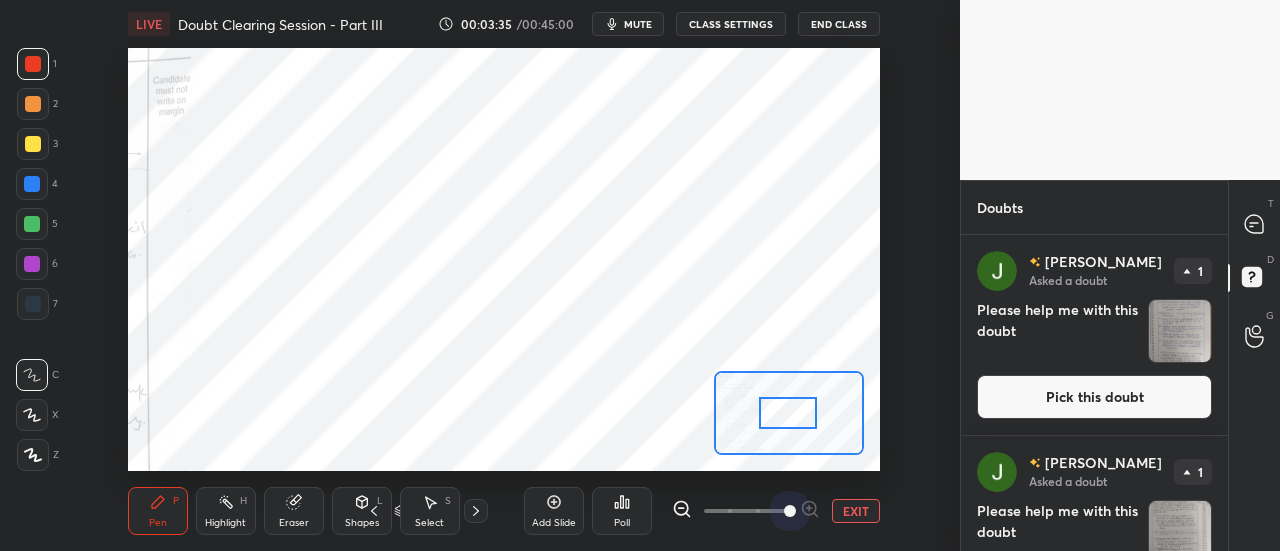 click on "Add Slide Poll EXIT" at bounding box center [702, 511] 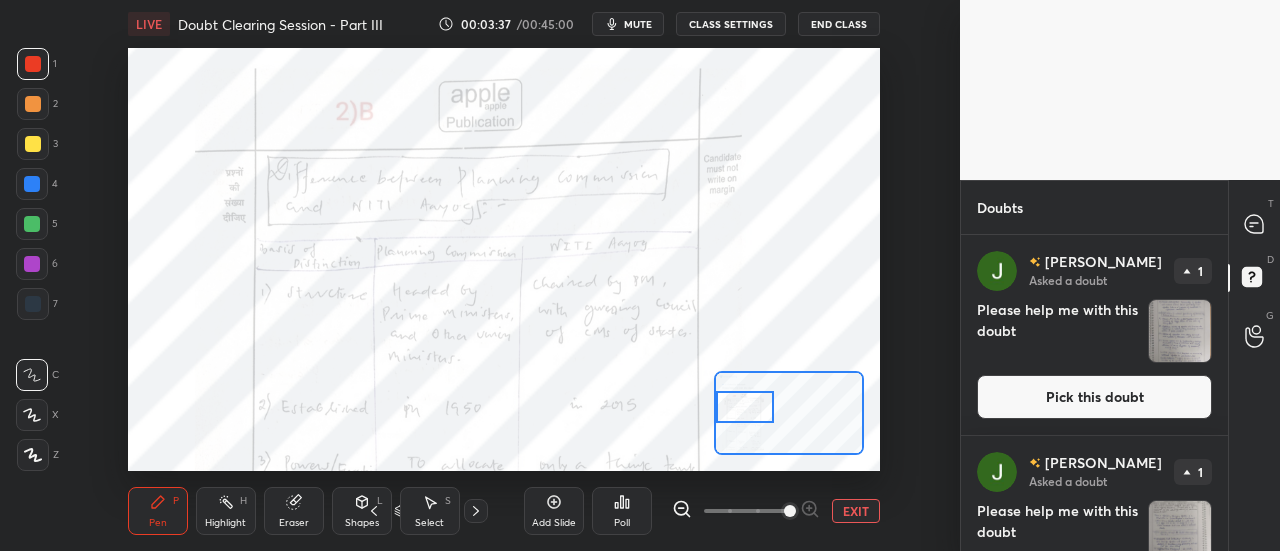 drag, startPoint x: 779, startPoint y: 403, endPoint x: 722, endPoint y: 397, distance: 57.31492 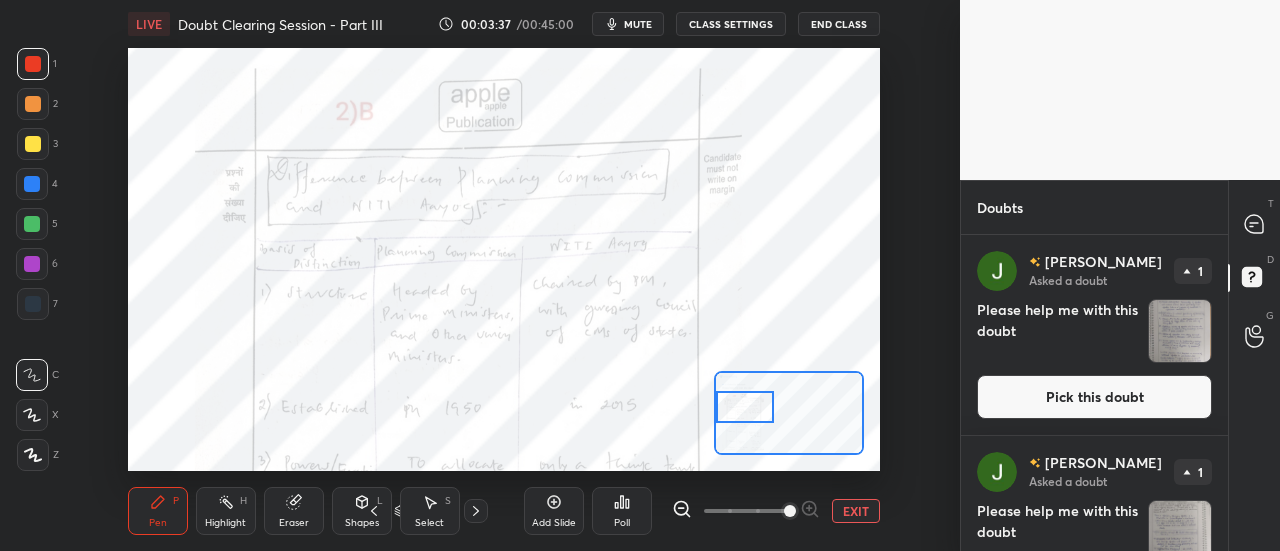 click at bounding box center (745, 407) 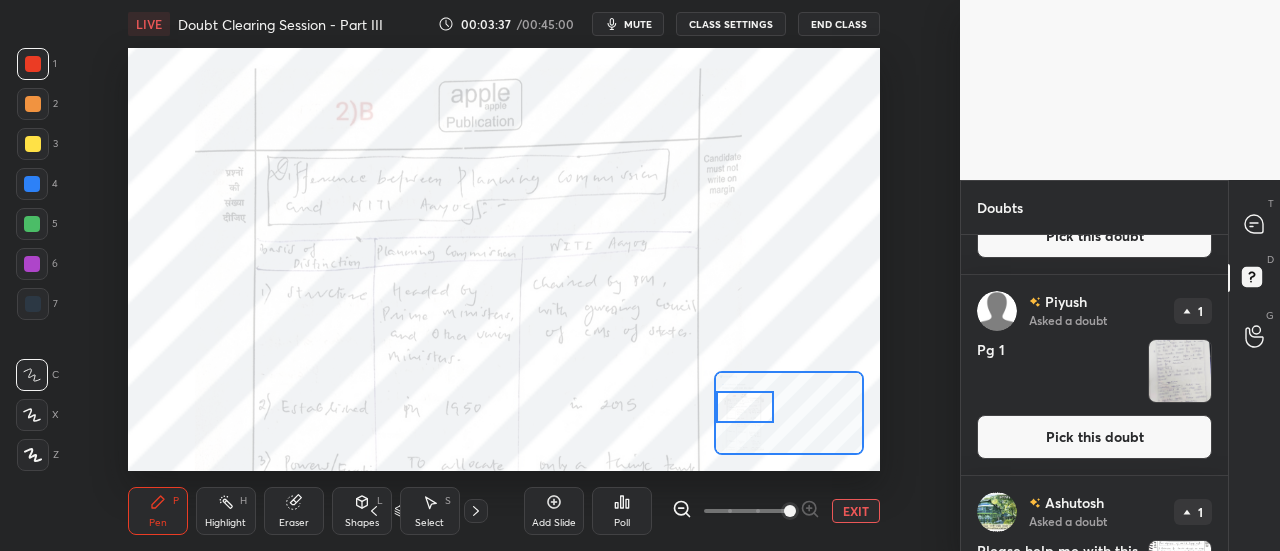 scroll, scrollTop: 1894, scrollLeft: 0, axis: vertical 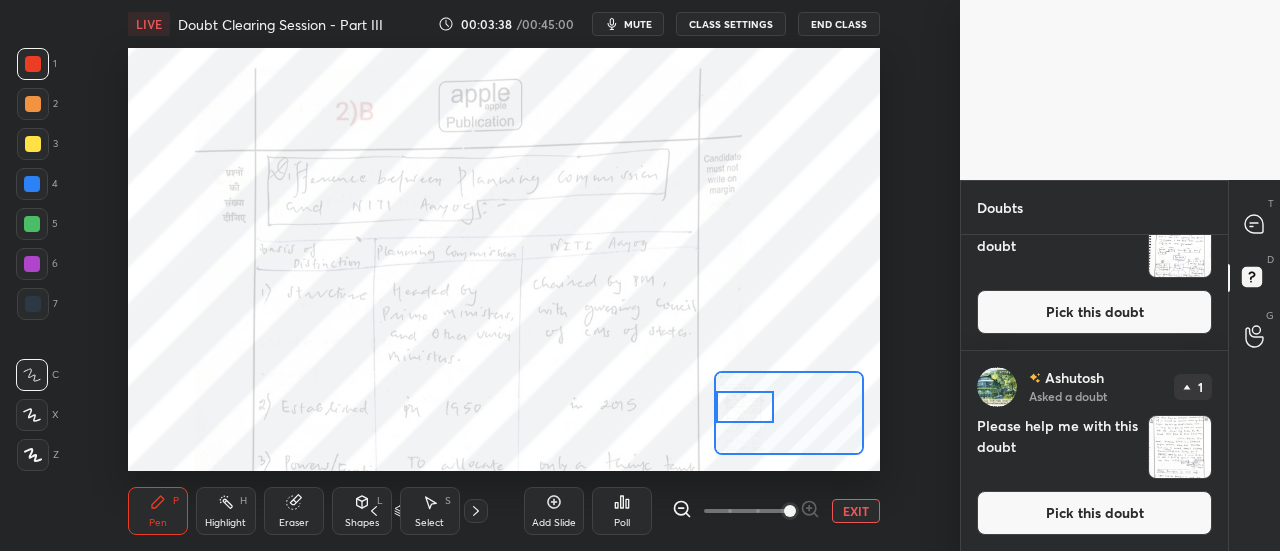 click at bounding box center [1180, 447] 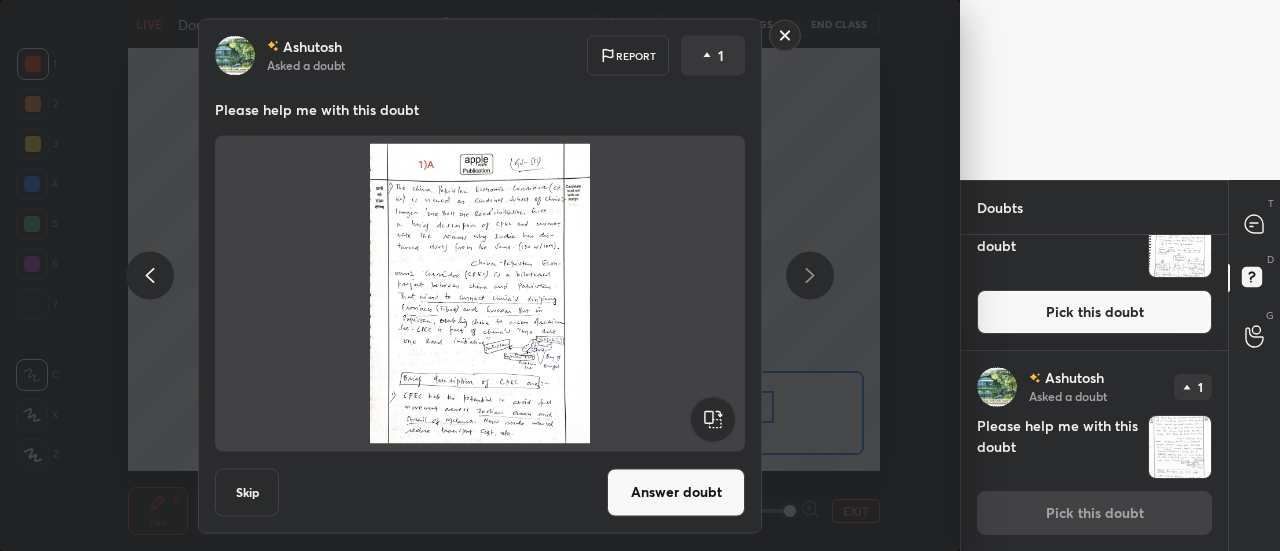 click on "Answer doubt" at bounding box center (676, 492) 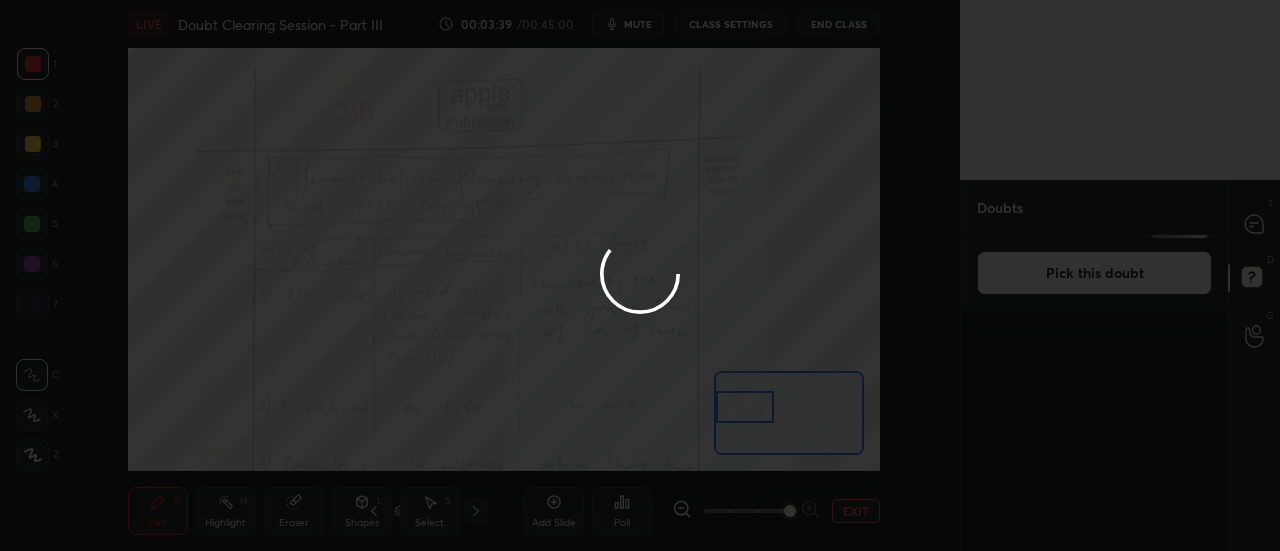 scroll, scrollTop: 0, scrollLeft: 0, axis: both 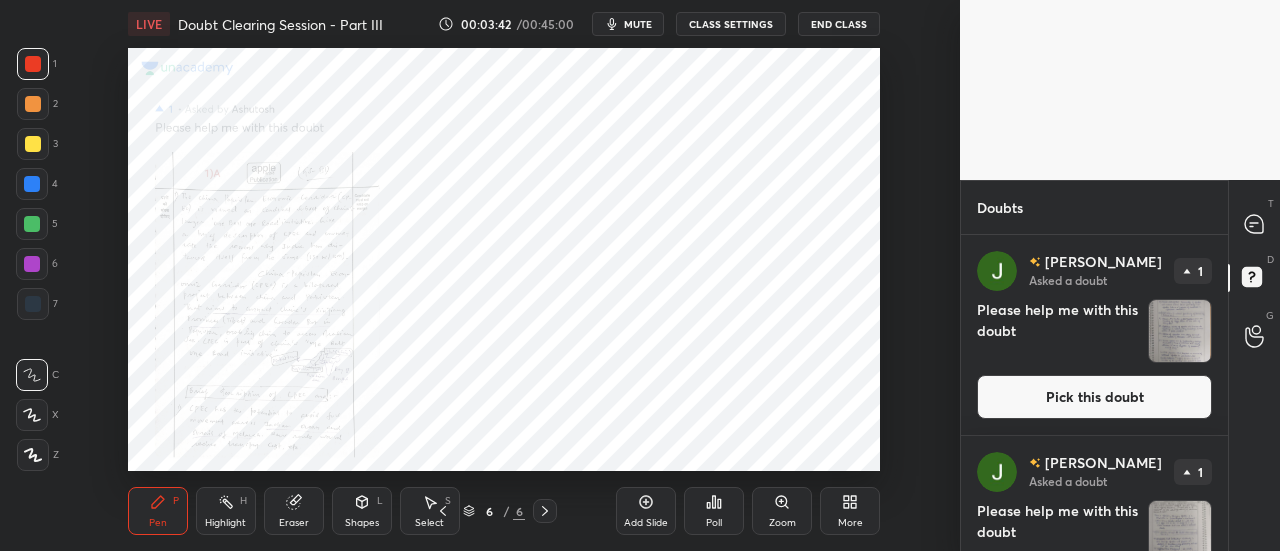 click on "Zoom" at bounding box center (782, 511) 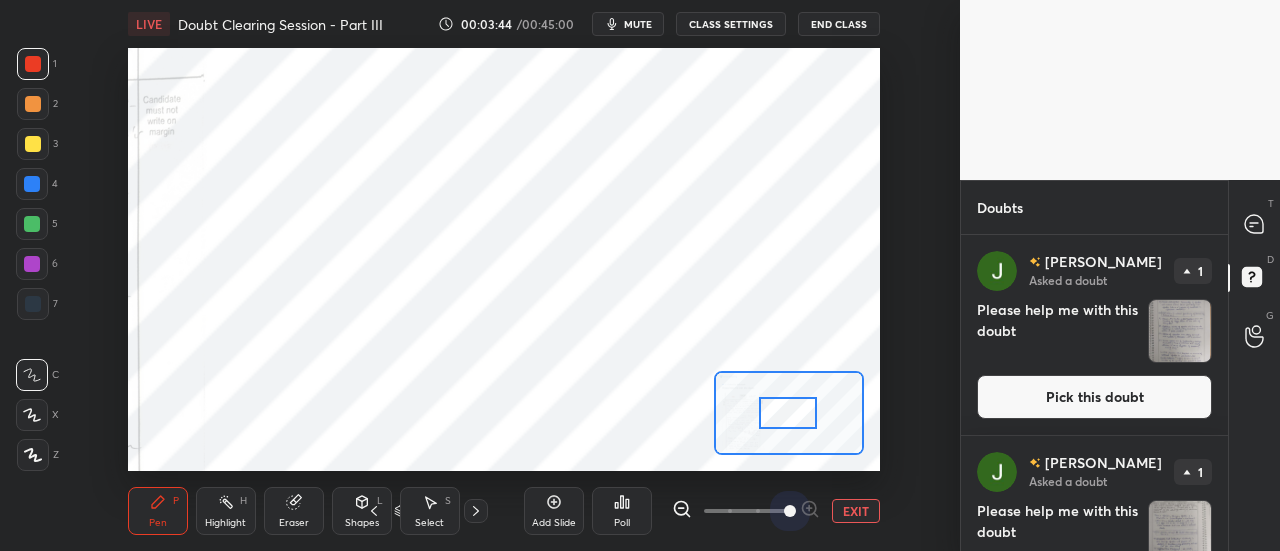 drag, startPoint x: 752, startPoint y: 497, endPoint x: 836, endPoint y: 455, distance: 93.914856 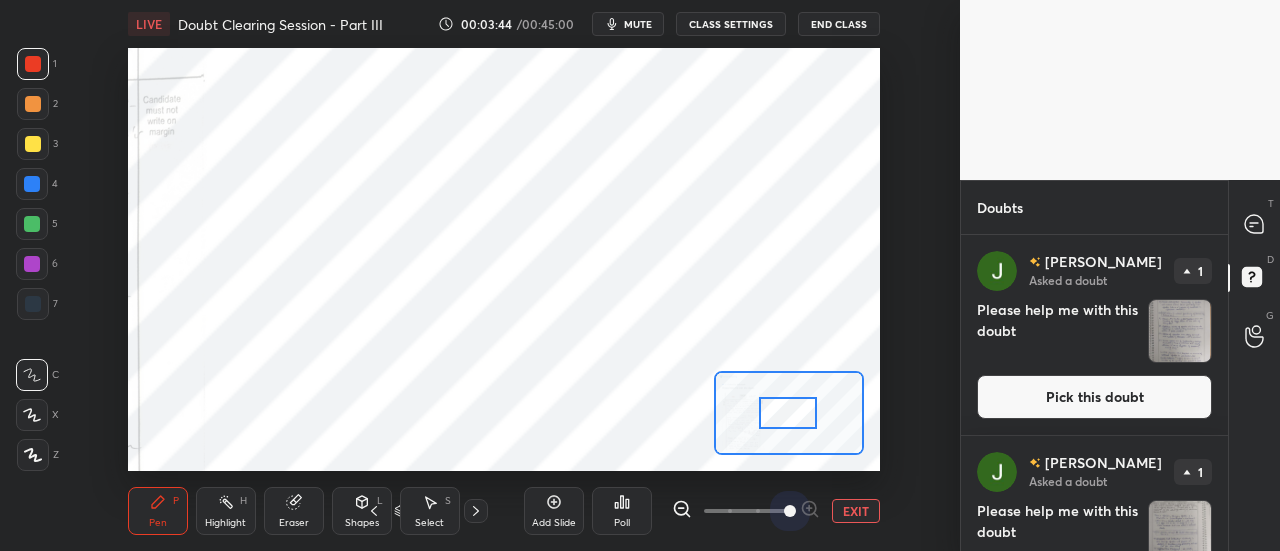 click on "LIVE Doubt Clearing Session - Part III 00:03:44 /  00:45:00 mute CLASS SETTINGS End Class Setting up your live class Poll for   secs No correct answer Start poll Back Doubt Clearing Session - Part III • L5 of Doubt Clearing Course for History and Economy - UPSC CSE [PERSON_NAME] Pen P Highlight H Eraser Shapes L Select S 6 / 6 Add Slide Poll EXIT" at bounding box center (504, 275) 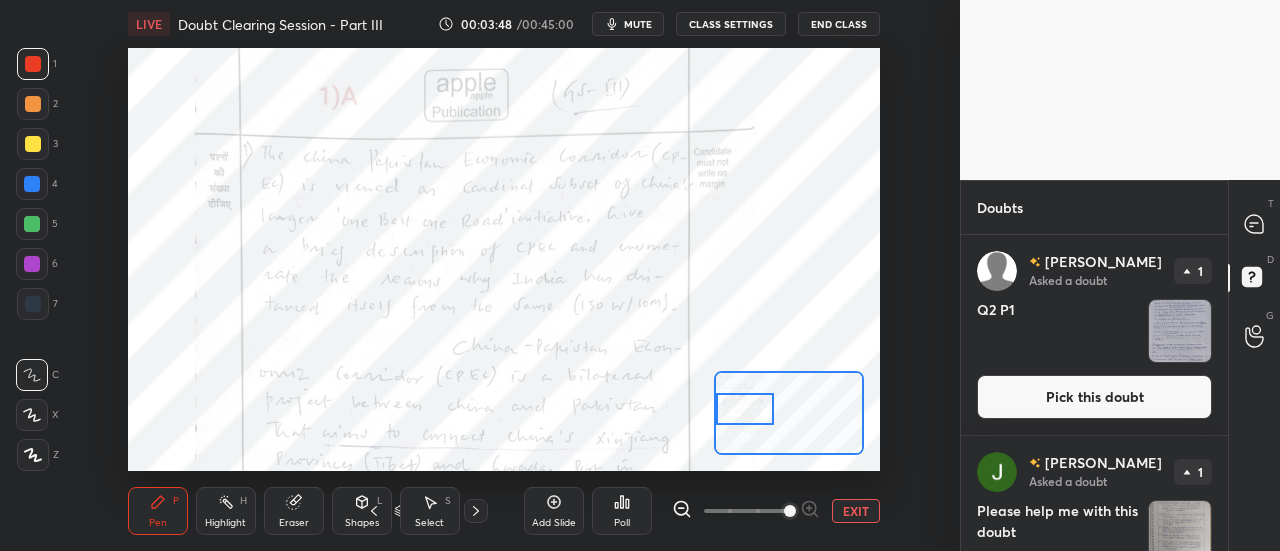 click on "Setting up your live class Poll for   secs No correct answer Start poll" at bounding box center [504, 259] 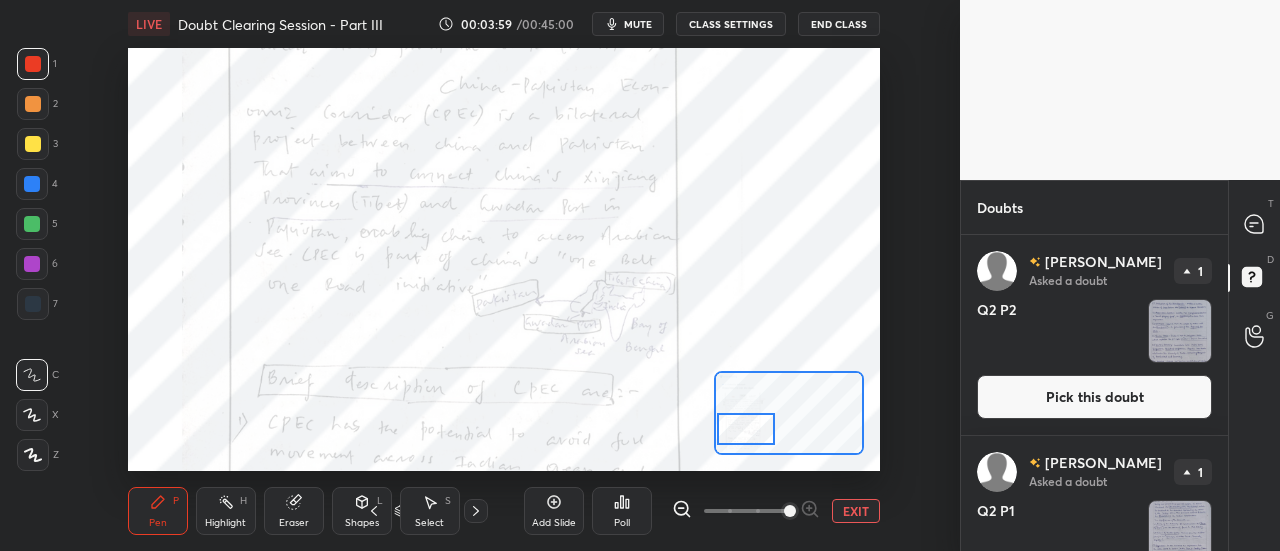 drag, startPoint x: 750, startPoint y: 405, endPoint x: 751, endPoint y: 425, distance: 20.024984 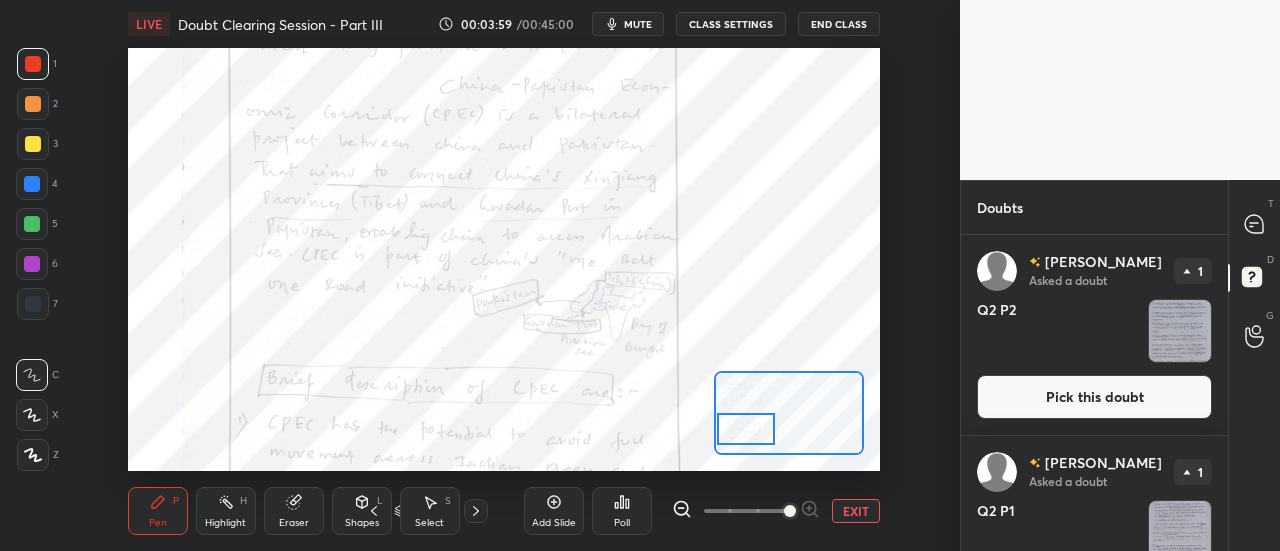 click at bounding box center [746, 429] 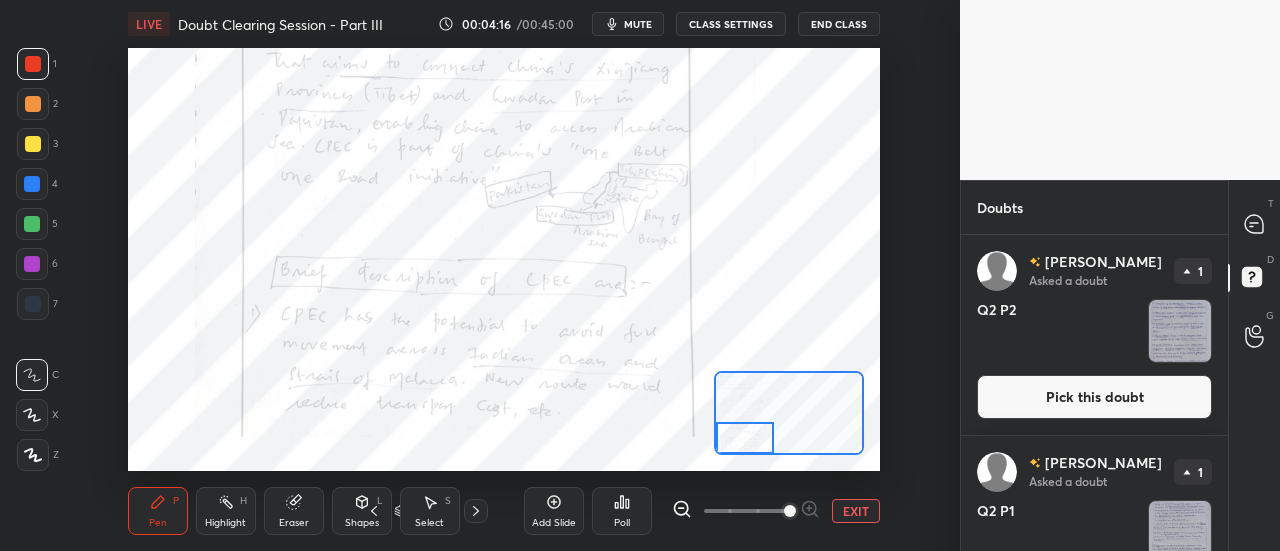 drag, startPoint x: 756, startPoint y: 427, endPoint x: 752, endPoint y: 479, distance: 52.153618 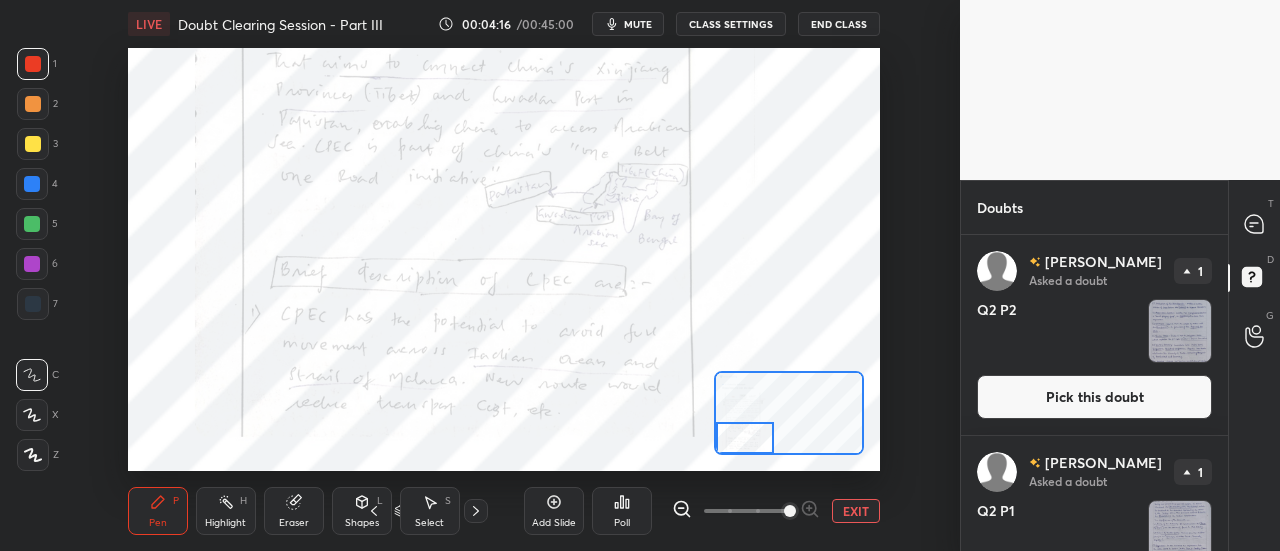 click on "LIVE Doubt Clearing Session - Part III 00:04:16 /  00:45:00 mute CLASS SETTINGS End Class Setting up your live class Poll for   secs No correct answer Start poll Back Doubt Clearing Session - Part III • L5 of Doubt Clearing Course for History and Economy - UPSC CSE [PERSON_NAME] Pen P Highlight H Eraser Shapes L Select S 6 / 6 Add Slide Poll EXIT" at bounding box center [504, 275] 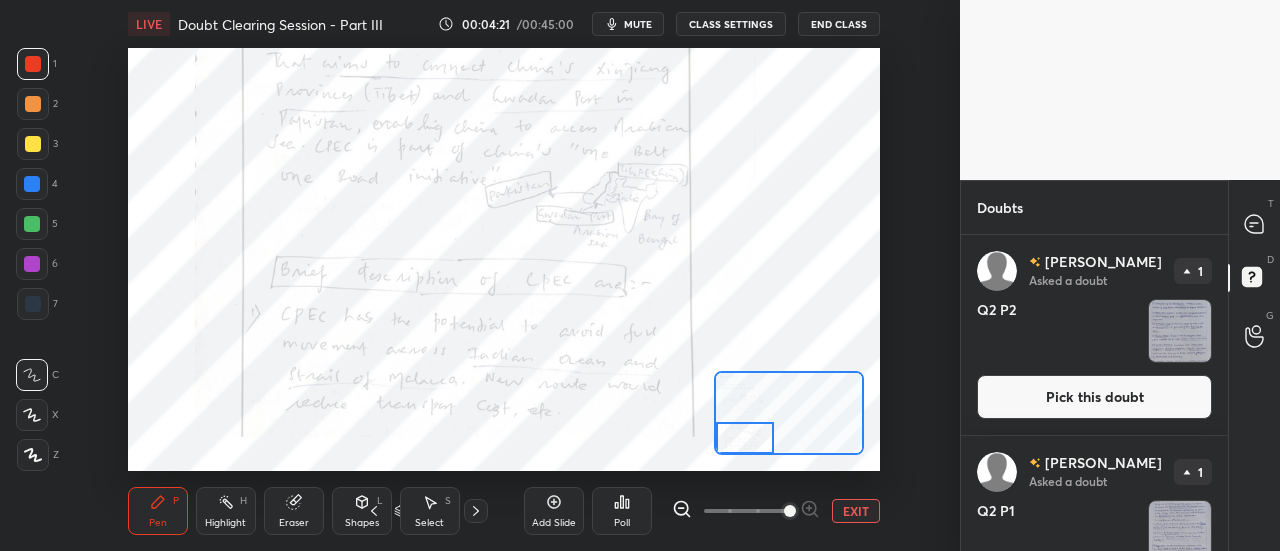 drag, startPoint x: 746, startPoint y: 433, endPoint x: 721, endPoint y: 449, distance: 29.681644 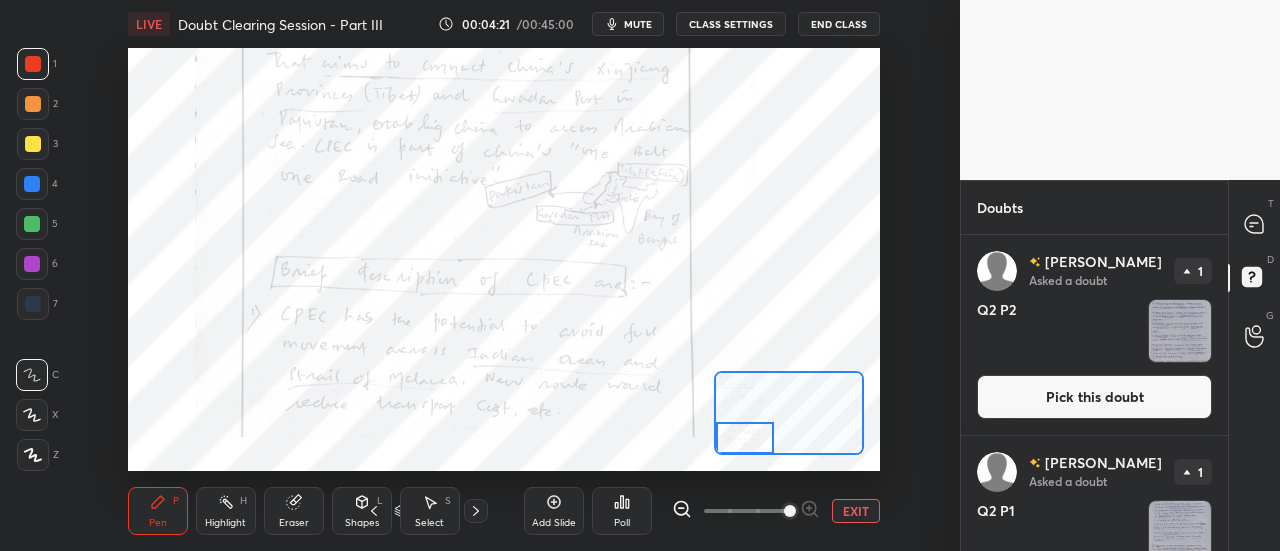 click at bounding box center [745, 438] 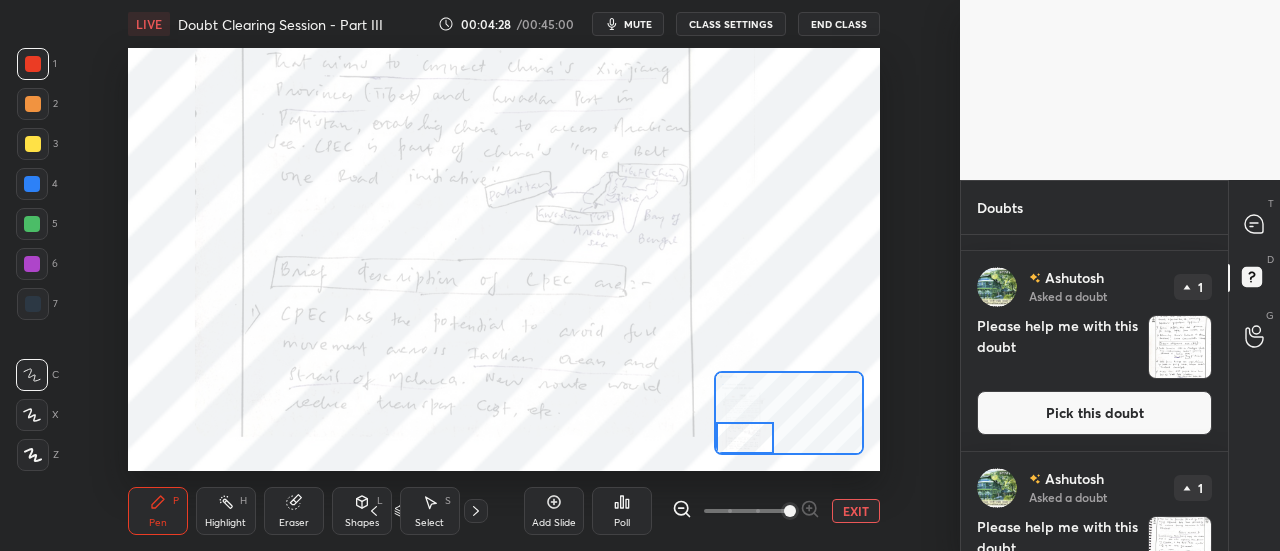 scroll, scrollTop: 2094, scrollLeft: 0, axis: vertical 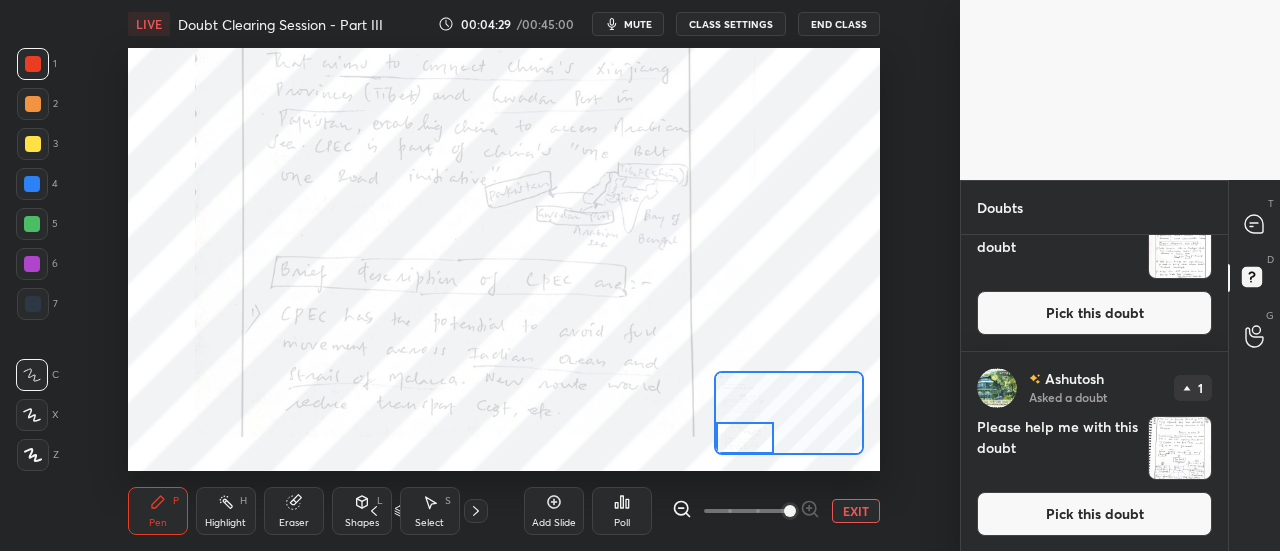 click at bounding box center (1180, 448) 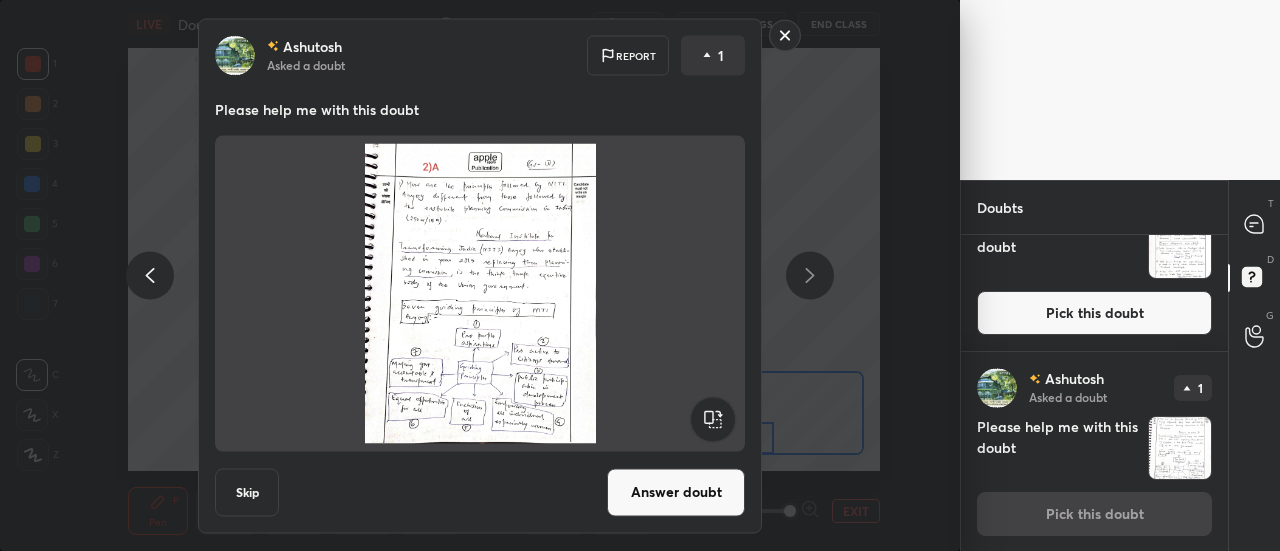 click on "Answer doubt" at bounding box center (676, 492) 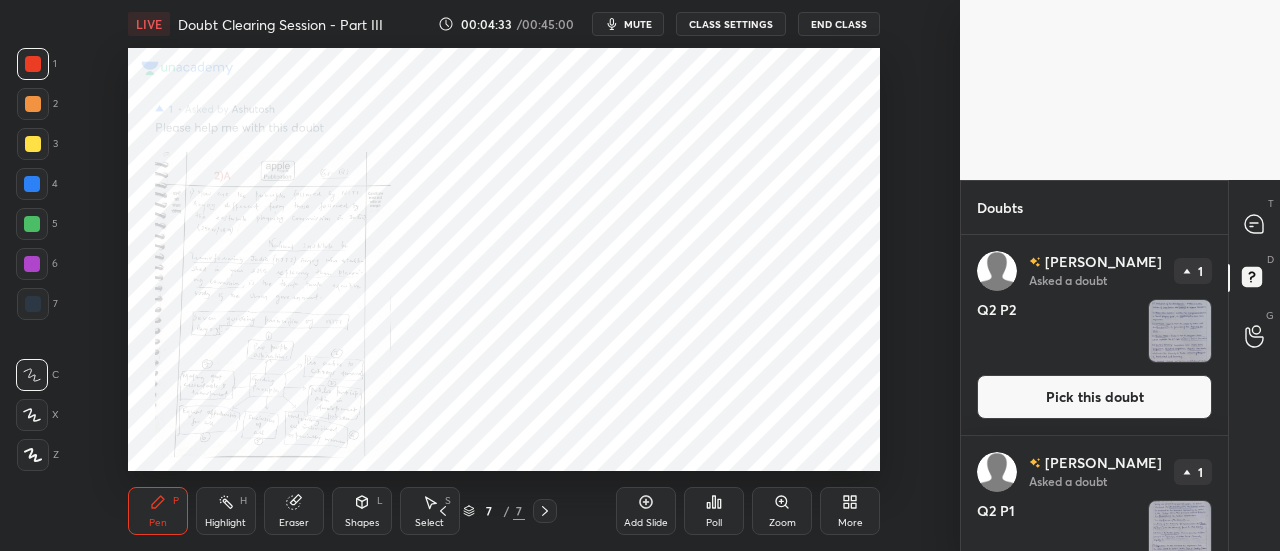 click 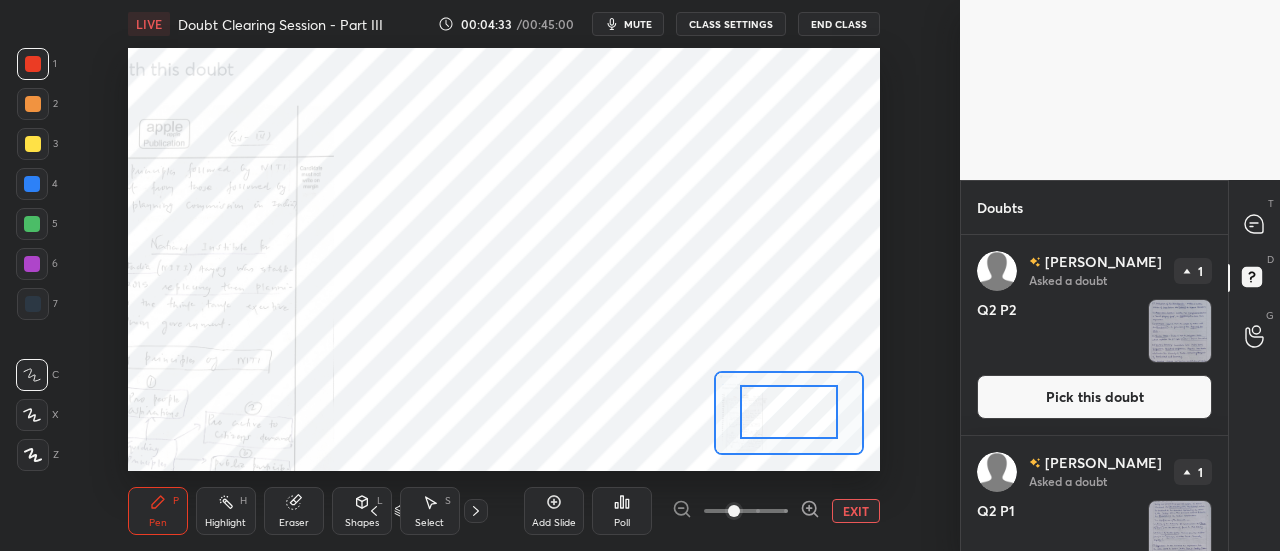 drag, startPoint x: 788, startPoint y: 427, endPoint x: 684, endPoint y: 483, distance: 118.11858 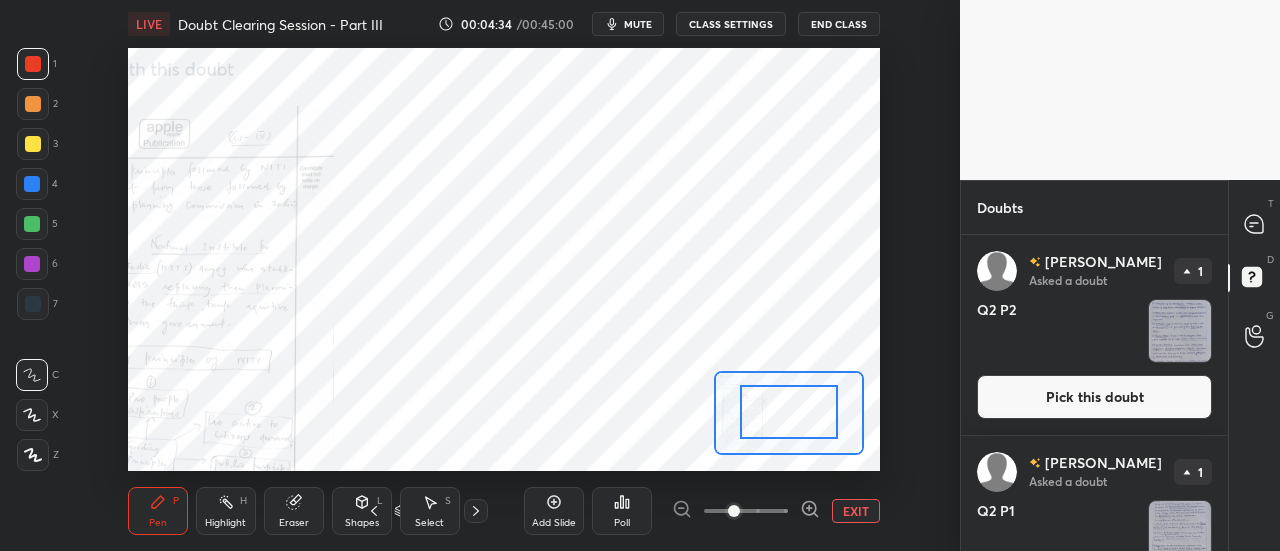 drag, startPoint x: 780, startPoint y: 526, endPoint x: 921, endPoint y: 517, distance: 141.28694 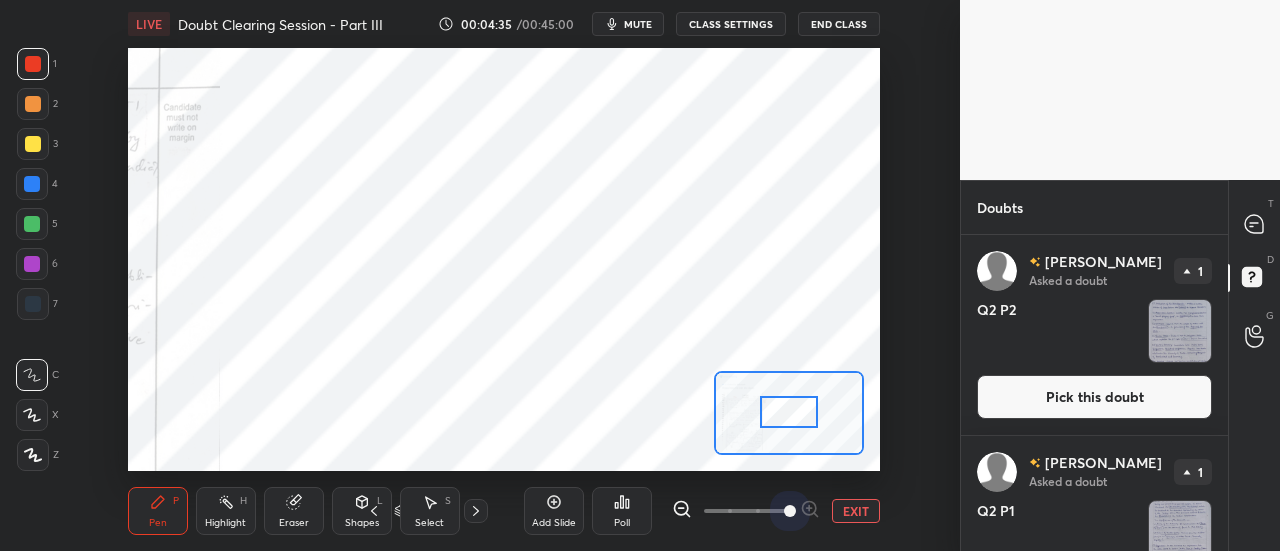 drag, startPoint x: 788, startPoint y: 515, endPoint x: 878, endPoint y: 515, distance: 90 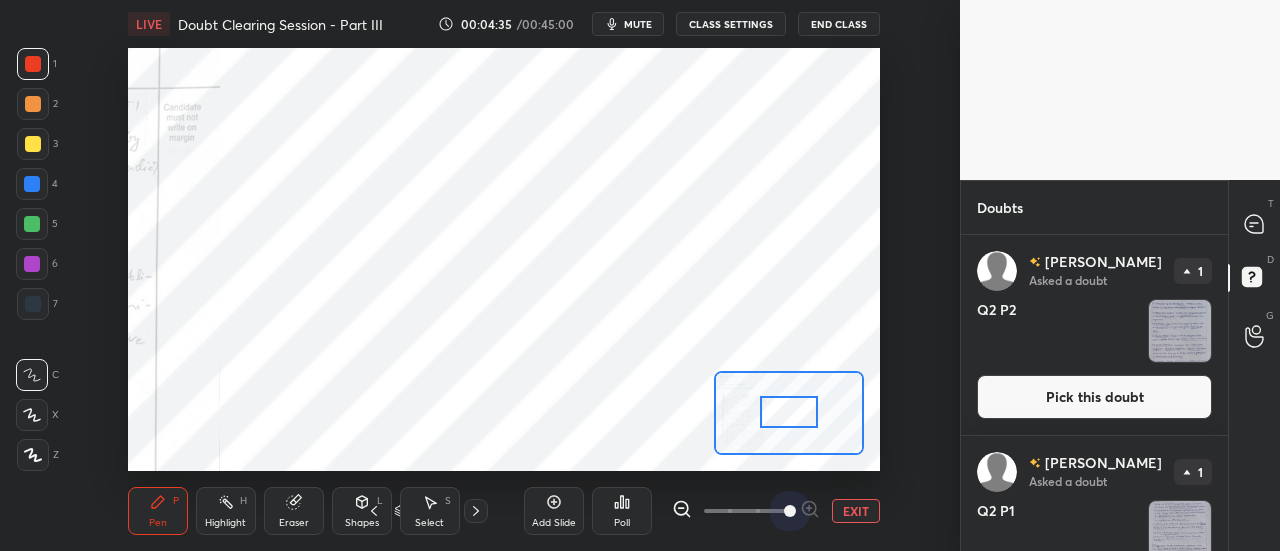 click on "EXIT" at bounding box center (776, 511) 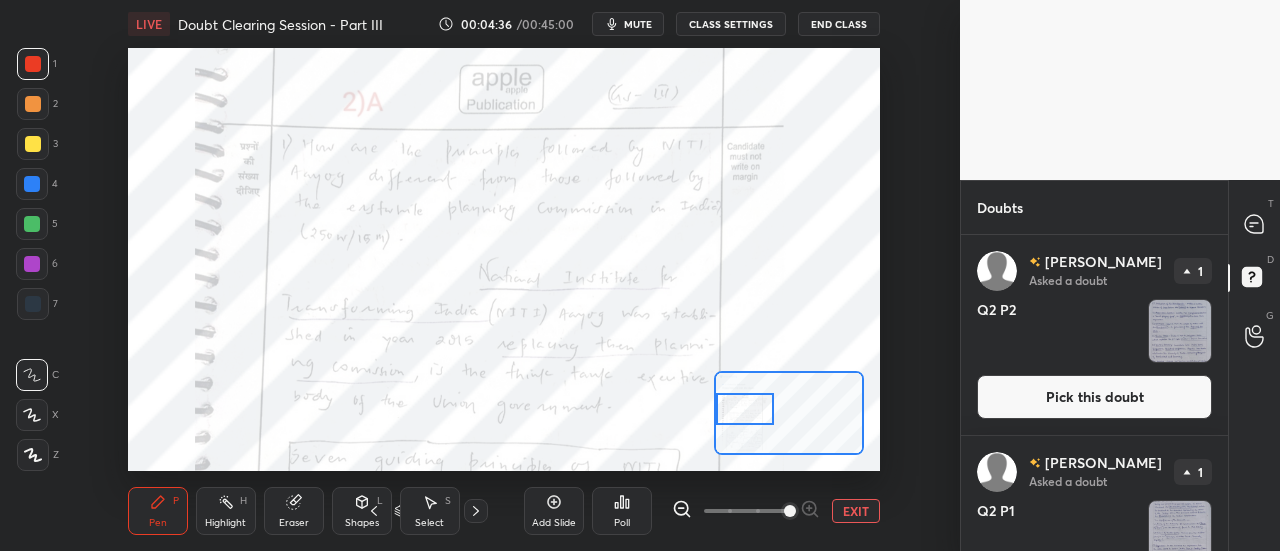 click on "Setting up your live class Poll for   secs No correct answer Start poll" at bounding box center [504, 259] 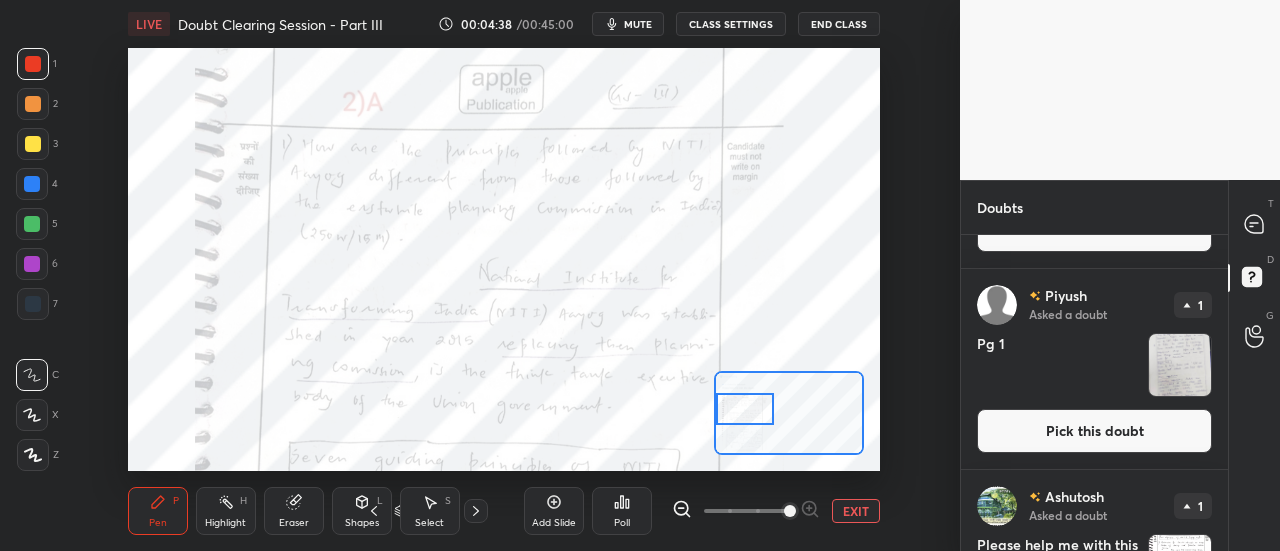 scroll, scrollTop: 1894, scrollLeft: 0, axis: vertical 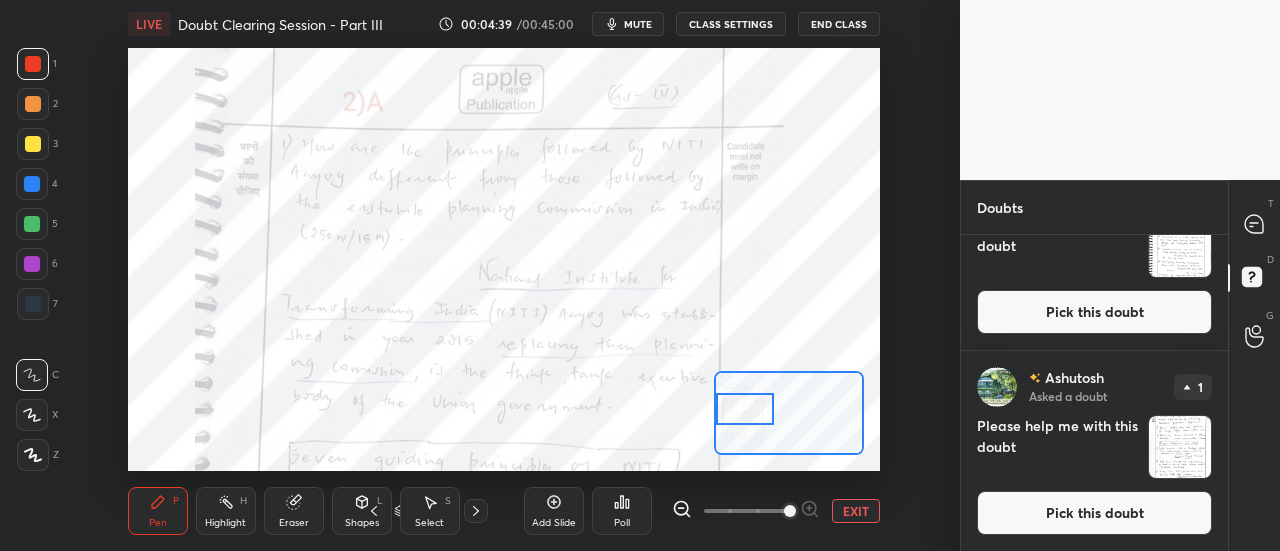 click at bounding box center (1180, 447) 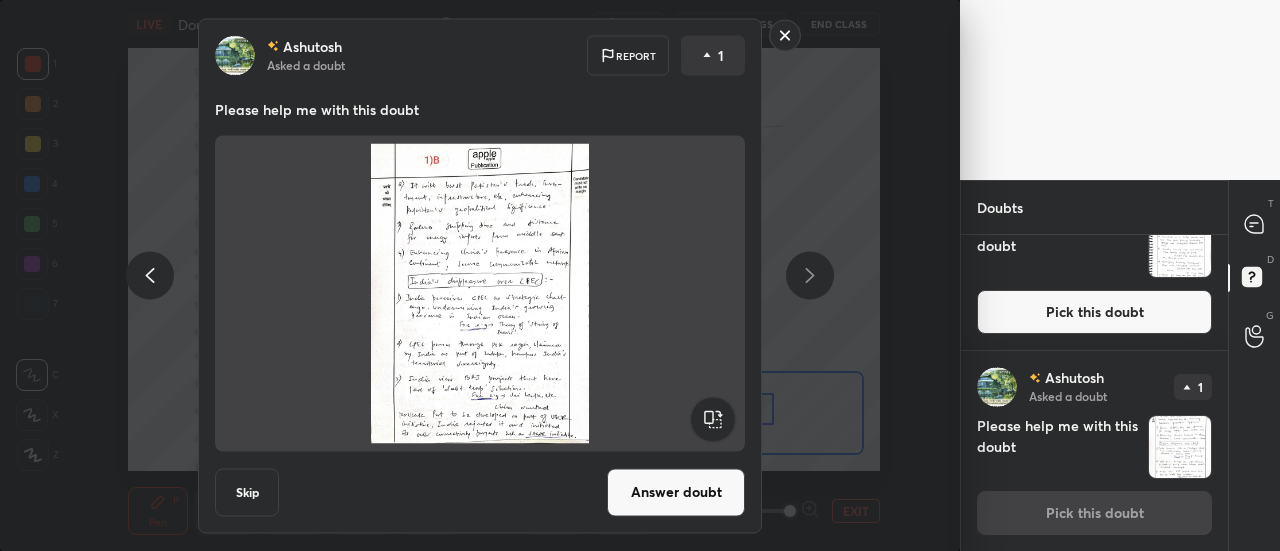 click on "Answer doubt" at bounding box center (676, 492) 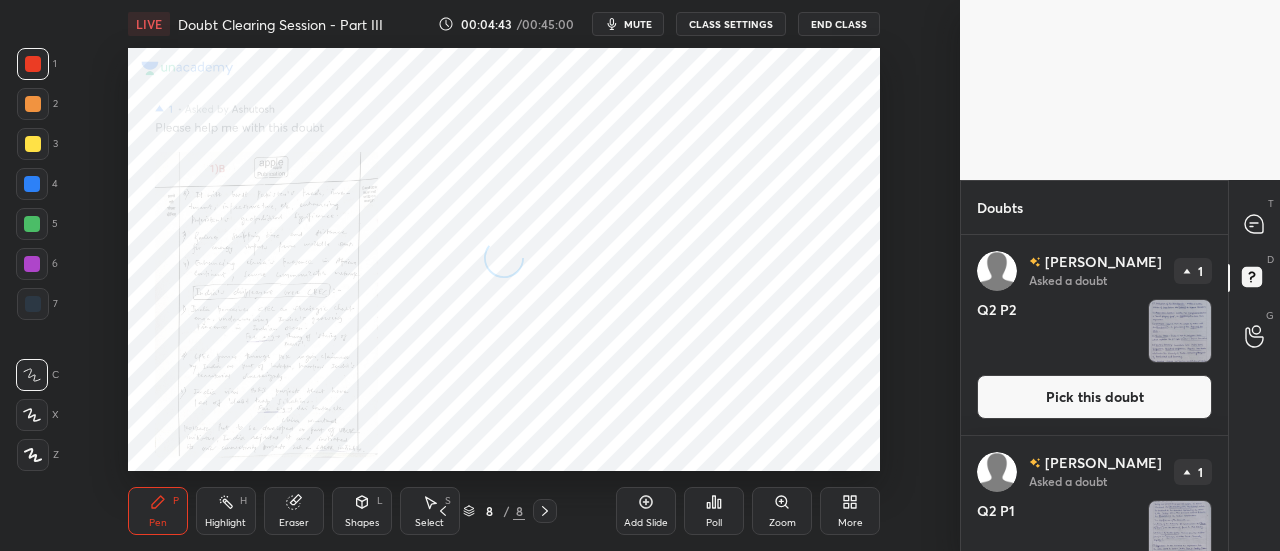 click on "Zoom" at bounding box center [782, 511] 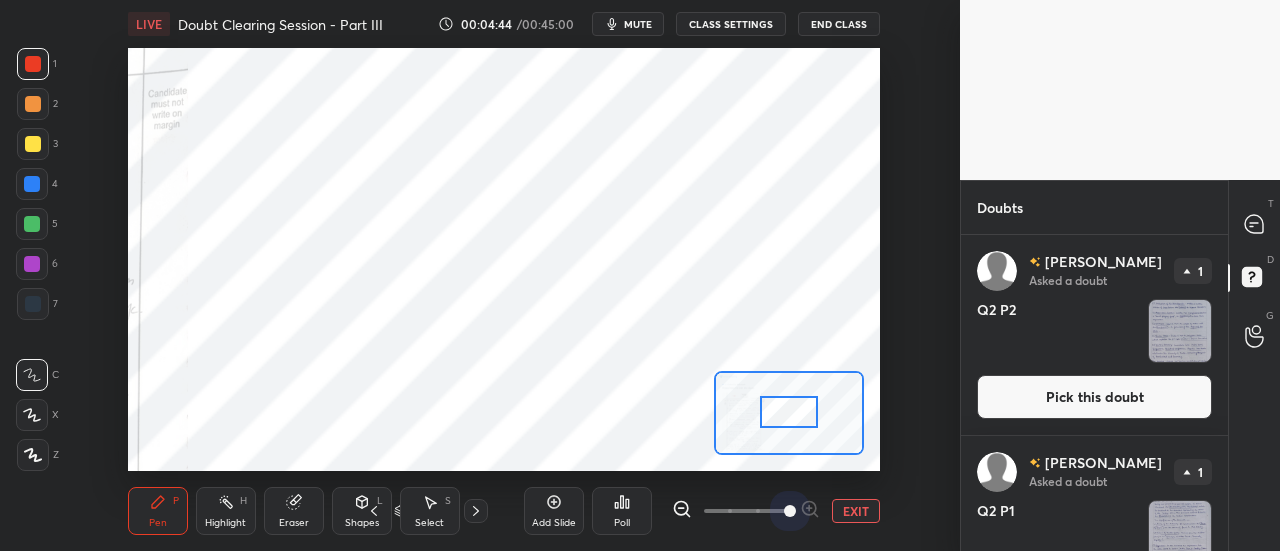 drag, startPoint x: 774, startPoint y: 513, endPoint x: 916, endPoint y: 511, distance: 142.01408 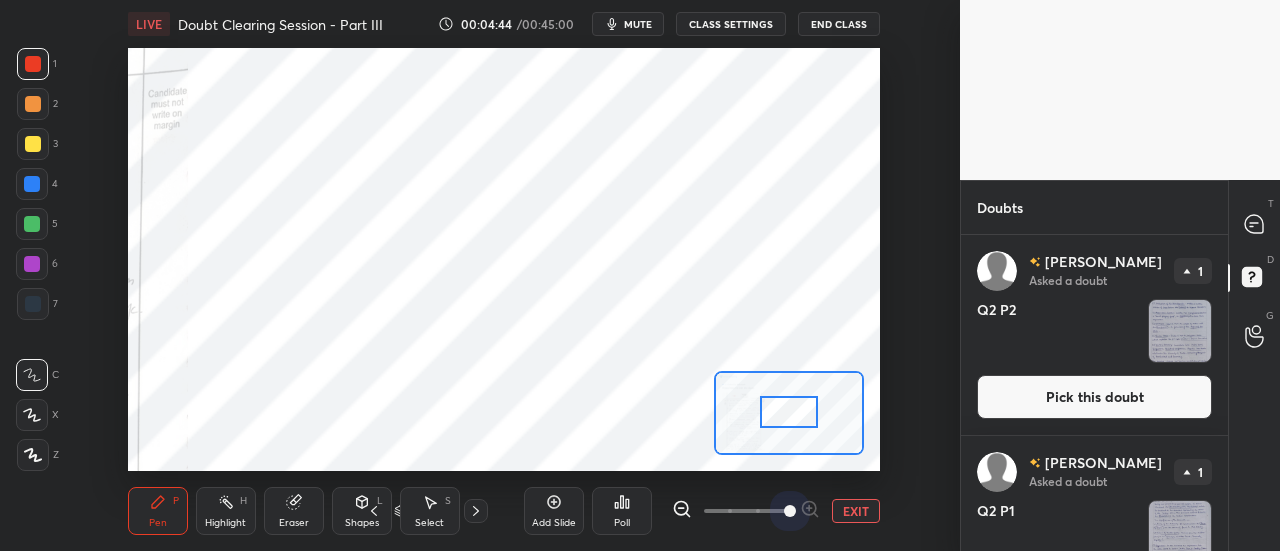 click on "LIVE Doubt Clearing Session - Part III 00:04:44 /  00:45:00 mute CLASS SETTINGS End Class Setting up your live class Poll for   secs No correct answer Start poll Back Doubt Clearing Session - Part III • L5 of Doubt Clearing Course for History and Economy - UPSC CSE [PERSON_NAME] Pen P Highlight H Eraser Shapes L Select S 8 / 8 Add Slide Poll EXIT" at bounding box center (504, 275) 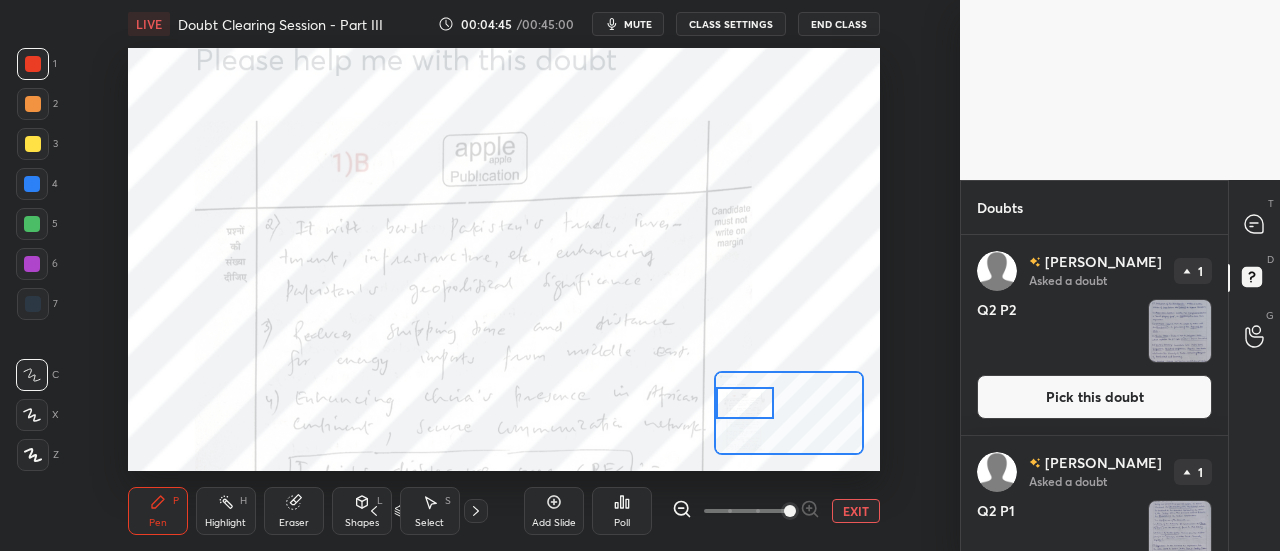 click on "Setting up your live class Poll for   secs No correct answer Start poll" at bounding box center (504, 259) 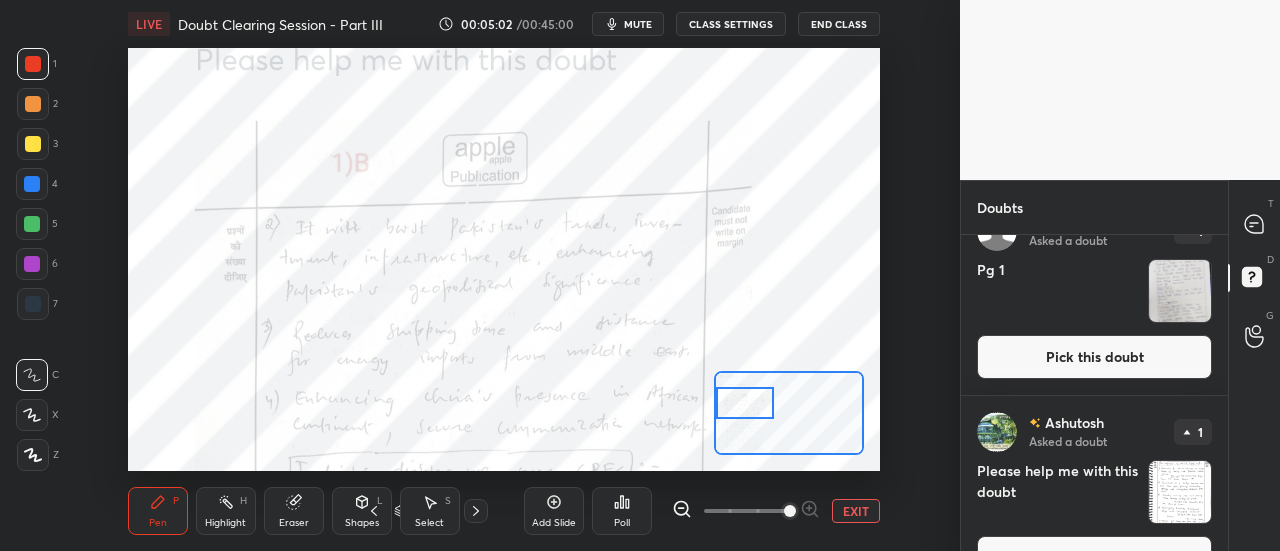 scroll, scrollTop: 1692, scrollLeft: 0, axis: vertical 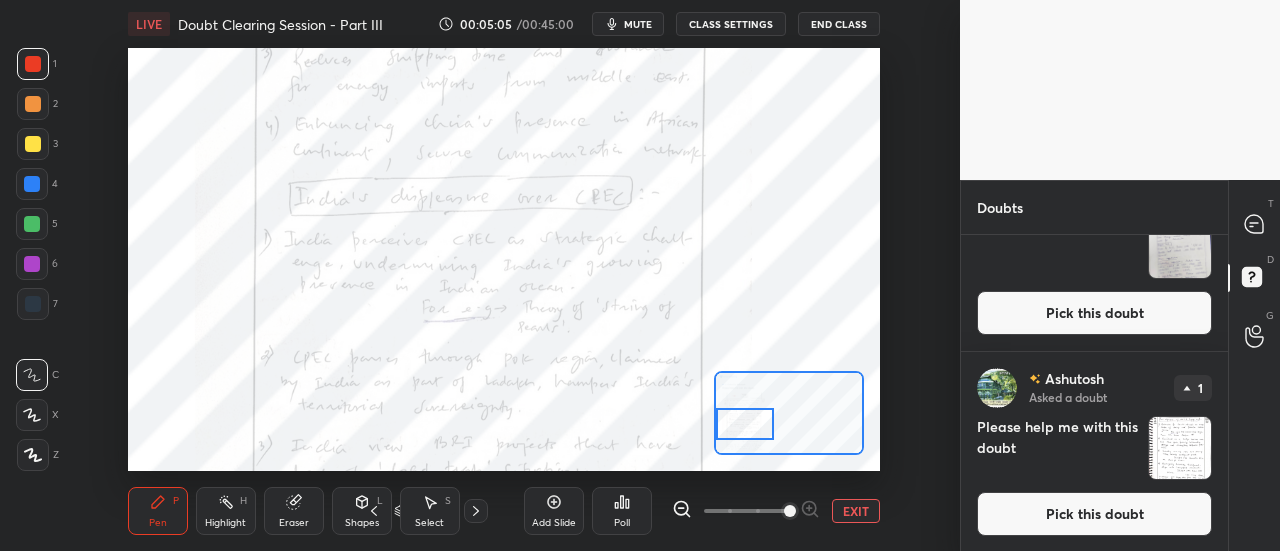 drag, startPoint x: 737, startPoint y: 409, endPoint x: 732, endPoint y: 430, distance: 21.587032 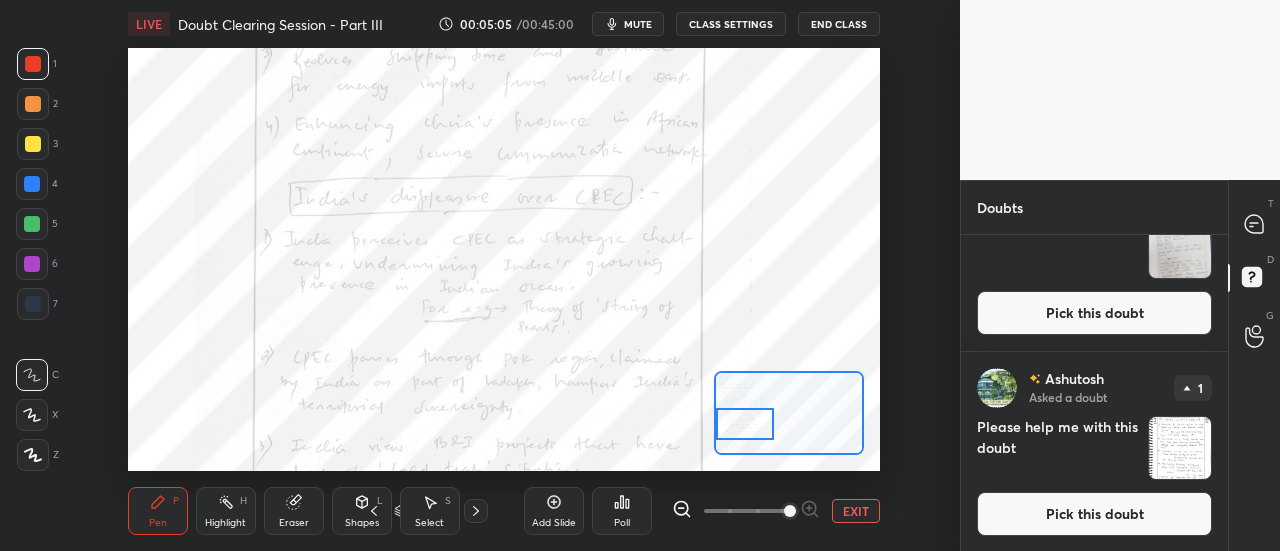 click at bounding box center (745, 424) 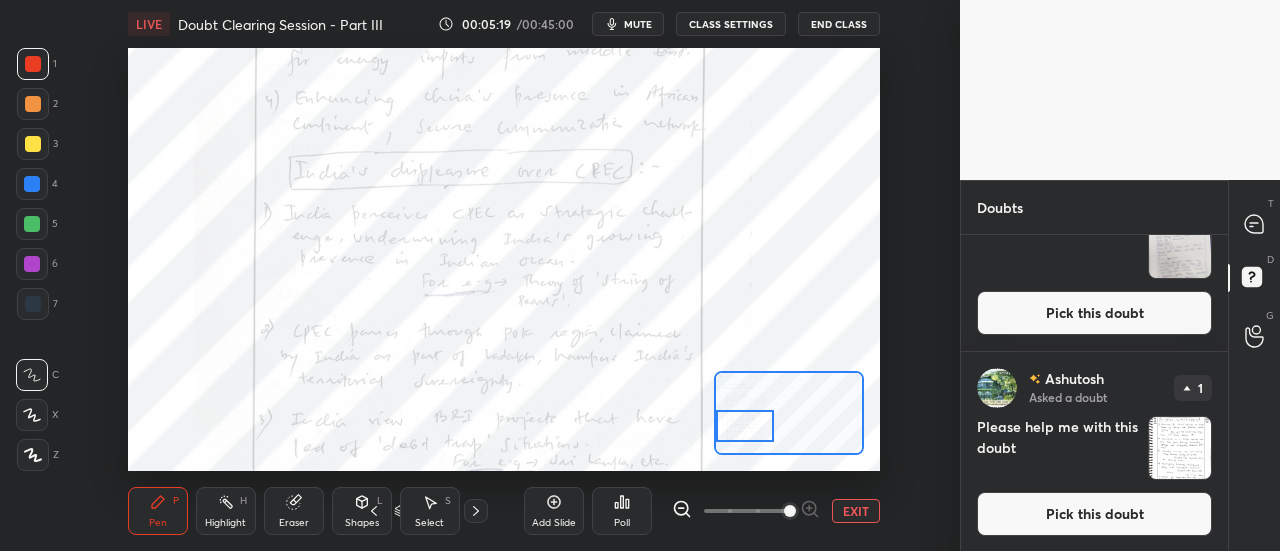 drag, startPoint x: 736, startPoint y: 425, endPoint x: 727, endPoint y: 483, distance: 58.694122 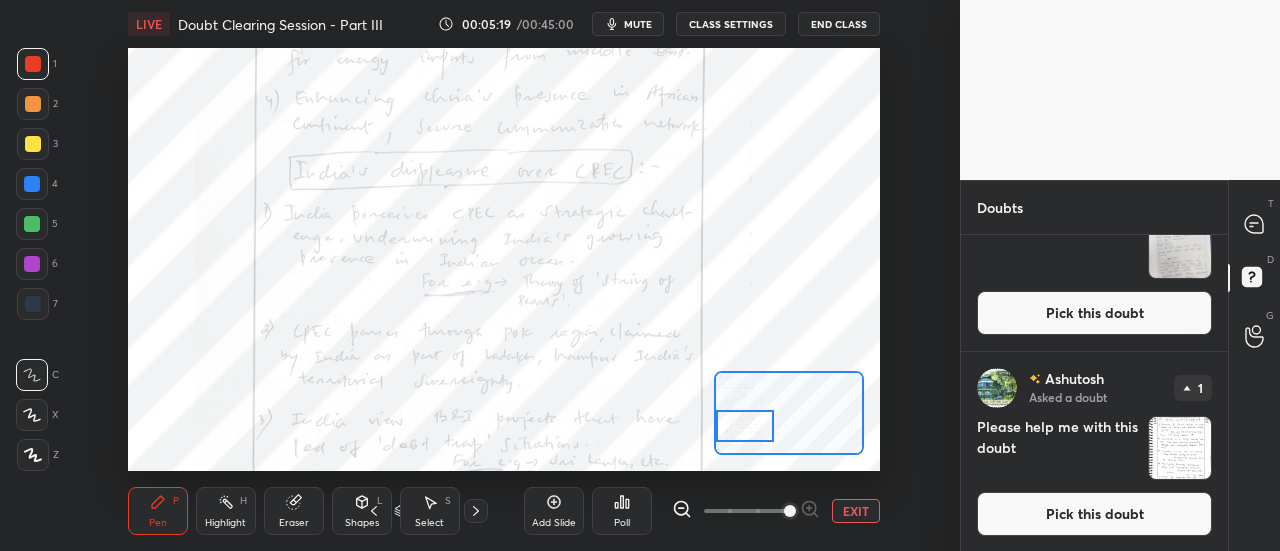 click on "LIVE Doubt Clearing Session - Part III 00:05:19 /  00:45:00 mute CLASS SETTINGS End Class Setting up your live class Poll for   secs No correct answer Start poll Back Doubt Clearing Session - Part III • L5 of Doubt Clearing Course for History and Economy - UPSC CSE [PERSON_NAME] Pen P Highlight H Eraser Shapes L Select S 8 / 8 Add Slide Poll EXIT" at bounding box center [504, 275] 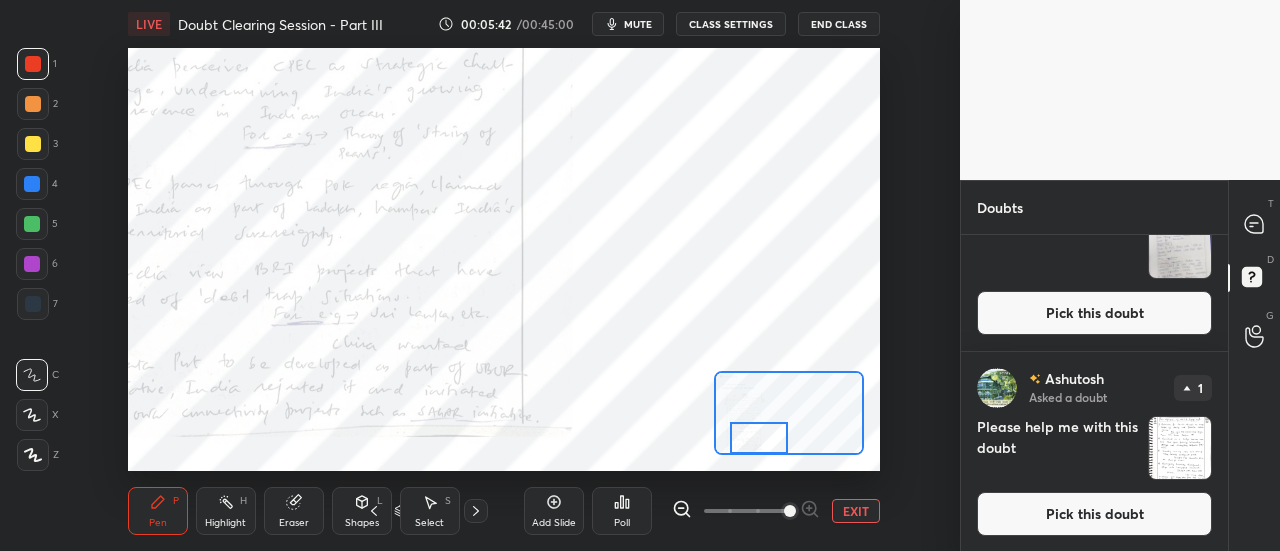 drag, startPoint x: 753, startPoint y: 437, endPoint x: 767, endPoint y: 477, distance: 42.379242 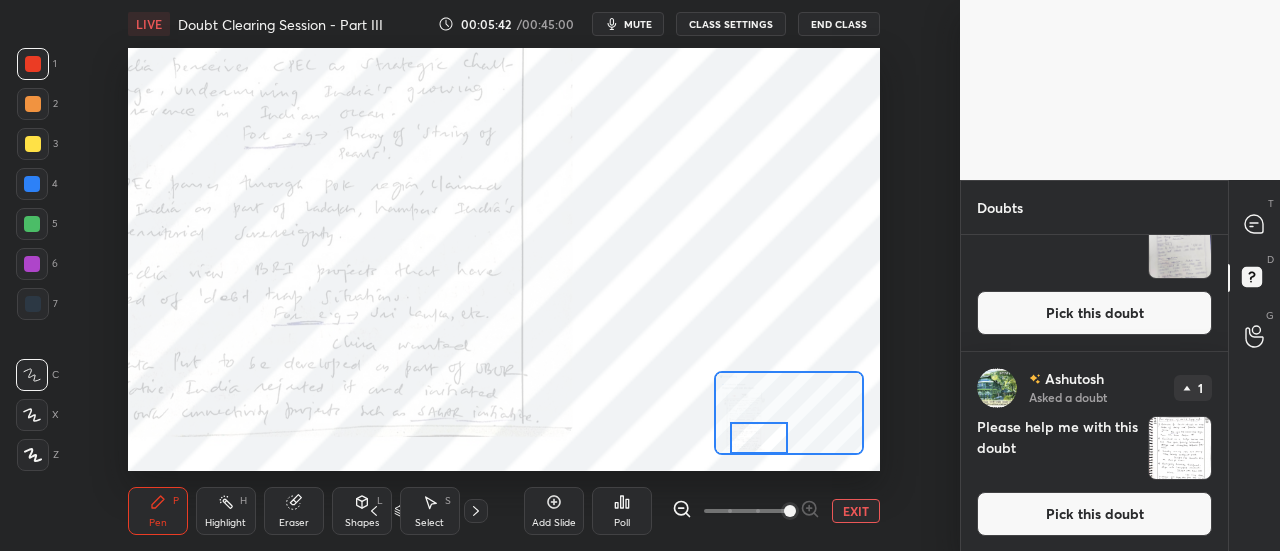 click on "LIVE Doubt Clearing Session - Part III 00:05:42 /  00:45:00 mute CLASS SETTINGS End Class Setting up your live class Poll for   secs No correct answer Start poll Back Doubt Clearing Session - Part III • L5 of Doubt Clearing Course for History and Economy - UPSC CSE [PERSON_NAME] Pen P Highlight H Eraser Shapes L Select S 8 / 8 Add Slide Poll EXIT" at bounding box center (504, 275) 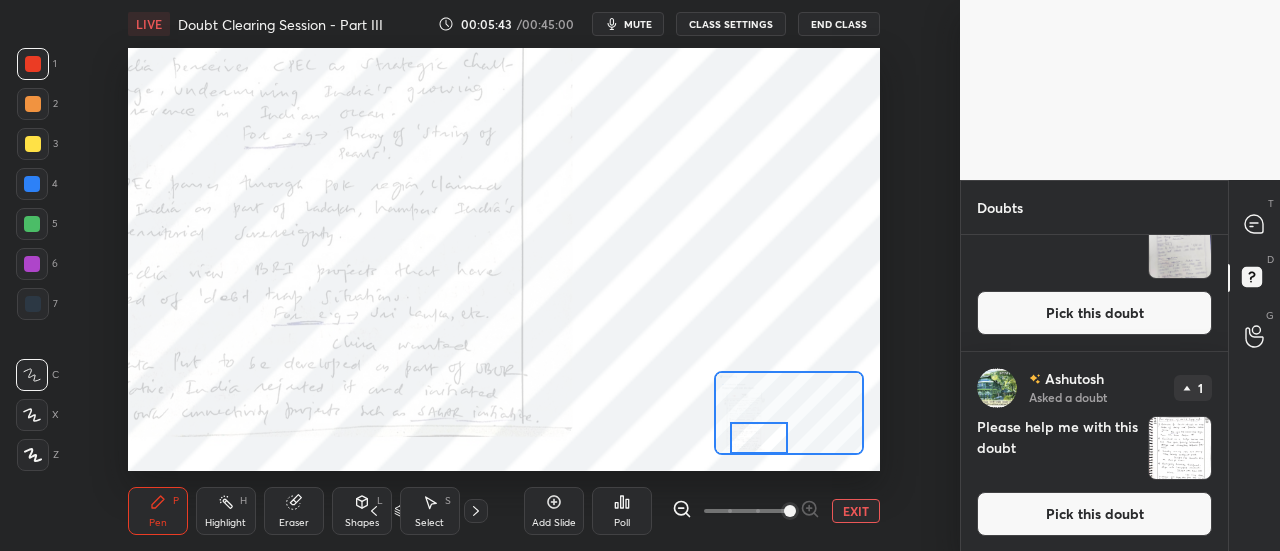 click at bounding box center [1180, 448] 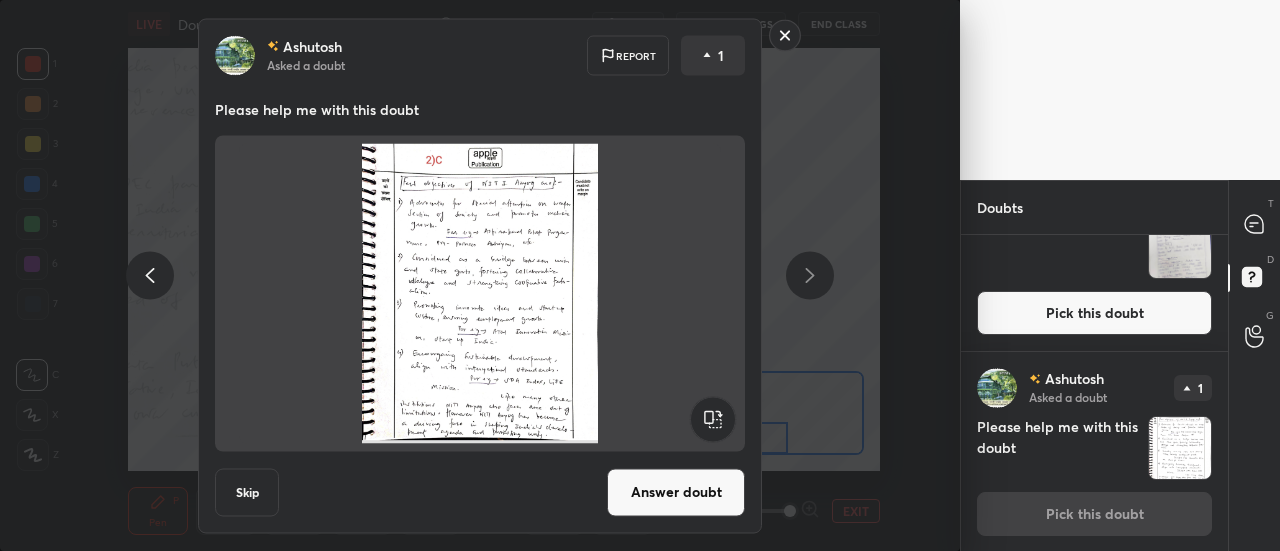click 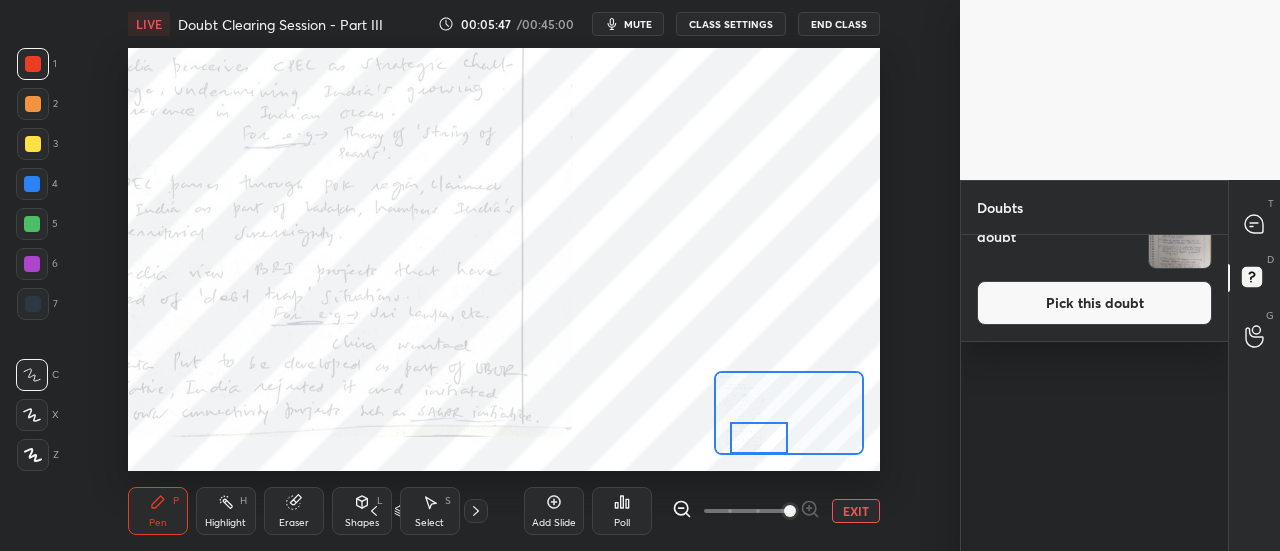 scroll, scrollTop: 0, scrollLeft: 0, axis: both 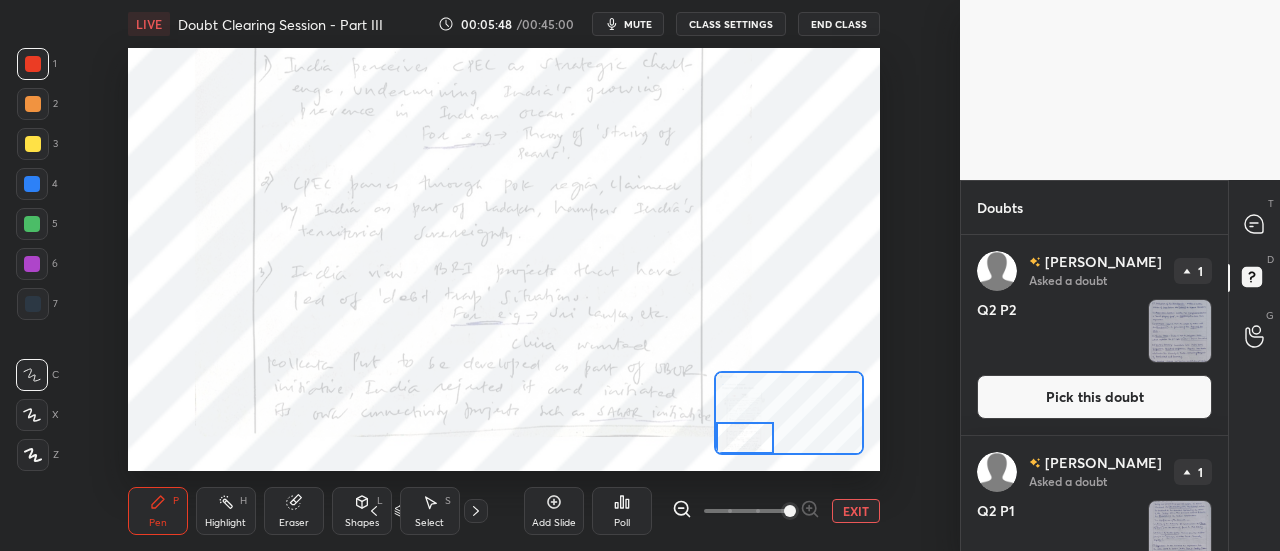 drag, startPoint x: 759, startPoint y: 447, endPoint x: 699, endPoint y: 463, distance: 62.0967 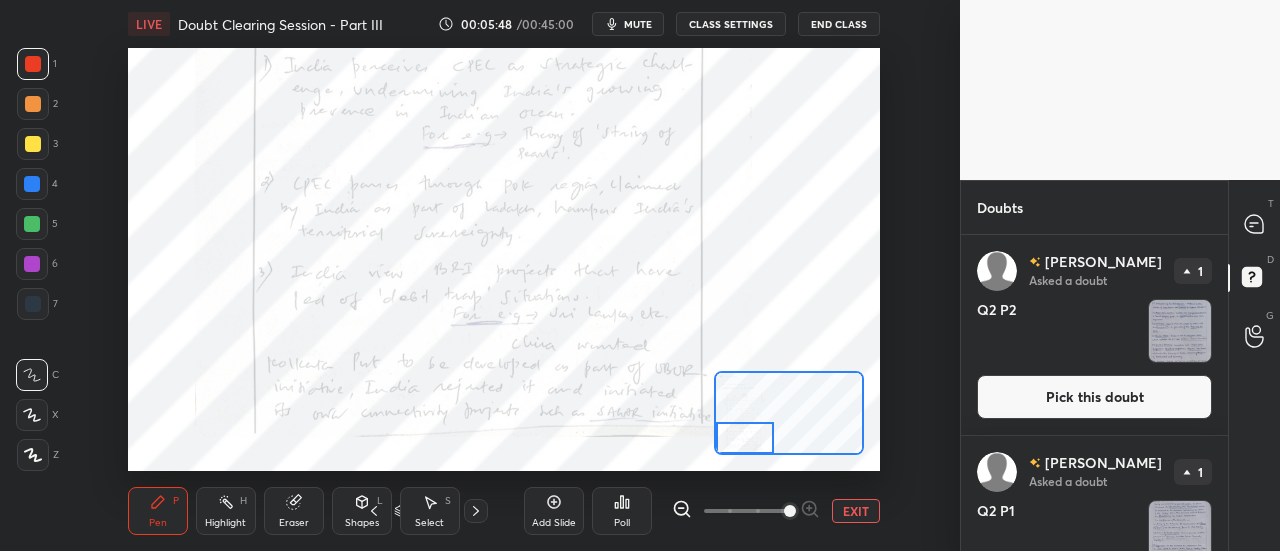click on "LIVE Doubt Clearing Session - Part III 00:05:48 /  00:45:00 mute CLASS SETTINGS End Class Setting up your live class Poll for   secs No correct answer Start poll Back Doubt Clearing Session - Part III • L5 of Doubt Clearing Course for History and Economy - UPSC CSE [PERSON_NAME] Pen P Highlight H Eraser Shapes L Select S 8 / 8 Add Slide Poll EXIT" at bounding box center [504, 275] 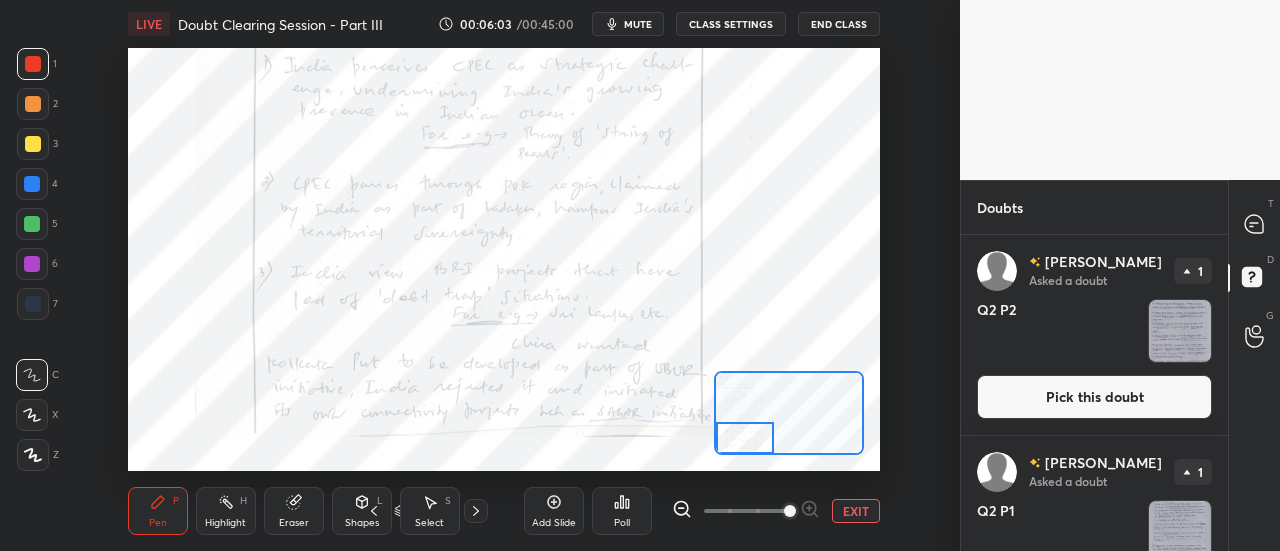 click 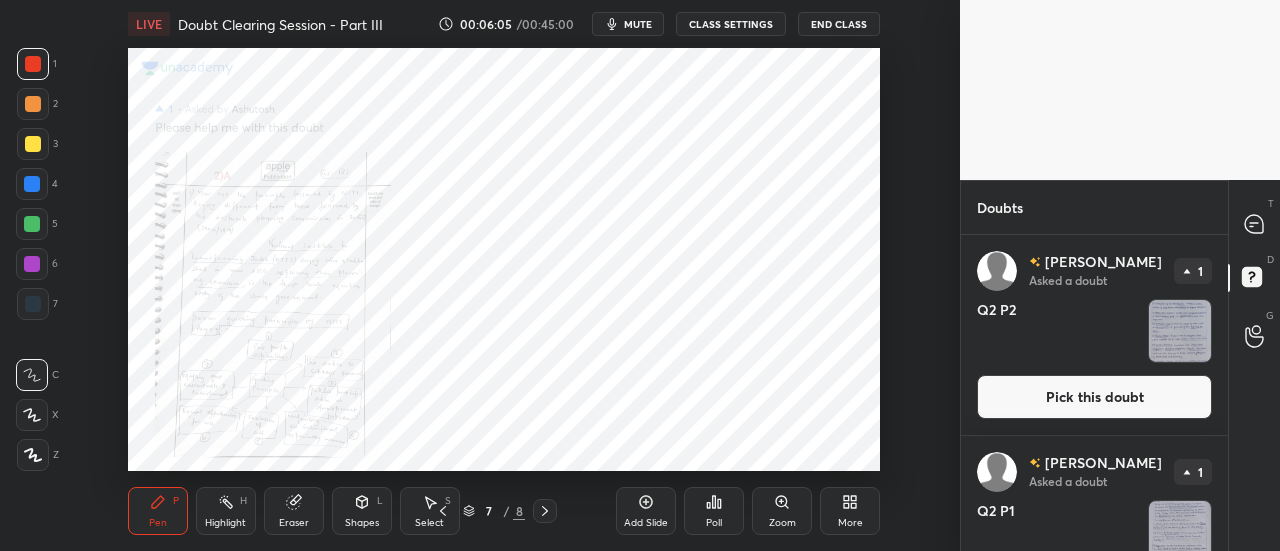 click on "Zoom" at bounding box center (782, 511) 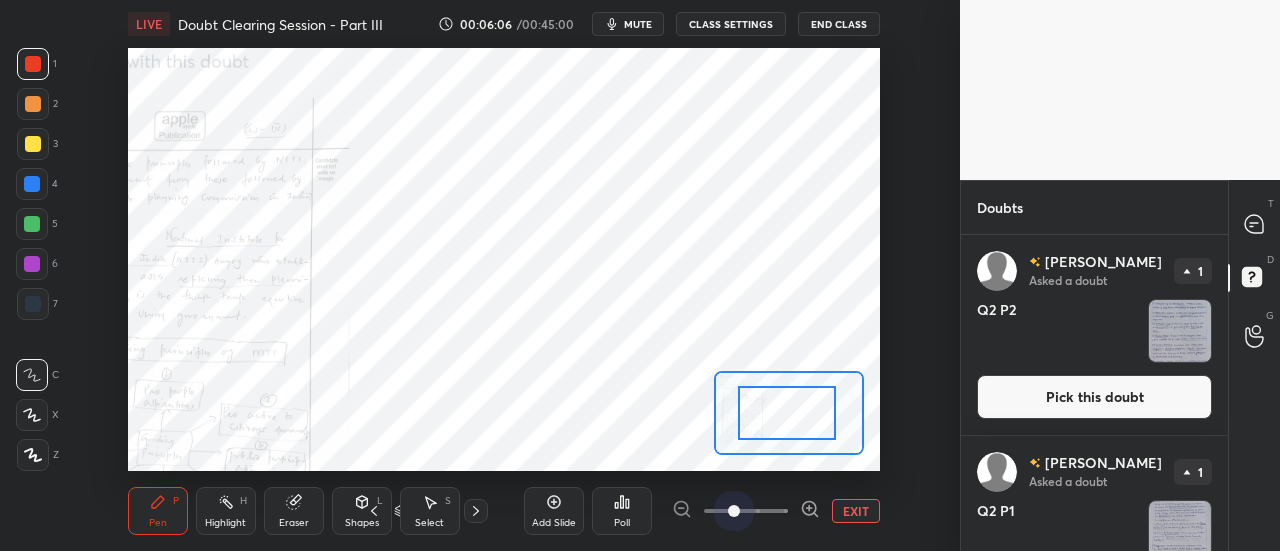 drag, startPoint x: 746, startPoint y: 528, endPoint x: 870, endPoint y: 525, distance: 124.036285 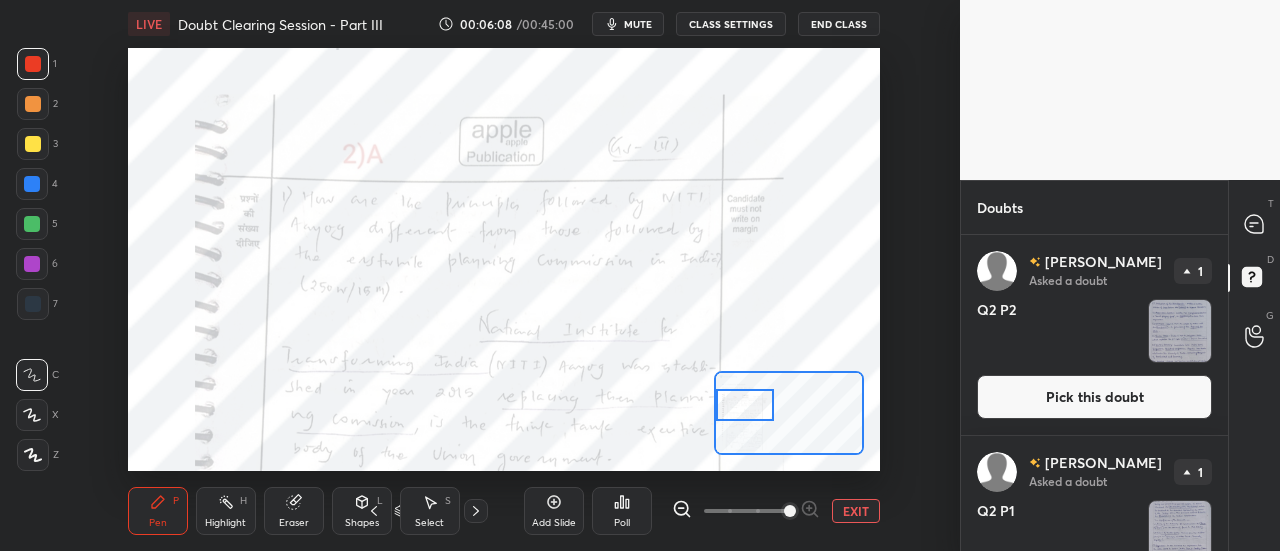 click on "Setting up your live class Poll for   secs No correct answer Start poll" at bounding box center (504, 259) 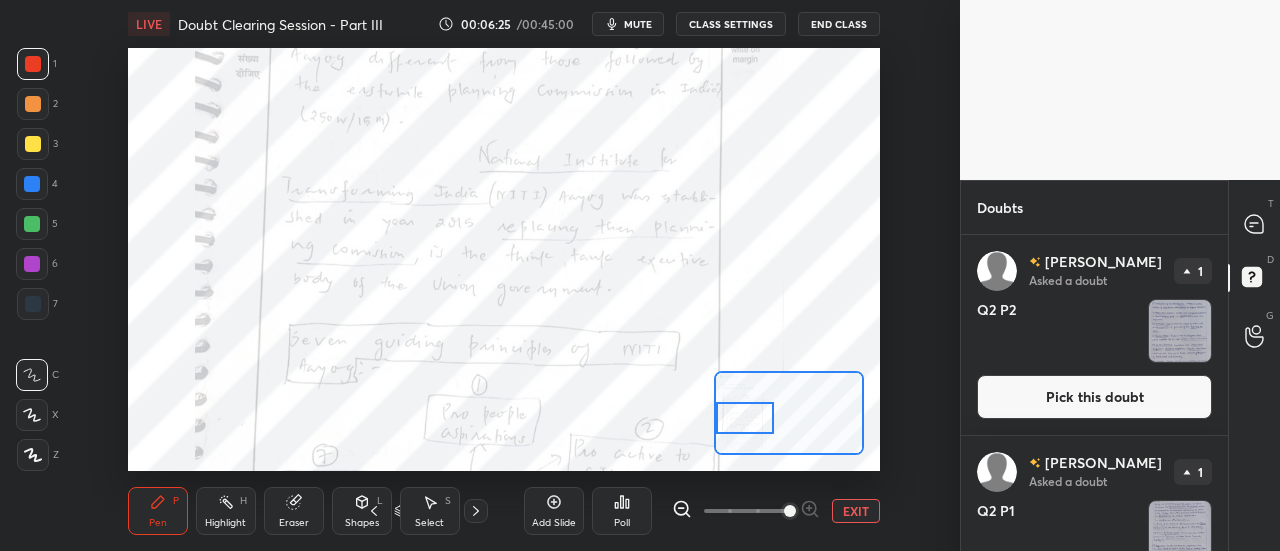 drag, startPoint x: 754, startPoint y: 414, endPoint x: 753, endPoint y: 427, distance: 13.038404 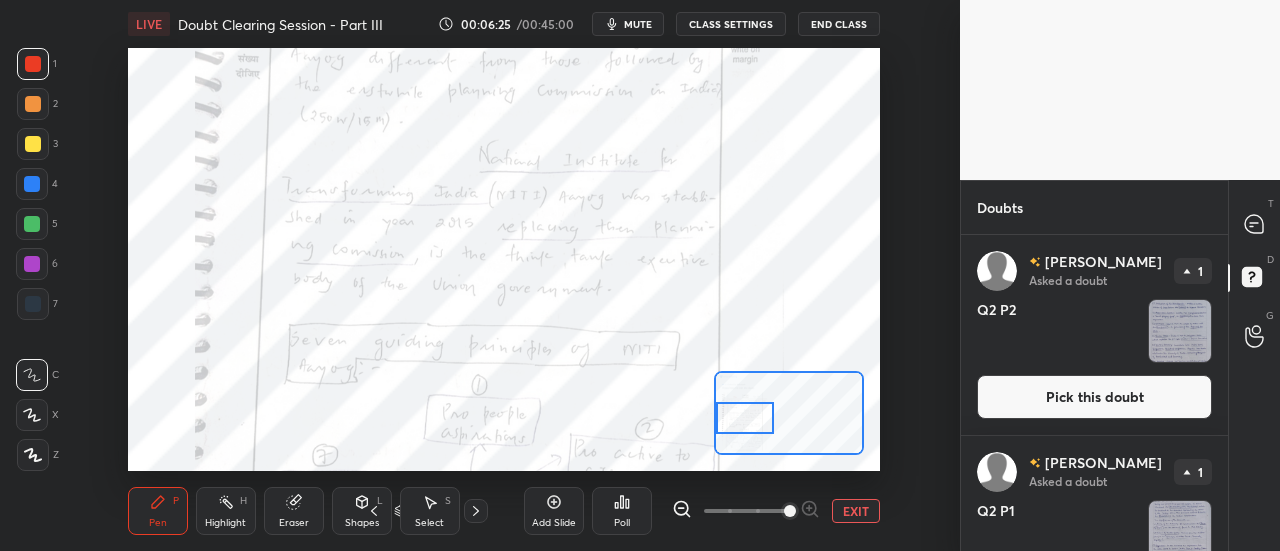 click at bounding box center [745, 418] 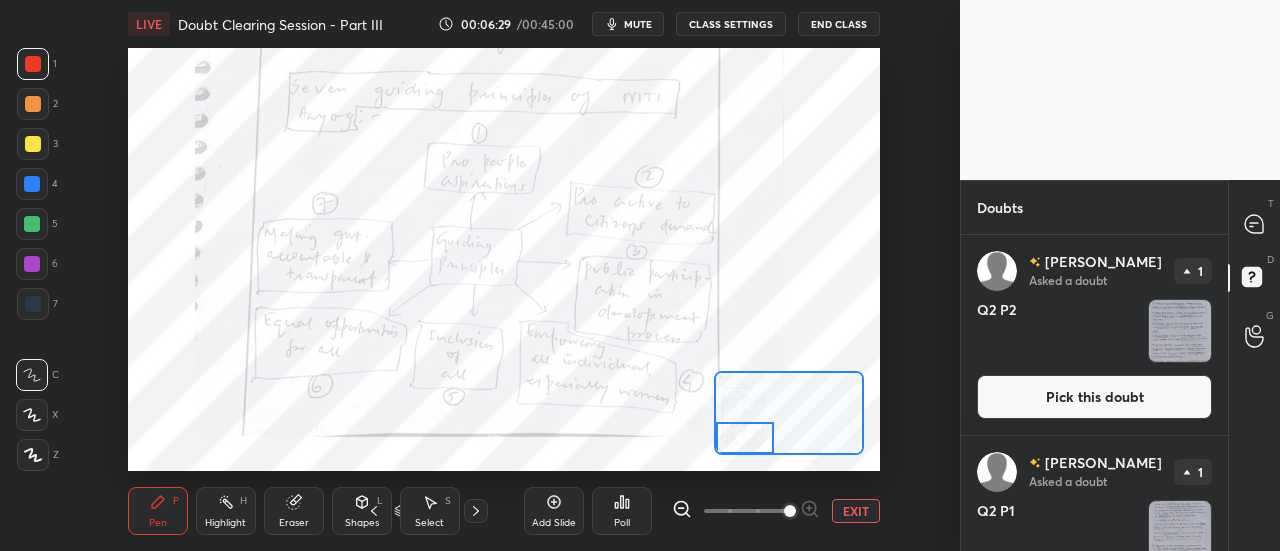drag, startPoint x: 759, startPoint y: 423, endPoint x: 750, endPoint y: 455, distance: 33.24154 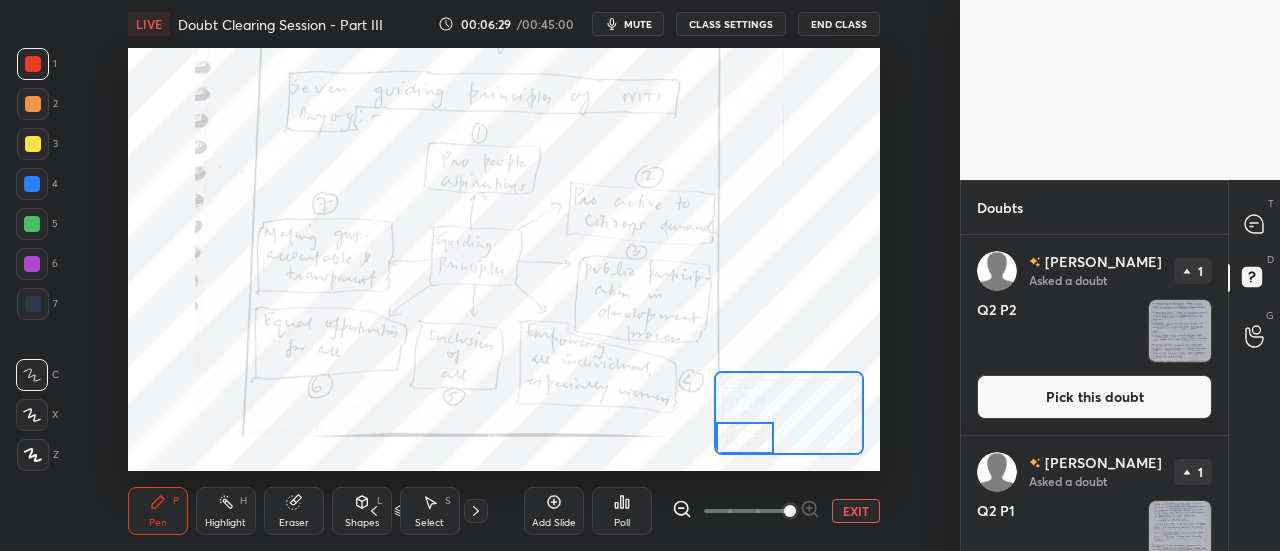click on "LIVE Doubt Clearing Session - Part III 00:06:29 /  00:45:00 mute CLASS SETTINGS End Class Setting up your live class Poll for   secs No correct answer Start poll Back Doubt Clearing Session - Part III • L5 of Doubt Clearing Course for History and Economy - UPSC CSE [PERSON_NAME] Pen P Highlight H Eraser Shapes L Select S 7 / 8 Add Slide Poll EXIT" at bounding box center [504, 275] 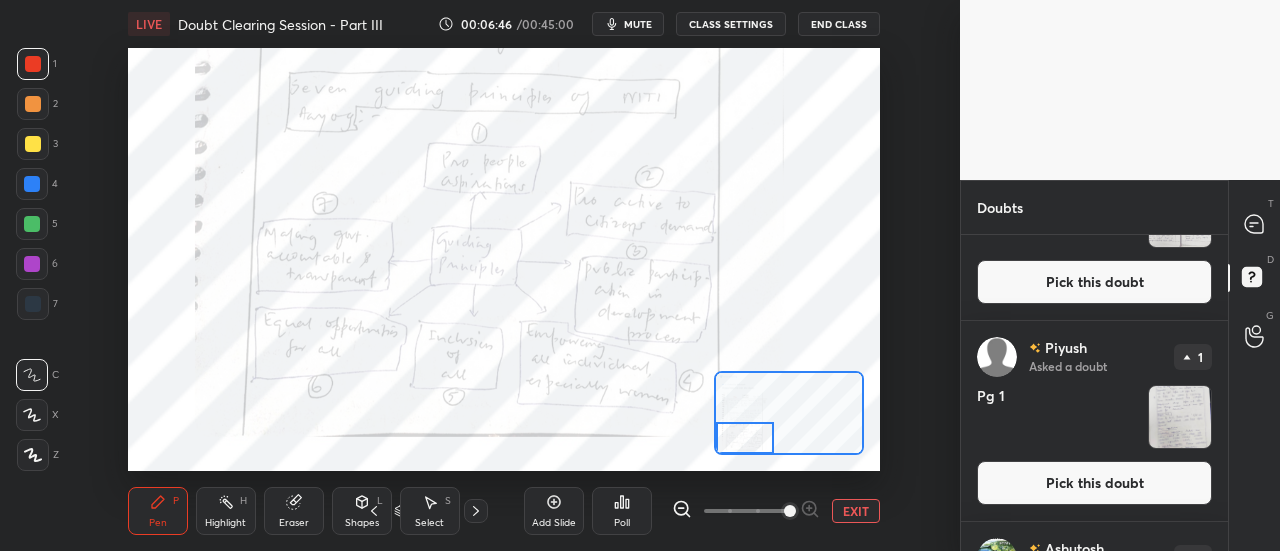 scroll, scrollTop: 1692, scrollLeft: 0, axis: vertical 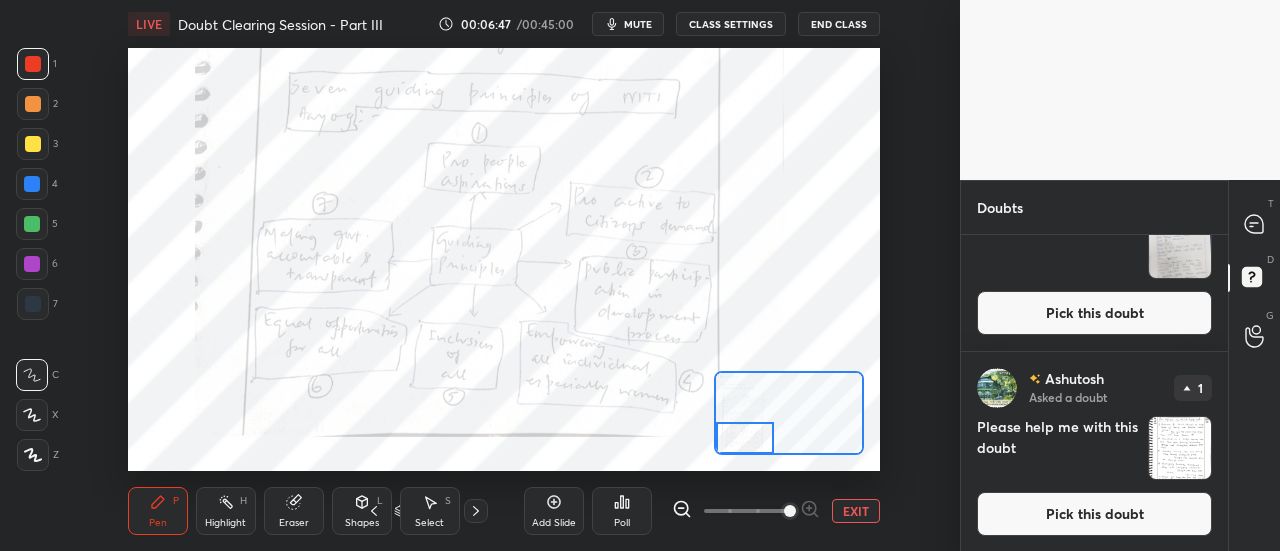 click at bounding box center (1180, 448) 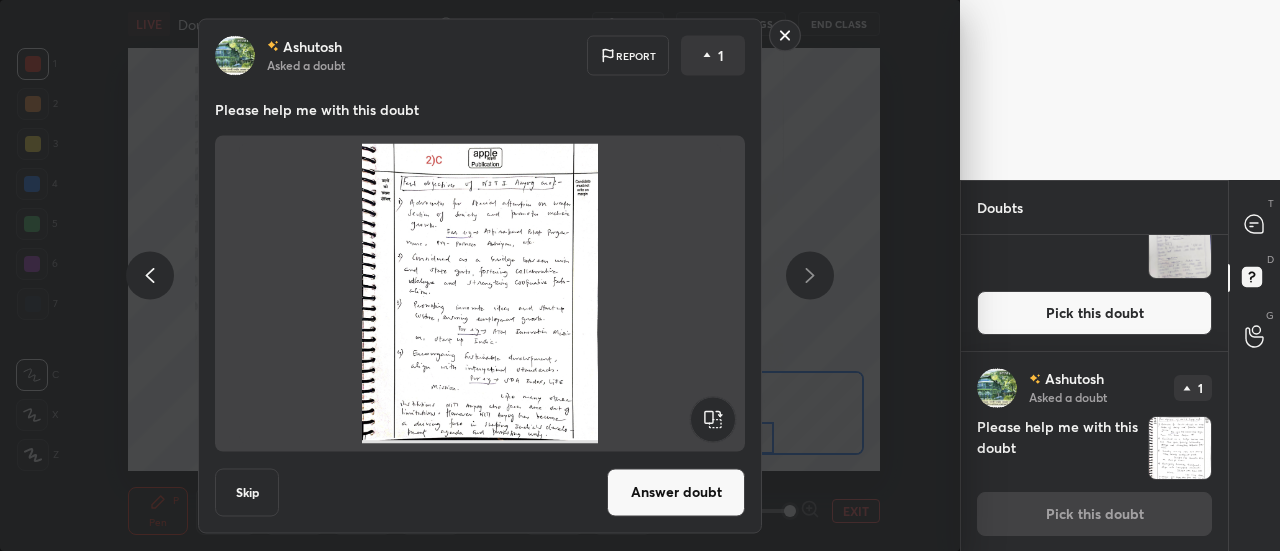 click on "Answer doubt" at bounding box center [676, 492] 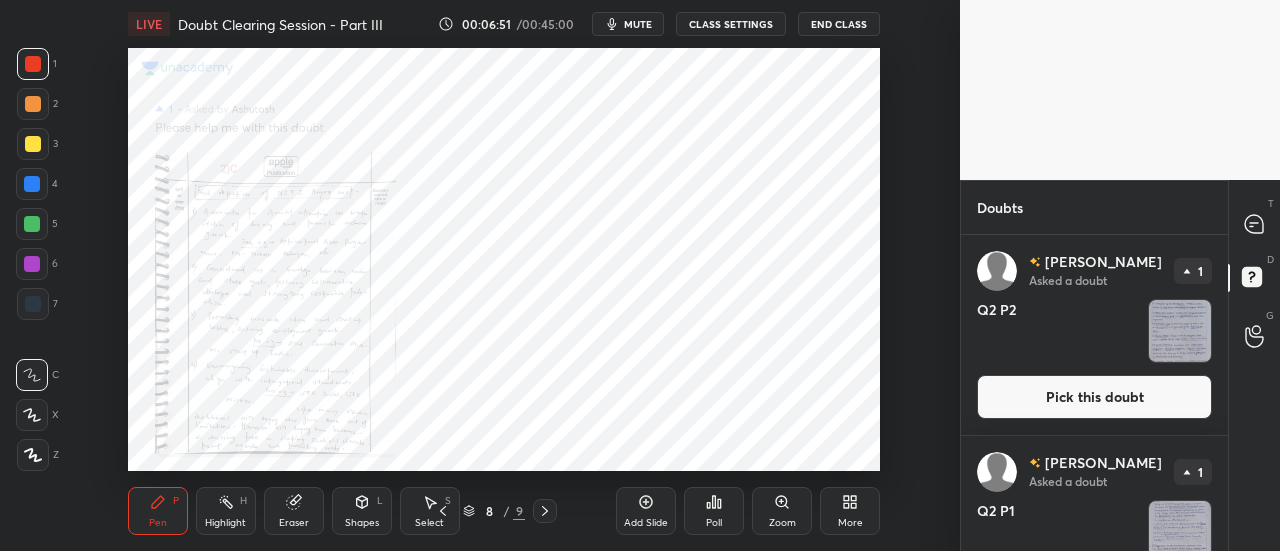 click 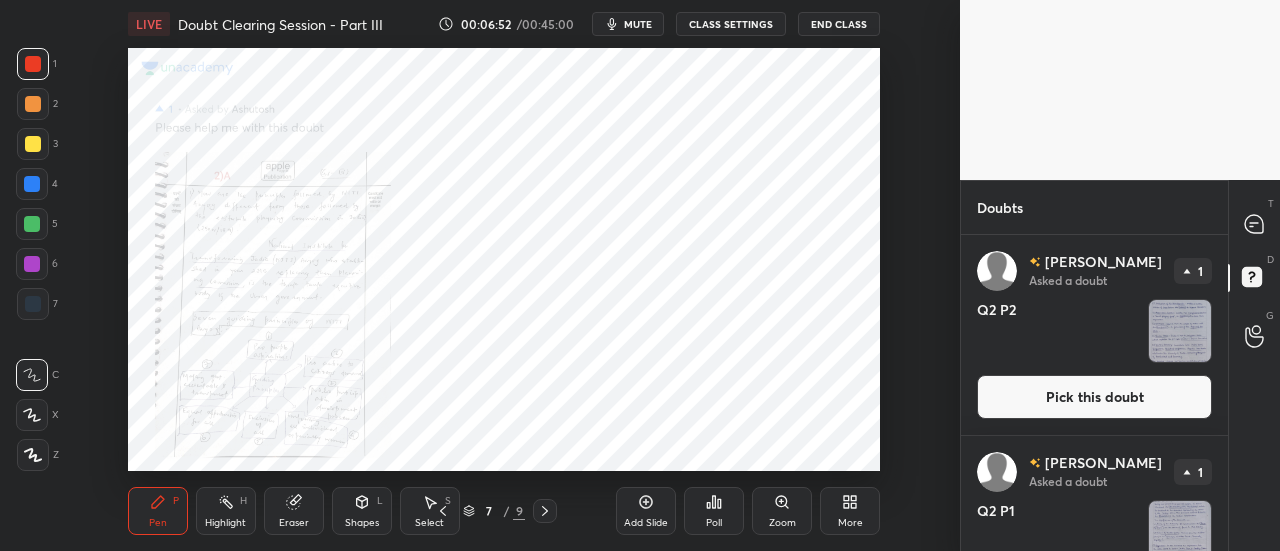 click 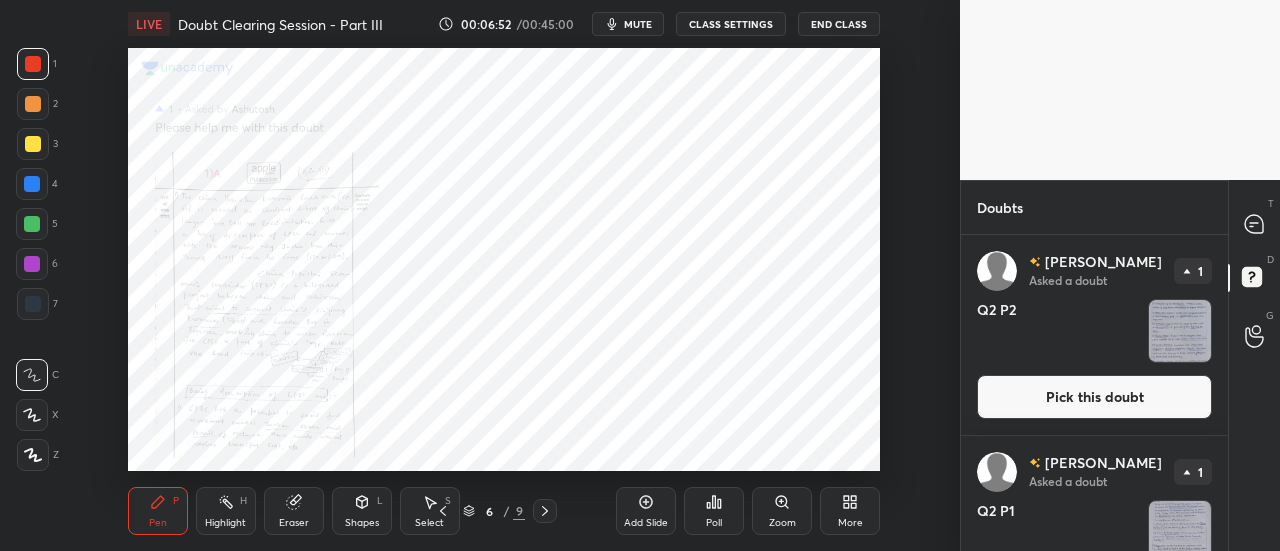 click 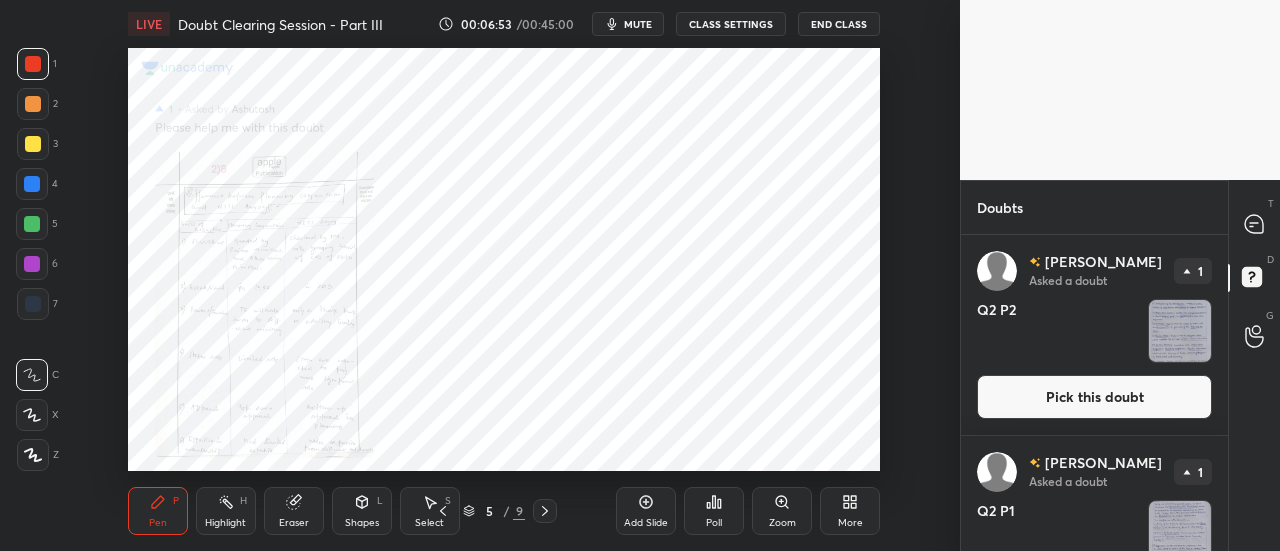 click on "Zoom" at bounding box center [782, 511] 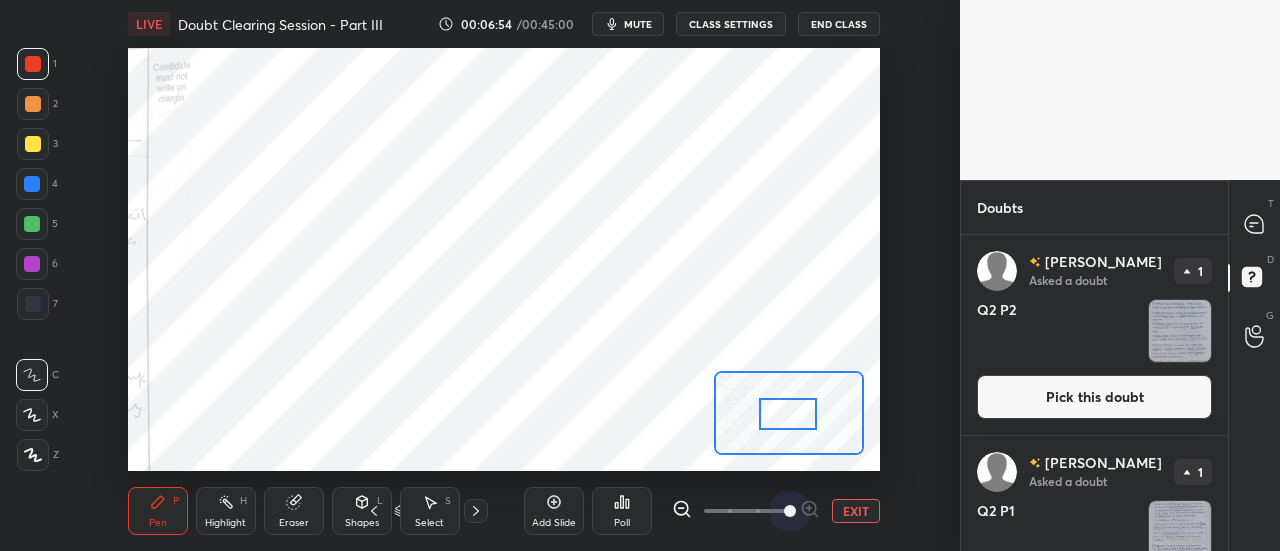 drag, startPoint x: 748, startPoint y: 502, endPoint x: 874, endPoint y: 463, distance: 131.89769 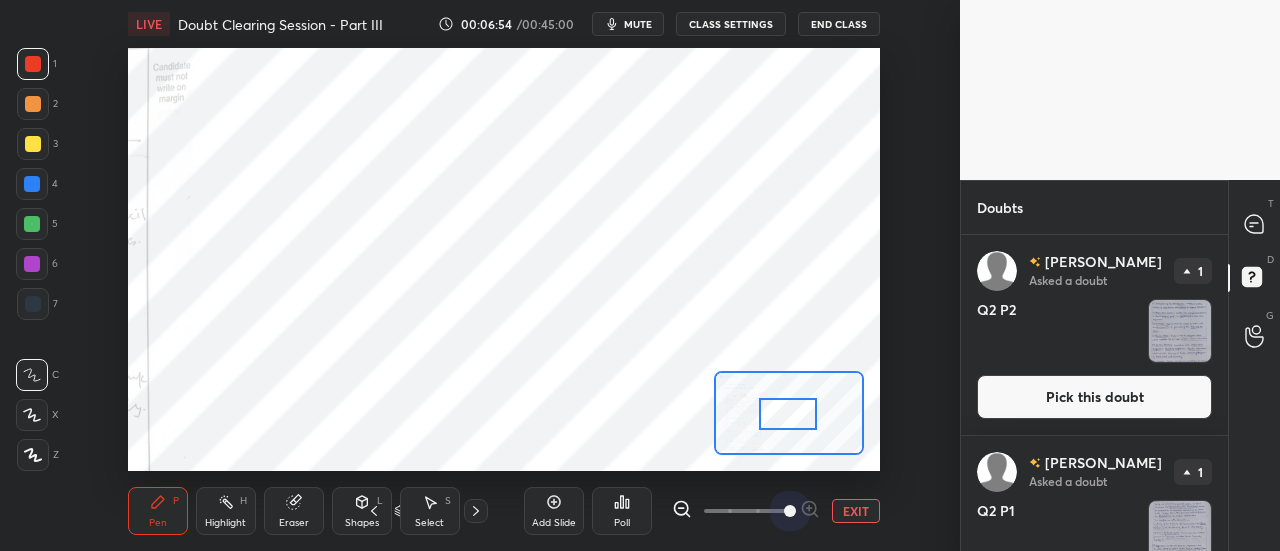 click on "1 2 3 4 5 6 7 C X Z C X Z E E Erase all   H H LIVE Doubt Clearing Session - Part III 00:06:54 /  00:45:00 mute CLASS SETTINGS End Class Setting up your live class Poll for   secs No correct answer Start poll Back Doubt Clearing Session - Part III • L5 of Doubt Clearing Course for History and Economy - UPSC CSE [PERSON_NAME] Pen P Highlight H Eraser Shapes L Select S 5 / 9 Add Slide Poll EXIT" at bounding box center [480, 275] 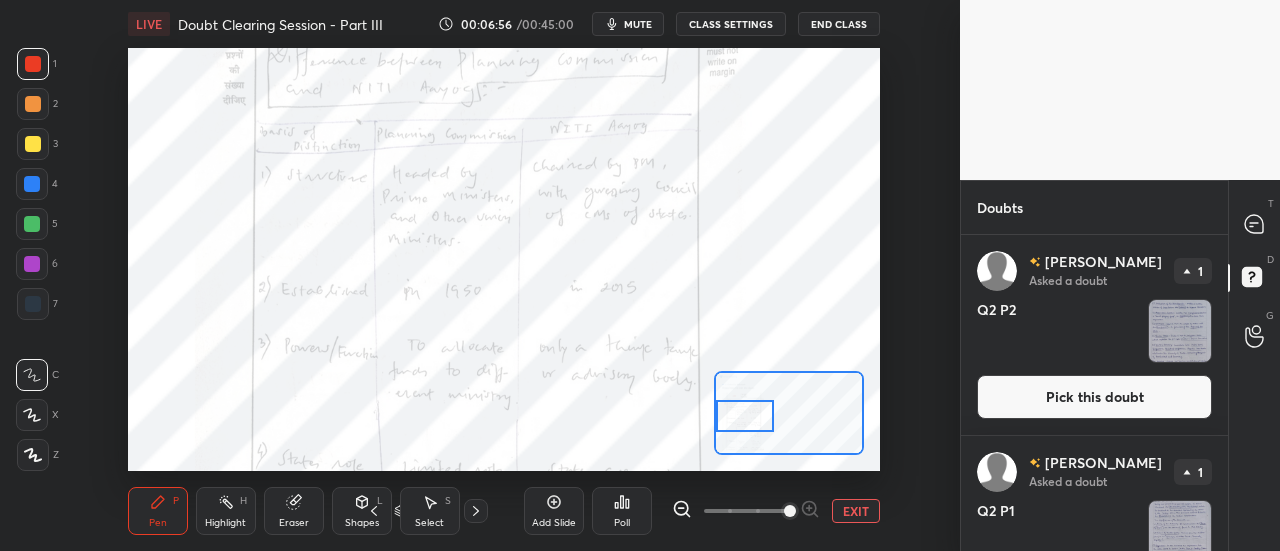 click on "Setting up your live class Poll for   secs No correct answer Start poll" at bounding box center [504, 259] 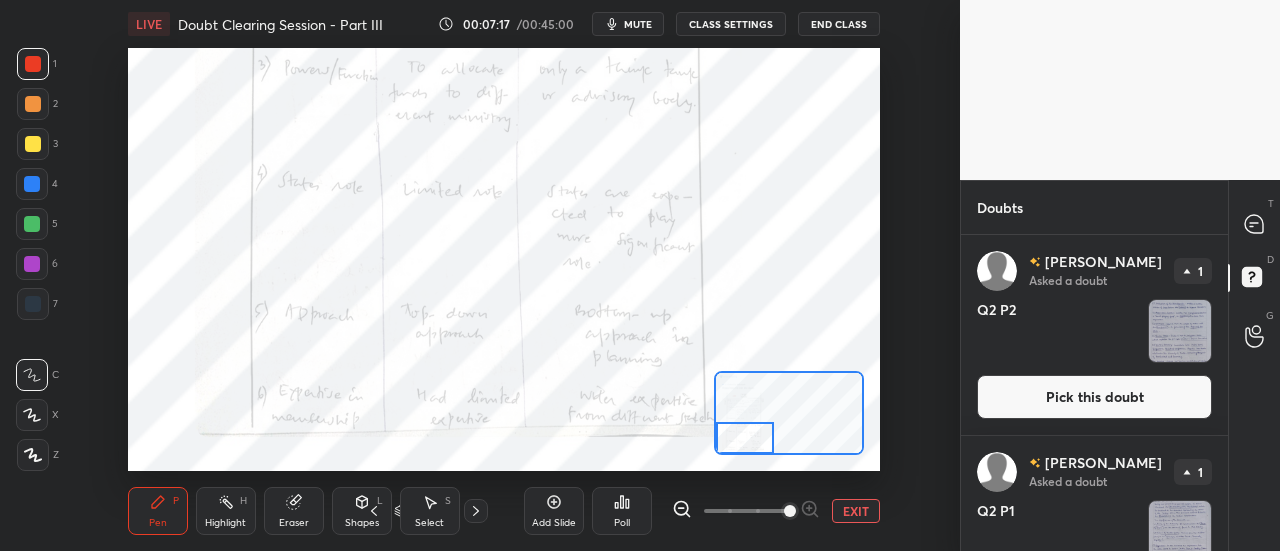 drag, startPoint x: 750, startPoint y: 423, endPoint x: 749, endPoint y: 450, distance: 27.018513 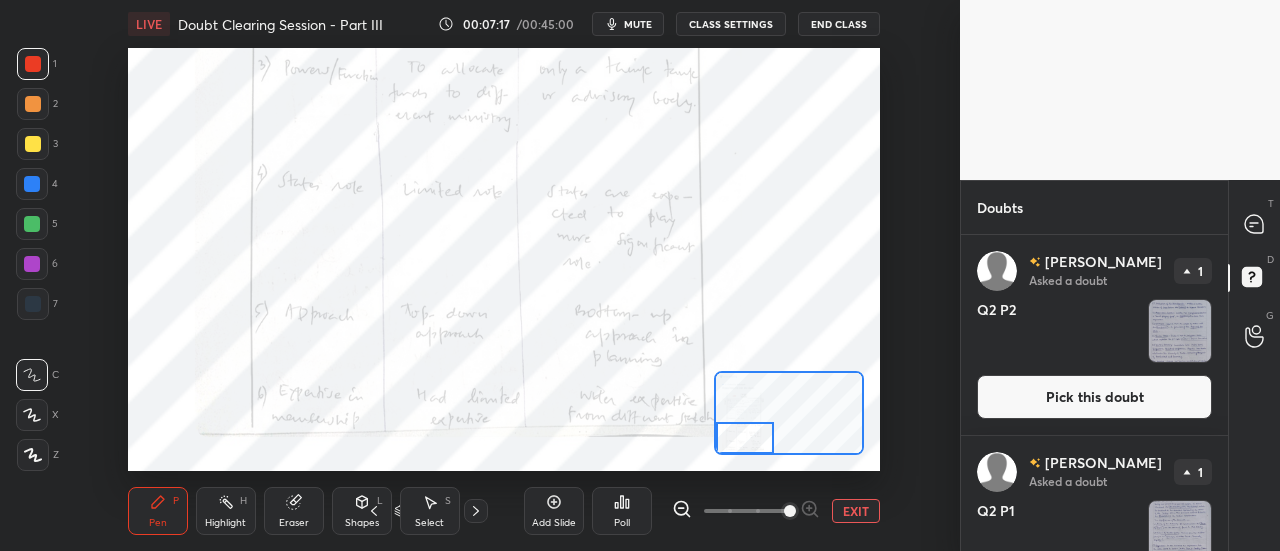 click at bounding box center (745, 438) 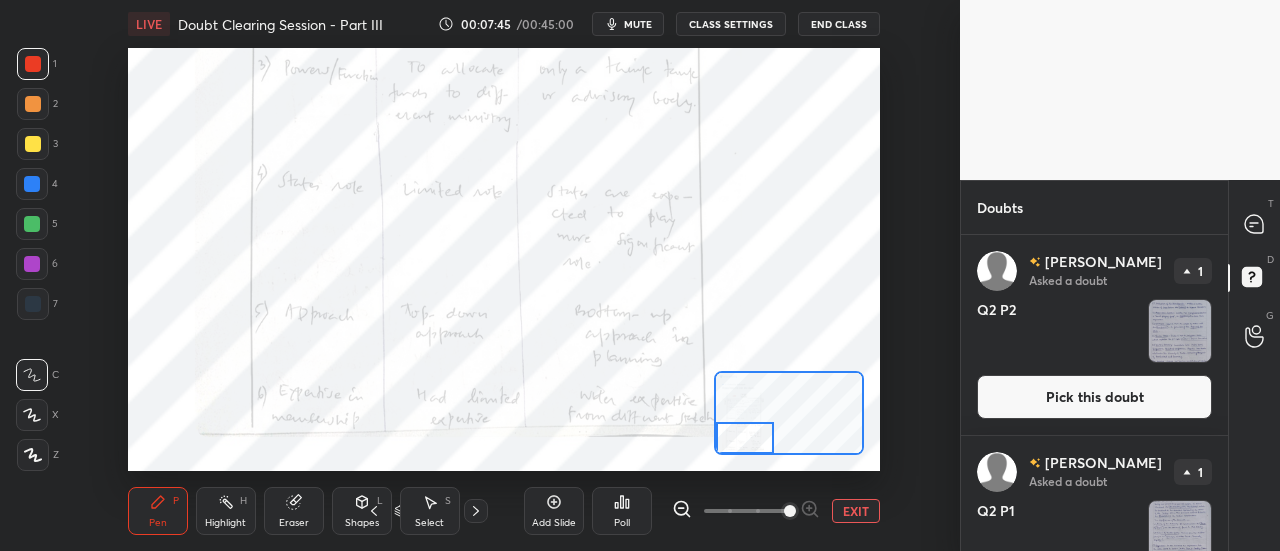 click 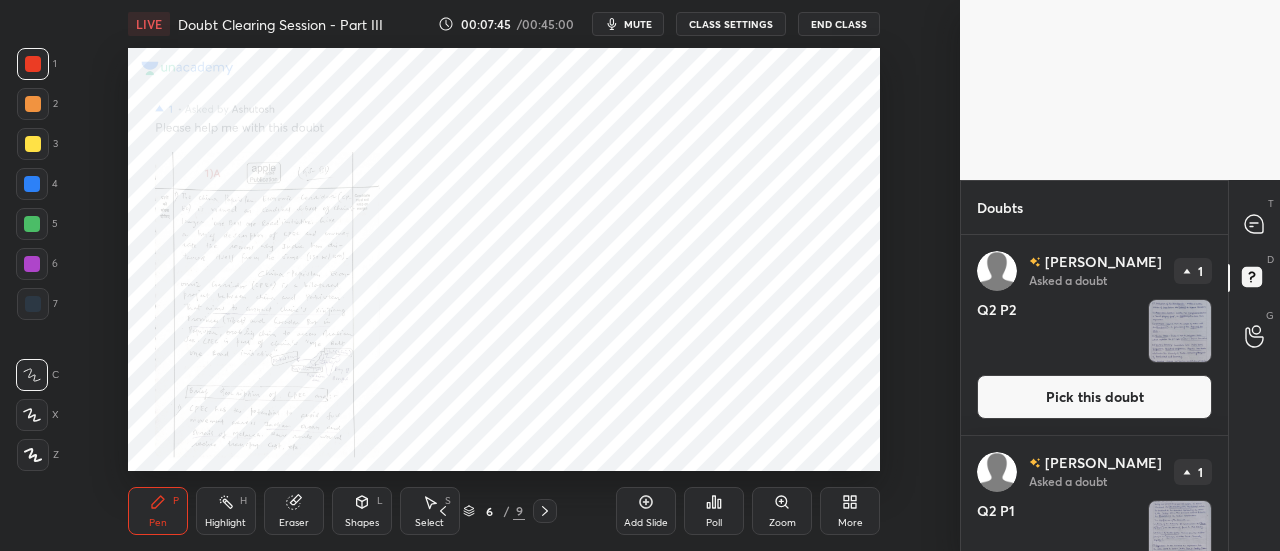 click 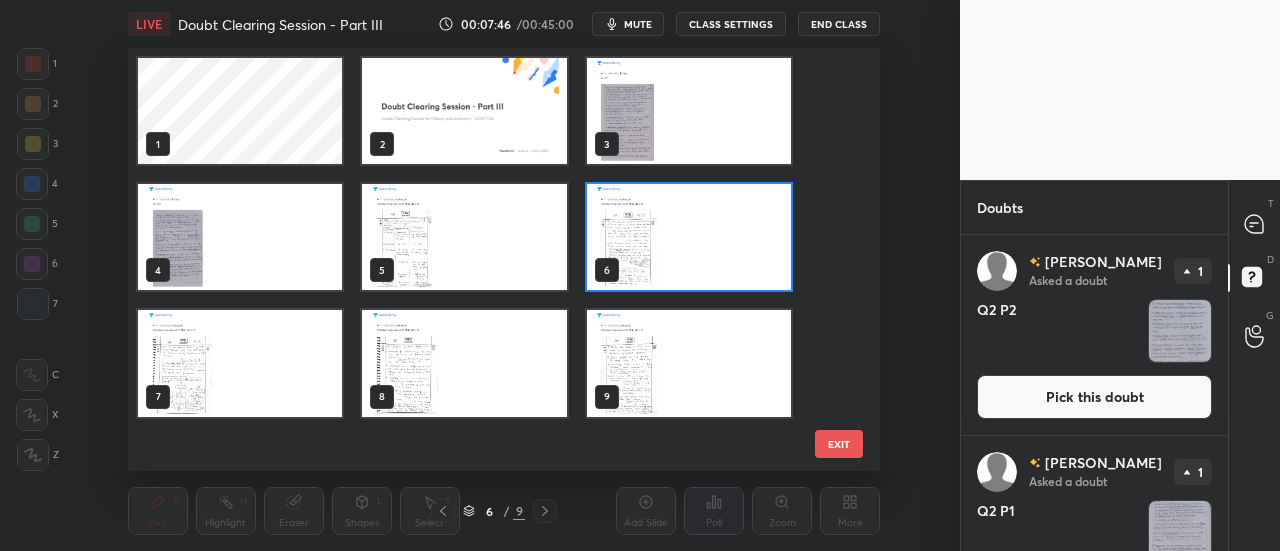 scroll, scrollTop: 6, scrollLeft: 11, axis: both 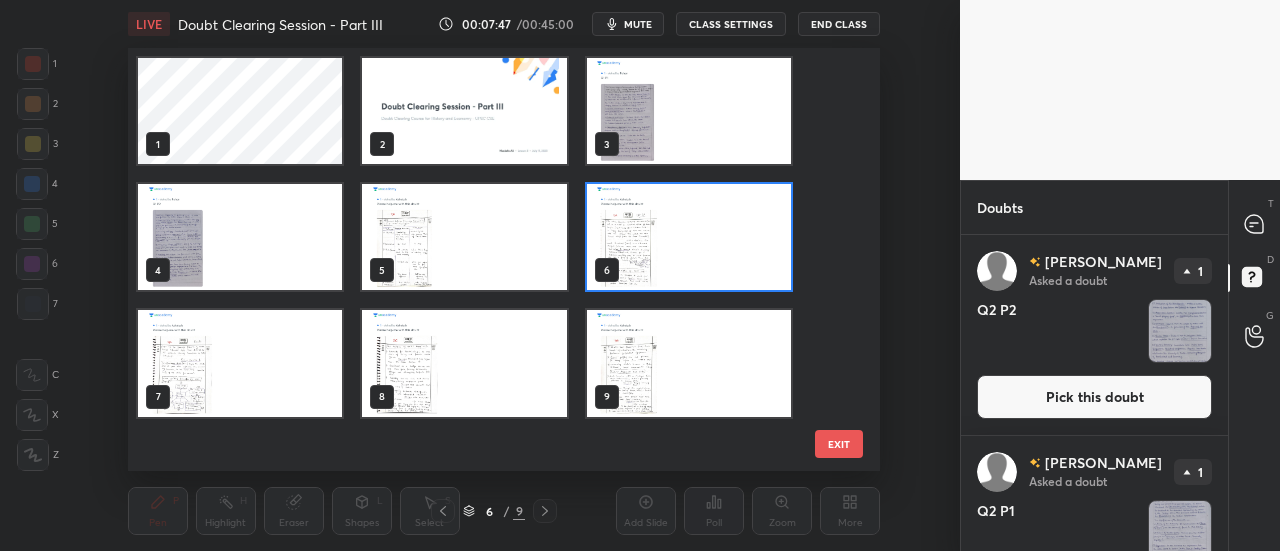click at bounding box center (688, 237) 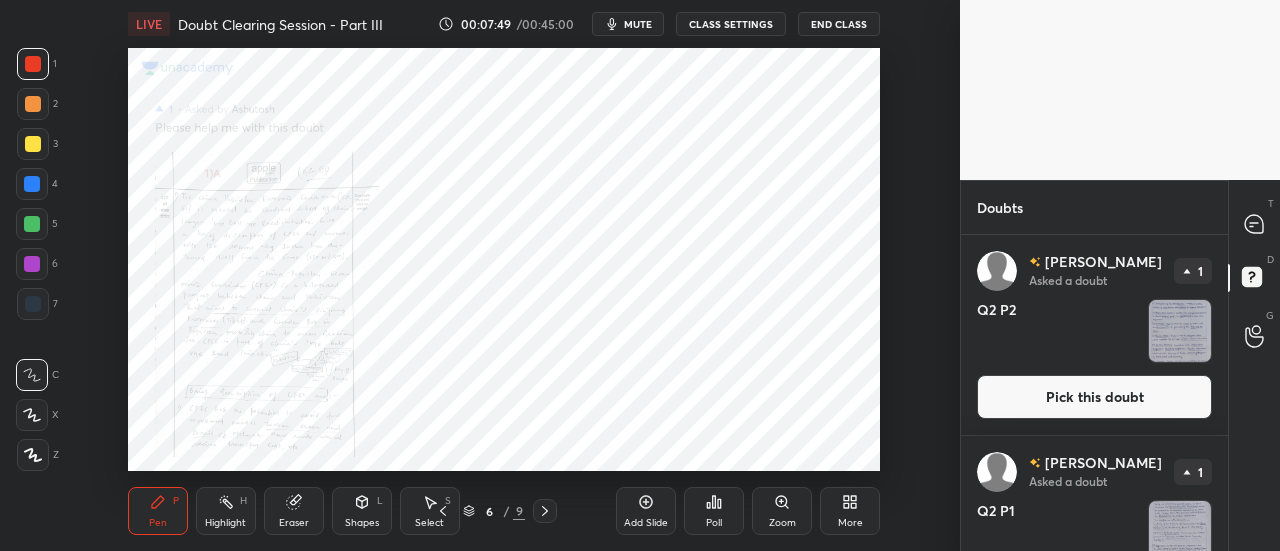 click 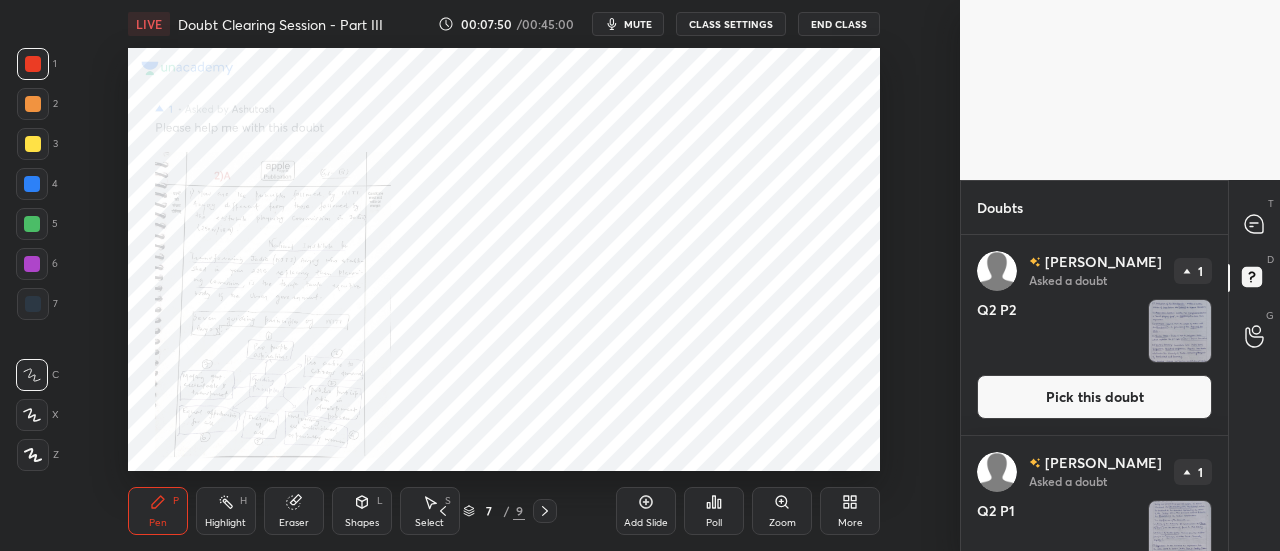 click 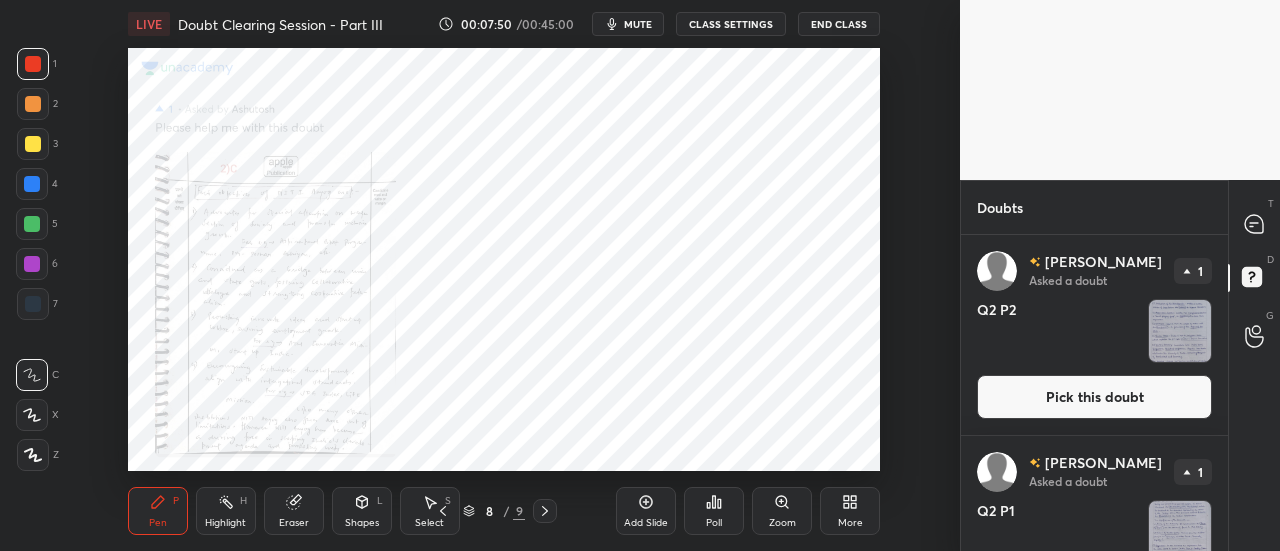 click 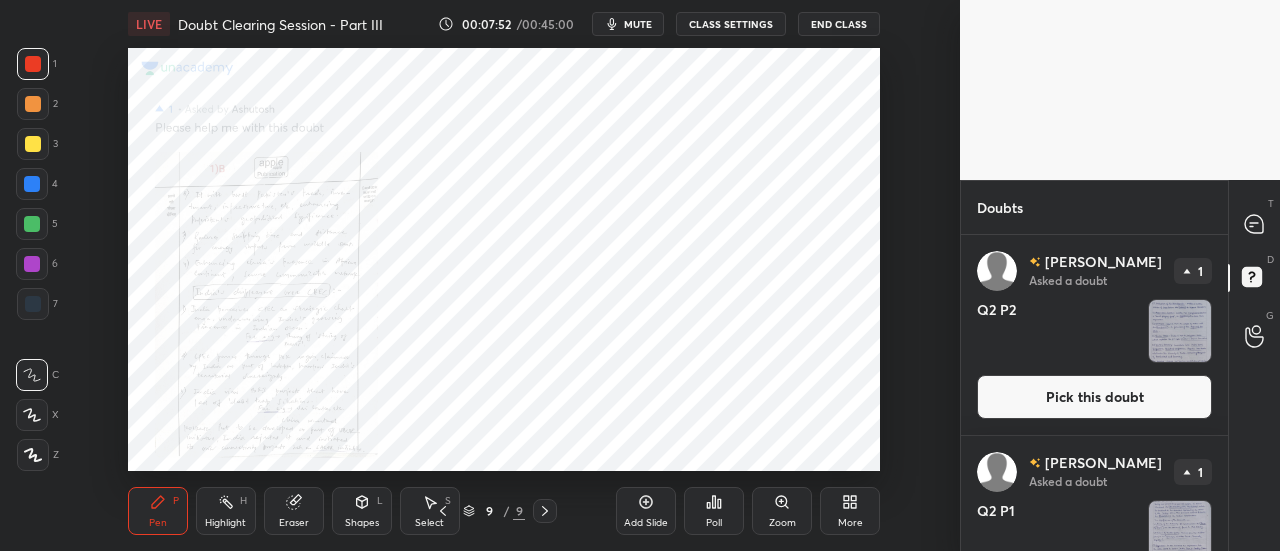 click 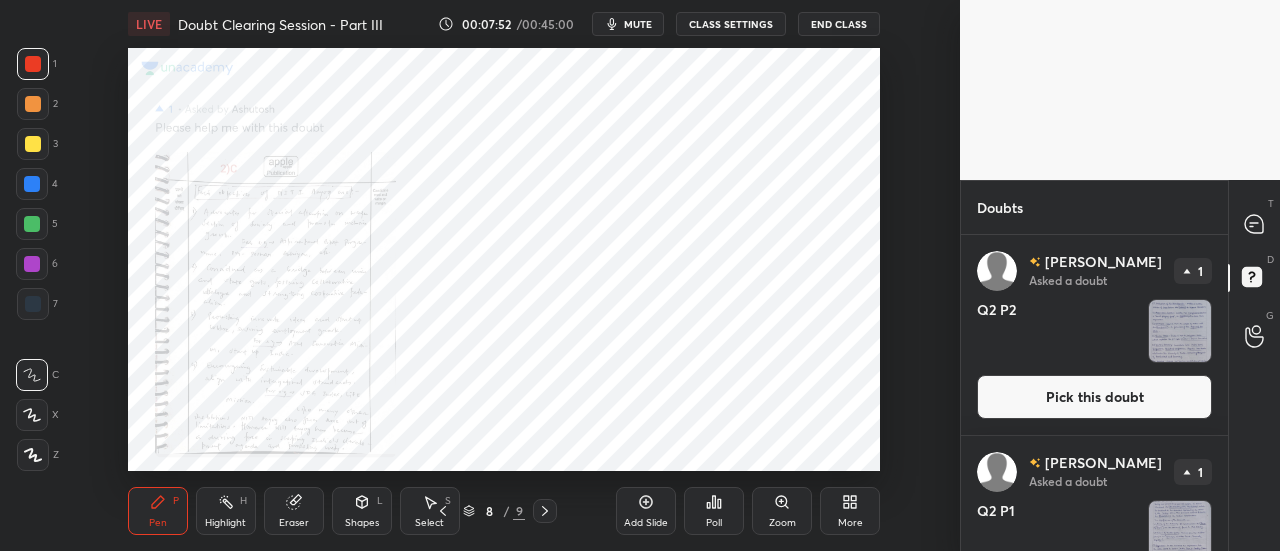 click on "Zoom" at bounding box center [782, 511] 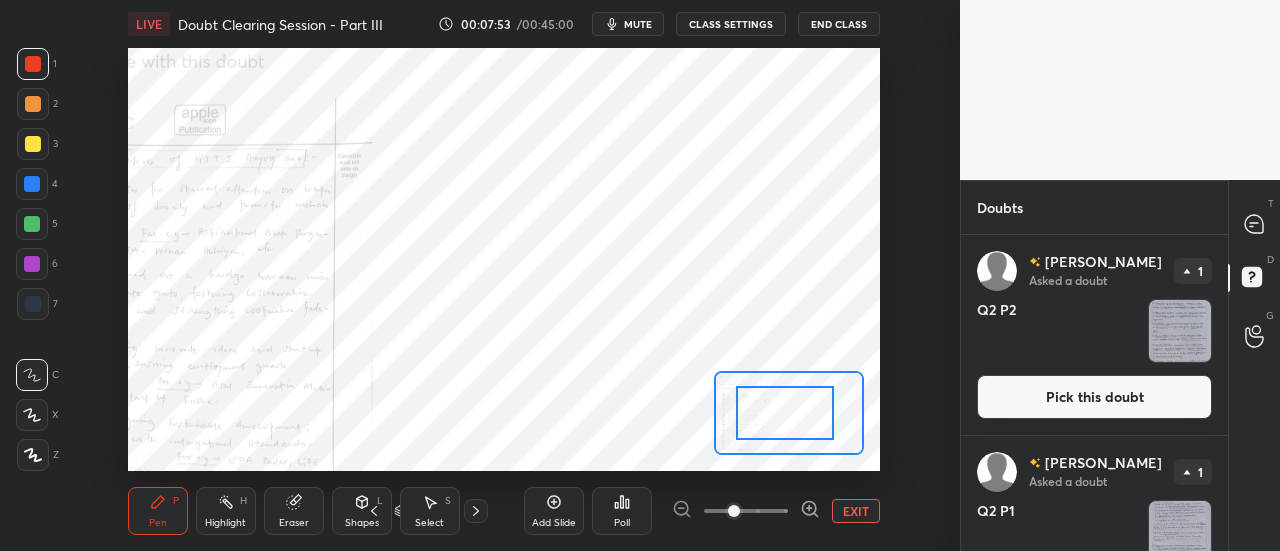 drag, startPoint x: 795, startPoint y: 427, endPoint x: 697, endPoint y: 460, distance: 103.40696 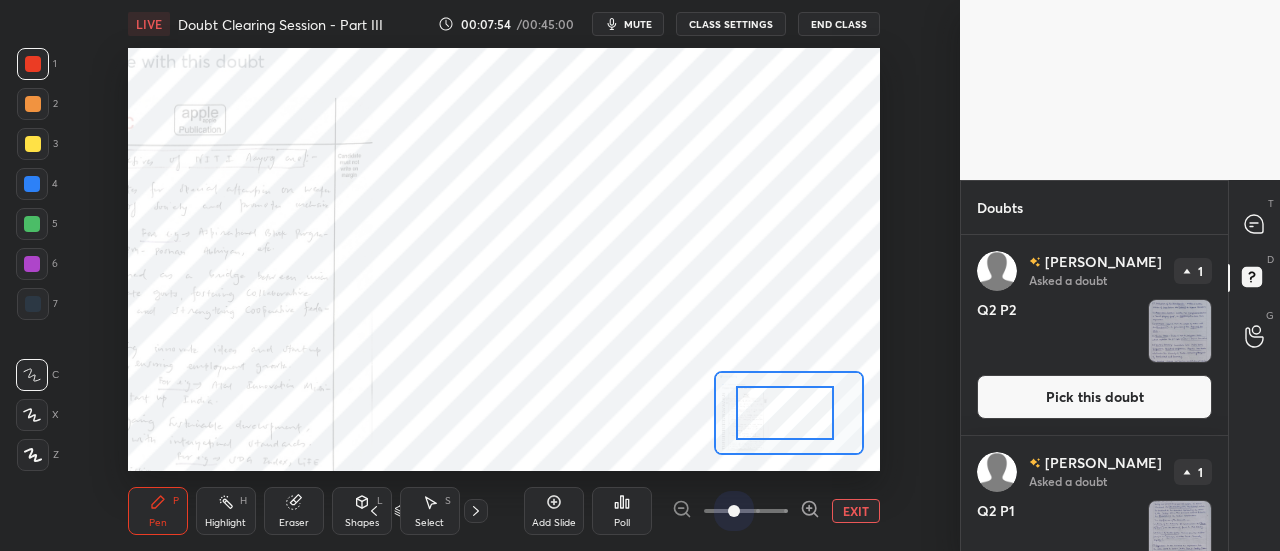 drag, startPoint x: 738, startPoint y: 515, endPoint x: 888, endPoint y: 518, distance: 150.03 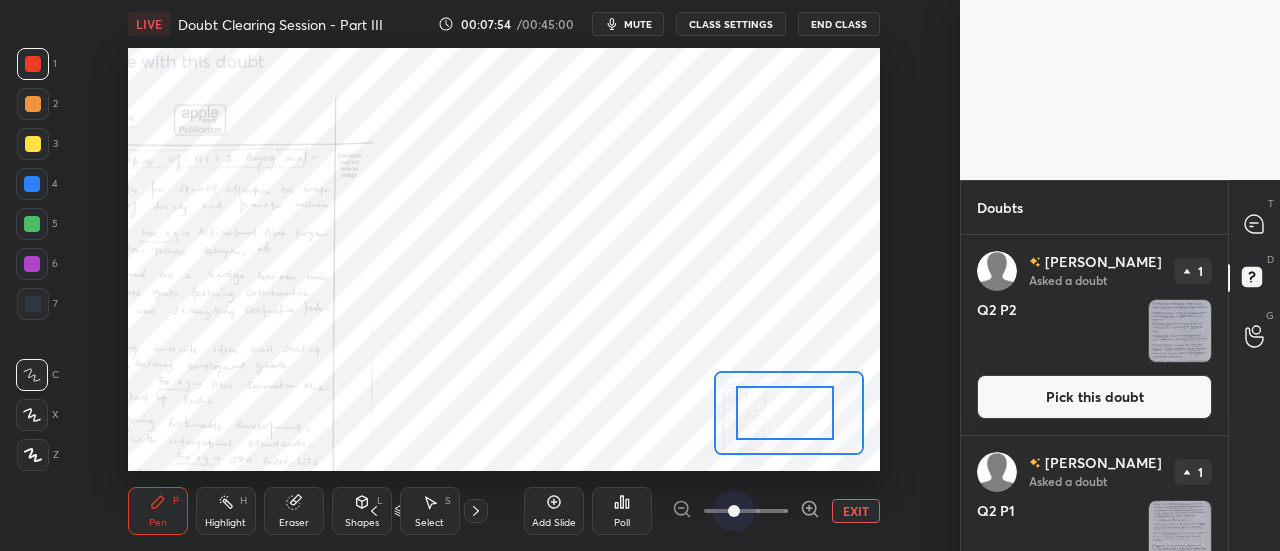 click on "LIVE Doubt Clearing Session - Part III 00:07:54 /  00:45:00 mute CLASS SETTINGS End Class Setting up your live class Poll for   secs No correct answer Start poll Back Doubt Clearing Session - Part III • L5 of Doubt Clearing Course for History and Economy - UPSC CSE [PERSON_NAME] Pen P Highlight H Eraser Shapes L Select S 8 / 9 Add Slide Poll EXIT" at bounding box center (504, 275) 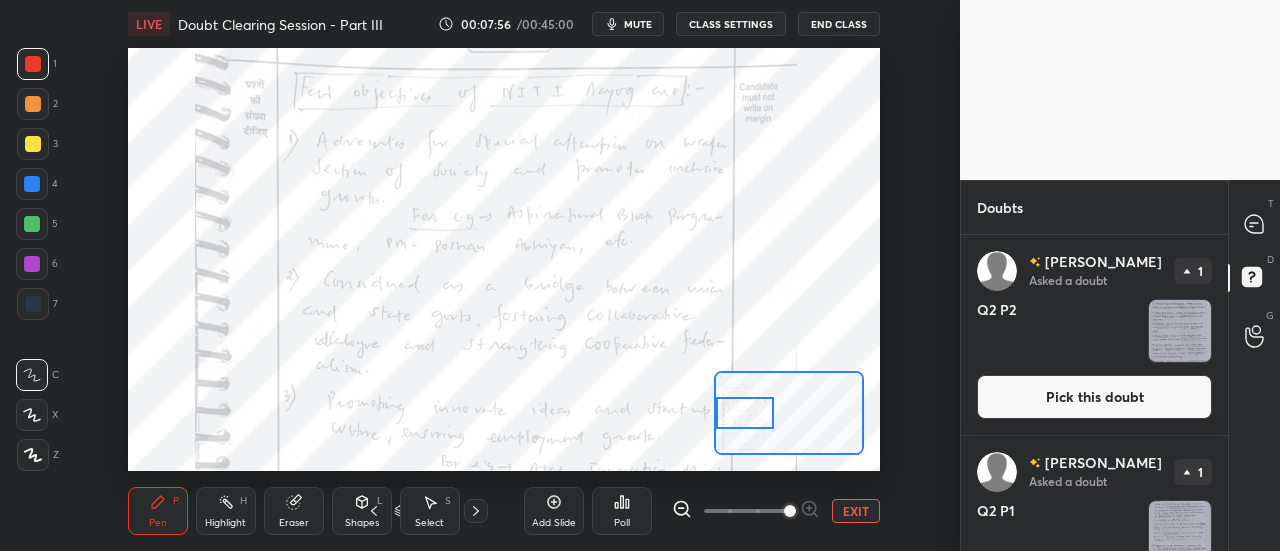 drag, startPoint x: 800, startPoint y: 415, endPoint x: 736, endPoint y: 415, distance: 64 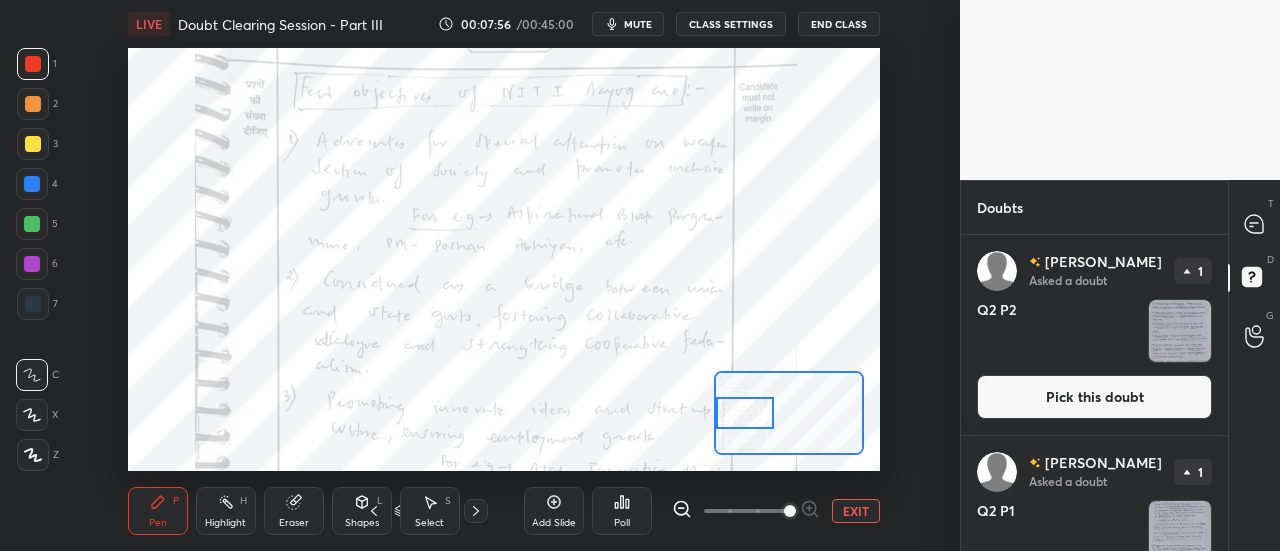 click at bounding box center (745, 413) 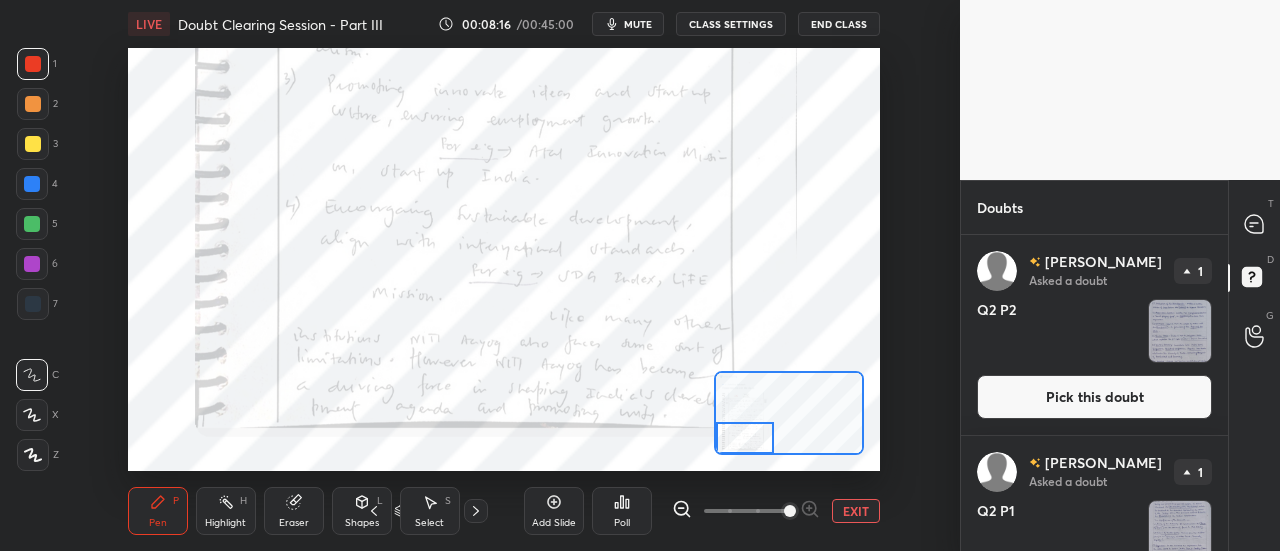 drag, startPoint x: 750, startPoint y: 412, endPoint x: 740, endPoint y: 449, distance: 38.327538 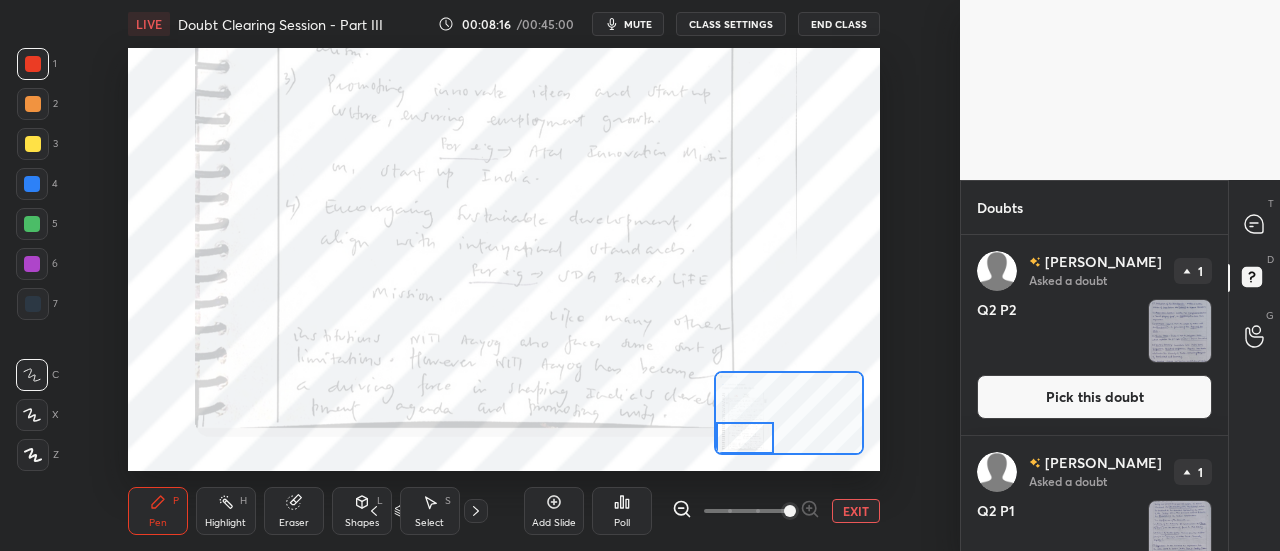 click at bounding box center [745, 438] 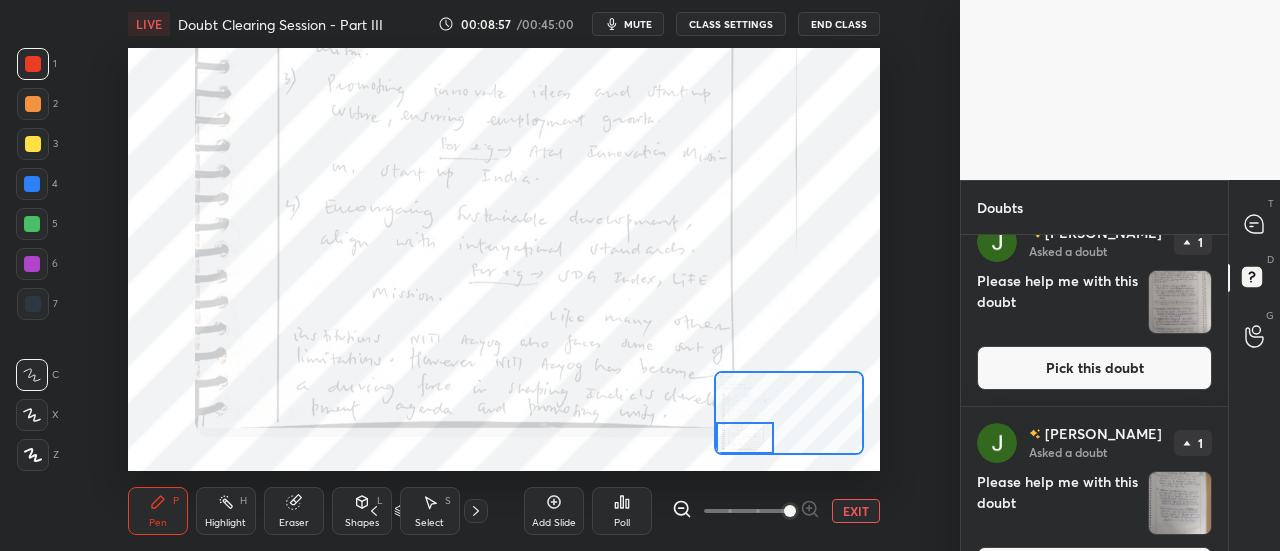 scroll, scrollTop: 1492, scrollLeft: 0, axis: vertical 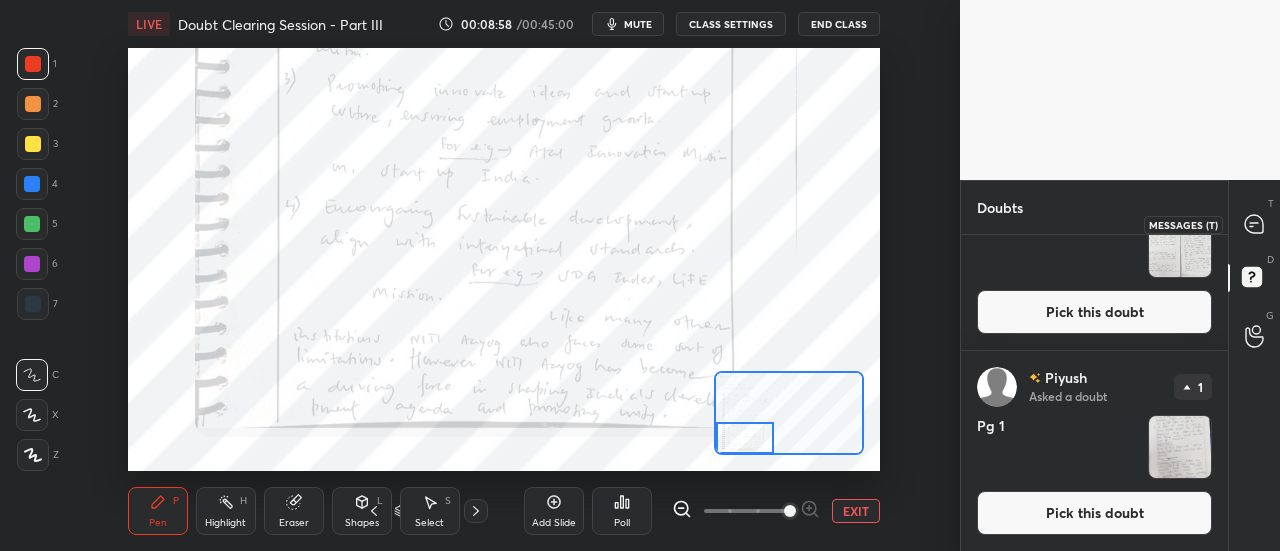 click at bounding box center (1255, 224) 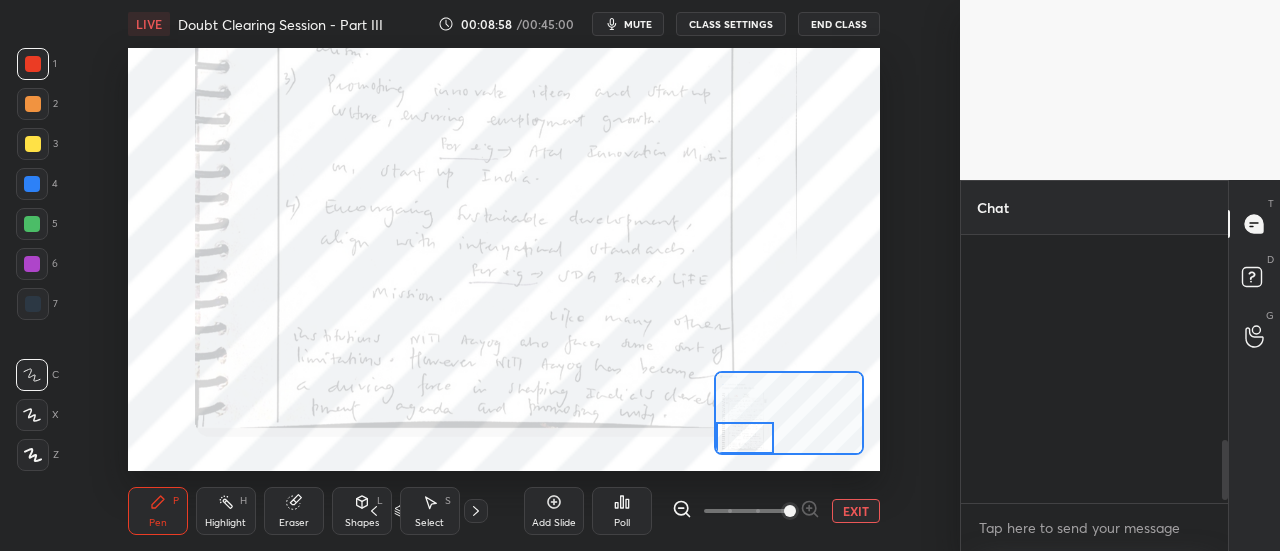 scroll, scrollTop: 1050, scrollLeft: 0, axis: vertical 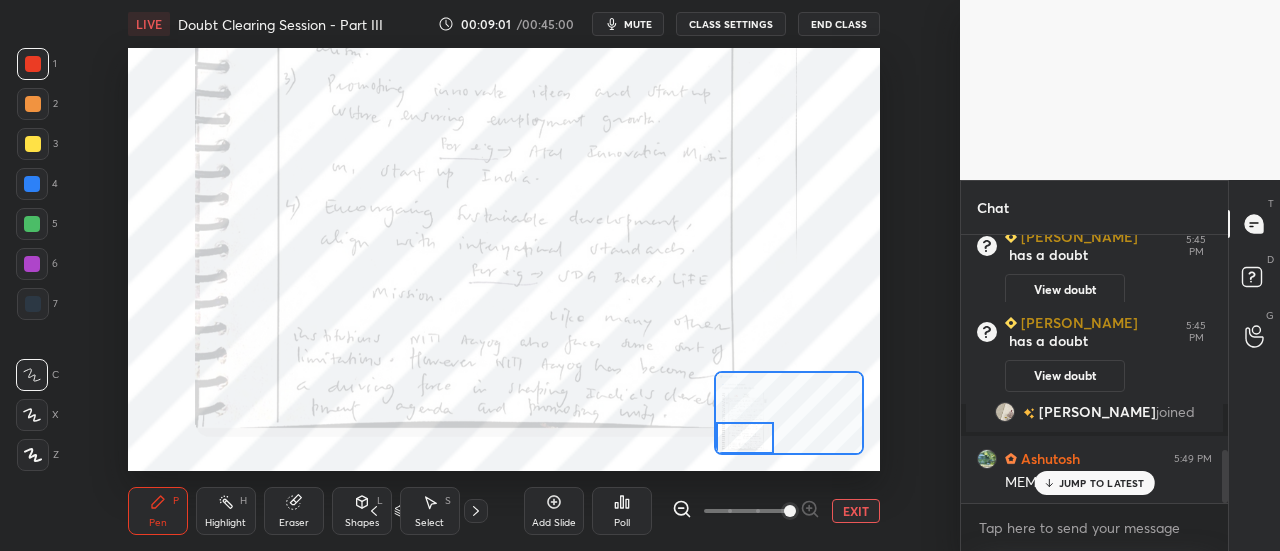 click on "JUMP TO LATEST" at bounding box center (1102, 483) 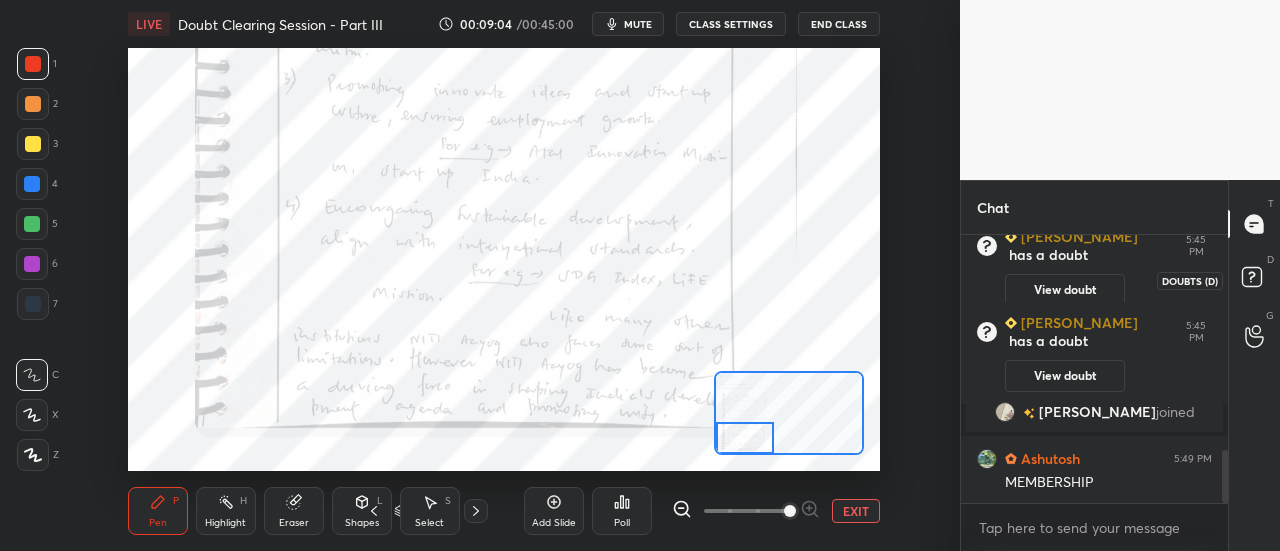 click 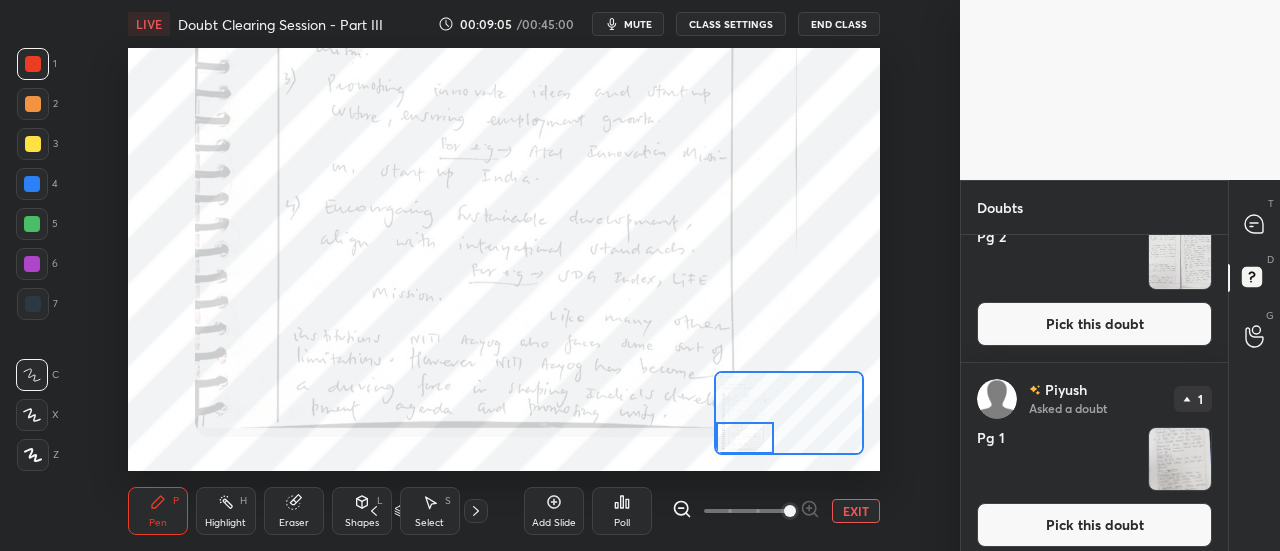 scroll, scrollTop: 1492, scrollLeft: 0, axis: vertical 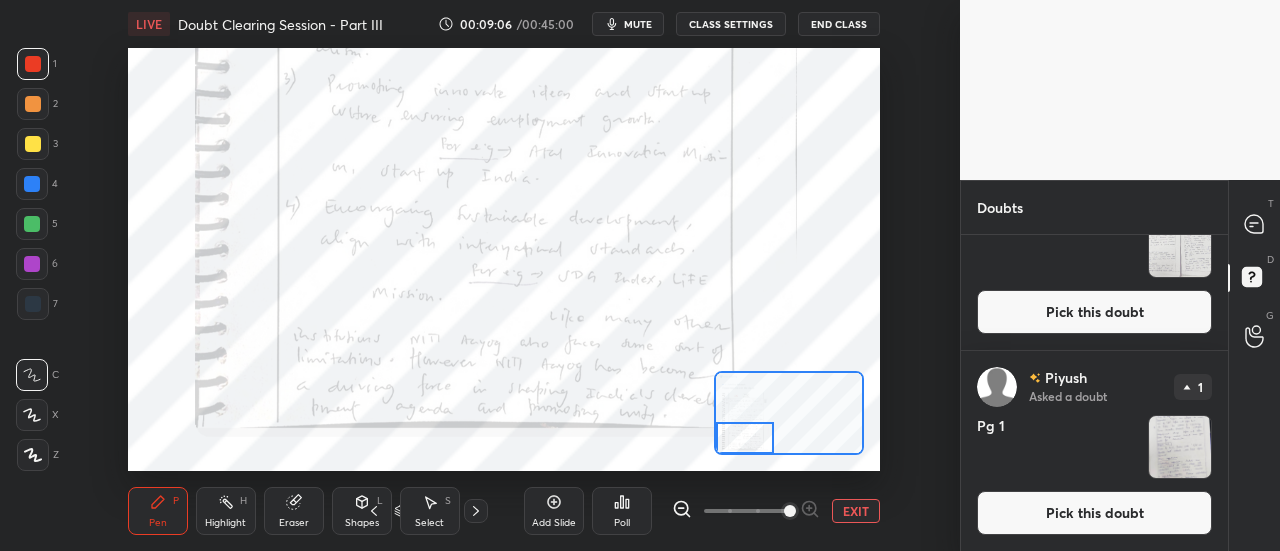 click at bounding box center [1180, 447] 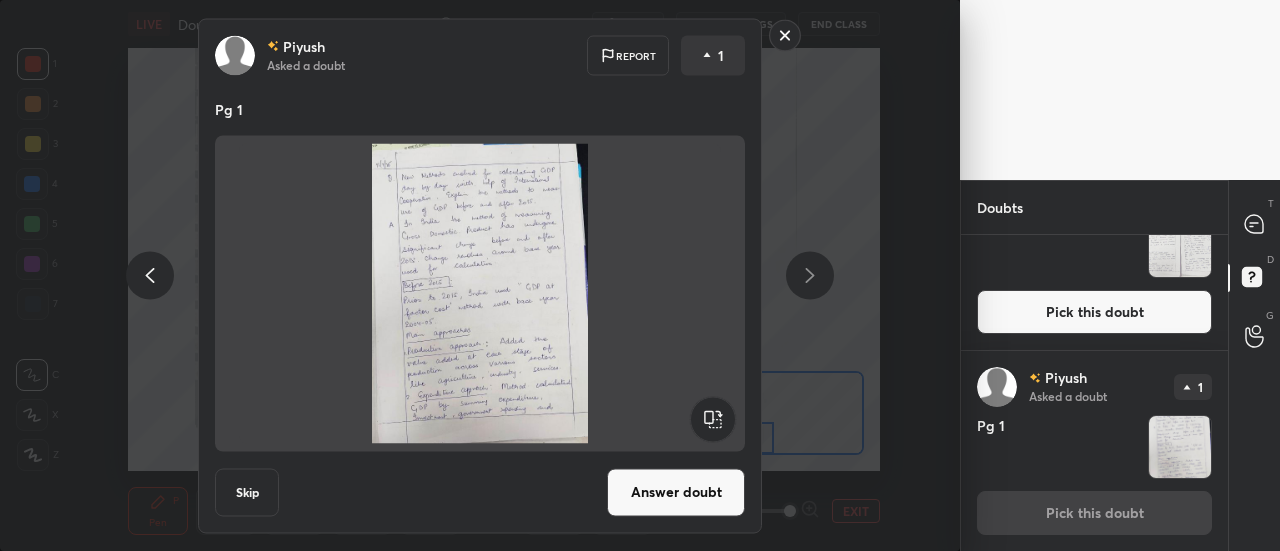 click on "Answer doubt" at bounding box center (676, 492) 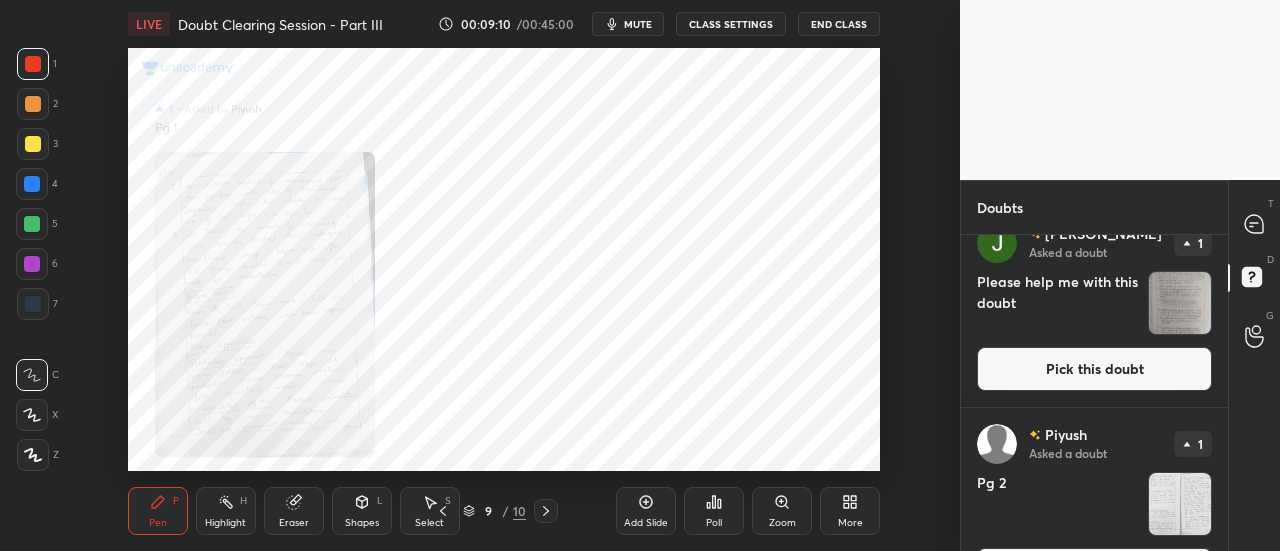 scroll, scrollTop: 1290, scrollLeft: 0, axis: vertical 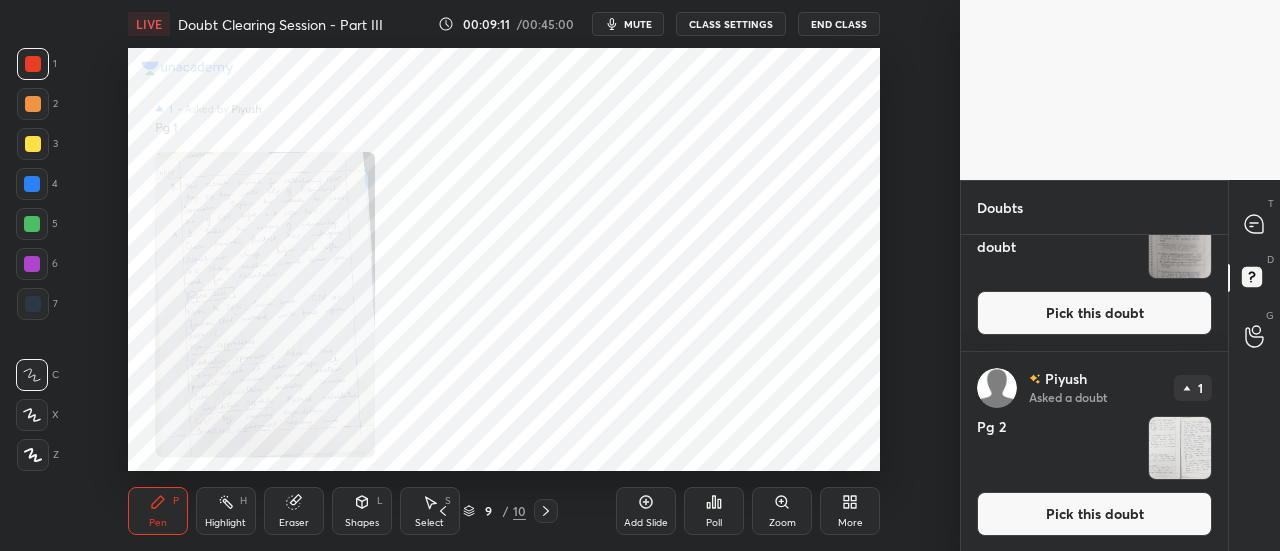 drag, startPoint x: 766, startPoint y: 485, endPoint x: 772, endPoint y: 497, distance: 13.416408 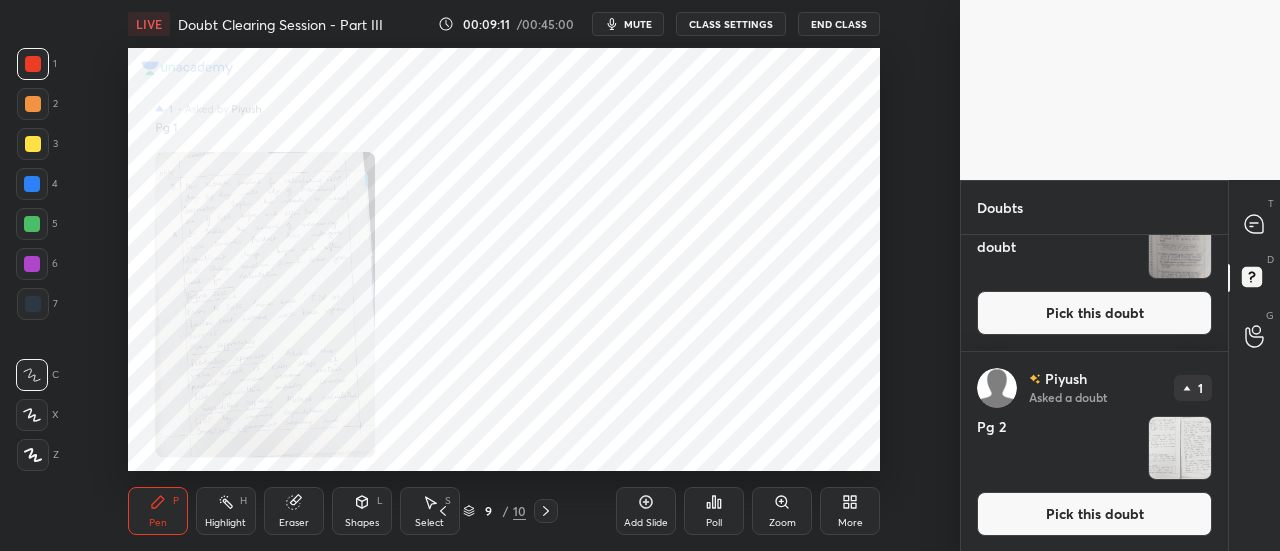 click on "Add Slide Poll Zoom More" at bounding box center [748, 511] 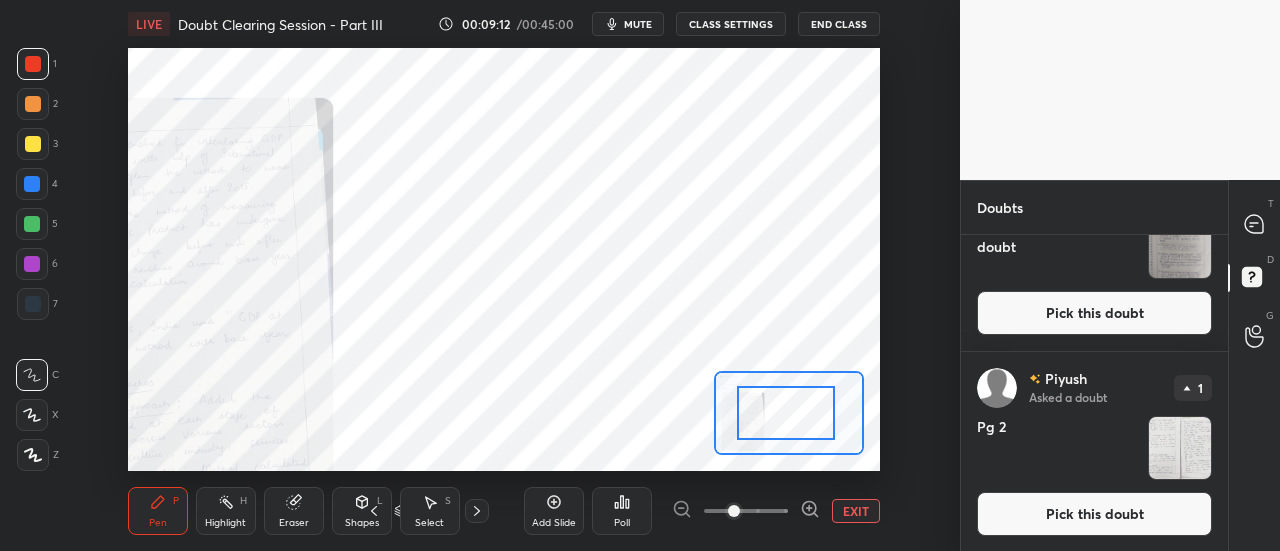 drag, startPoint x: 783, startPoint y: 438, endPoint x: 670, endPoint y: 461, distance: 115.316956 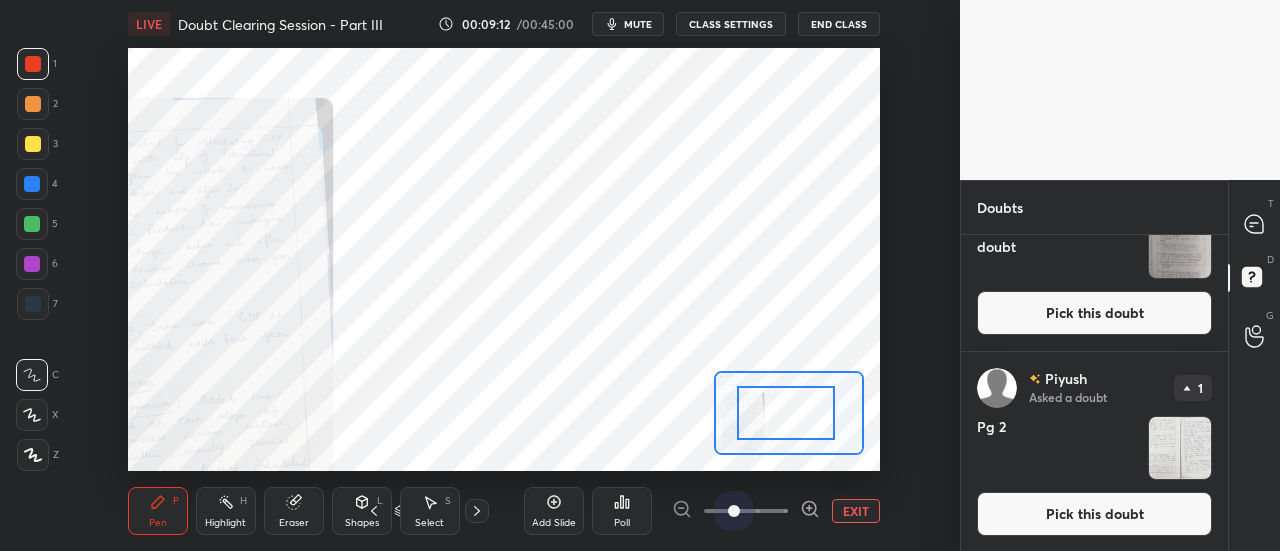 drag, startPoint x: 740, startPoint y: 513, endPoint x: 931, endPoint y: 507, distance: 191.09422 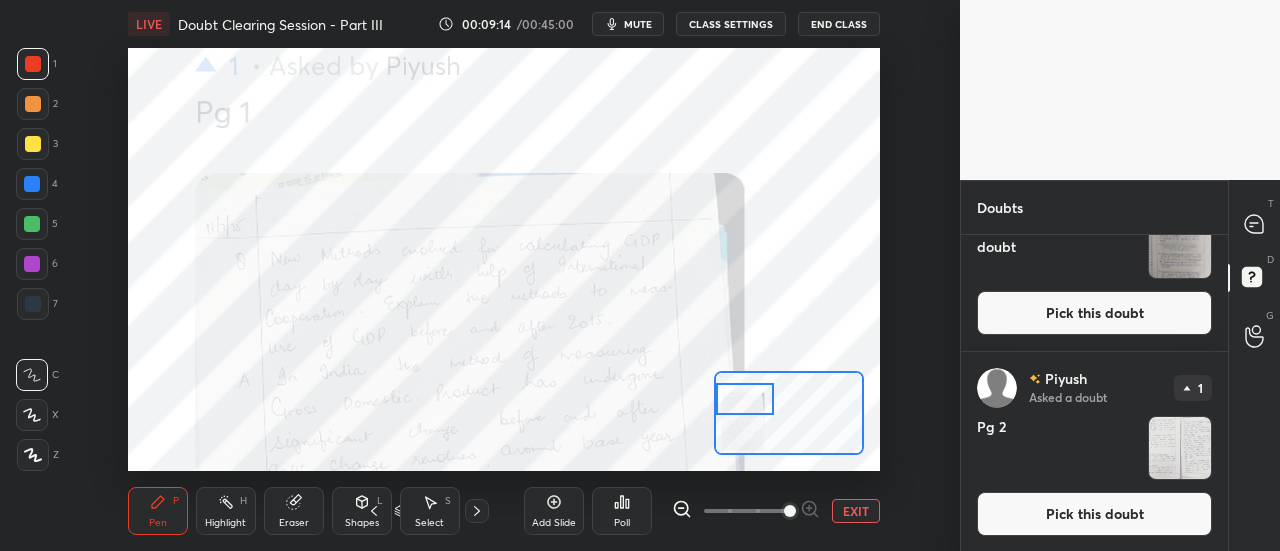 drag, startPoint x: 806, startPoint y: 423, endPoint x: 722, endPoint y: 409, distance: 85.158676 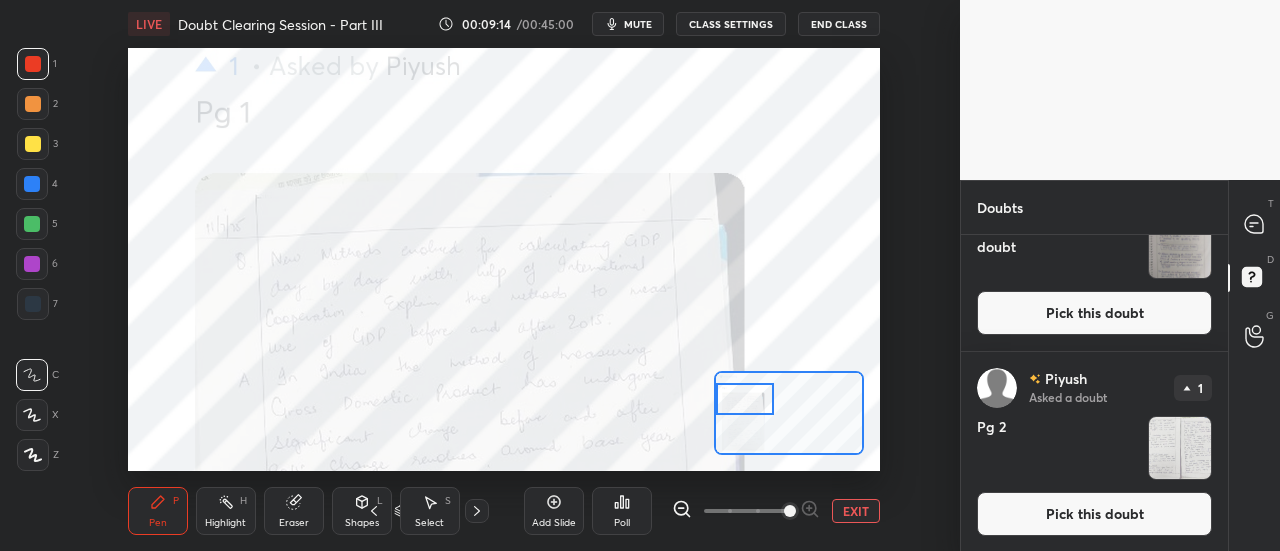 click at bounding box center [745, 399] 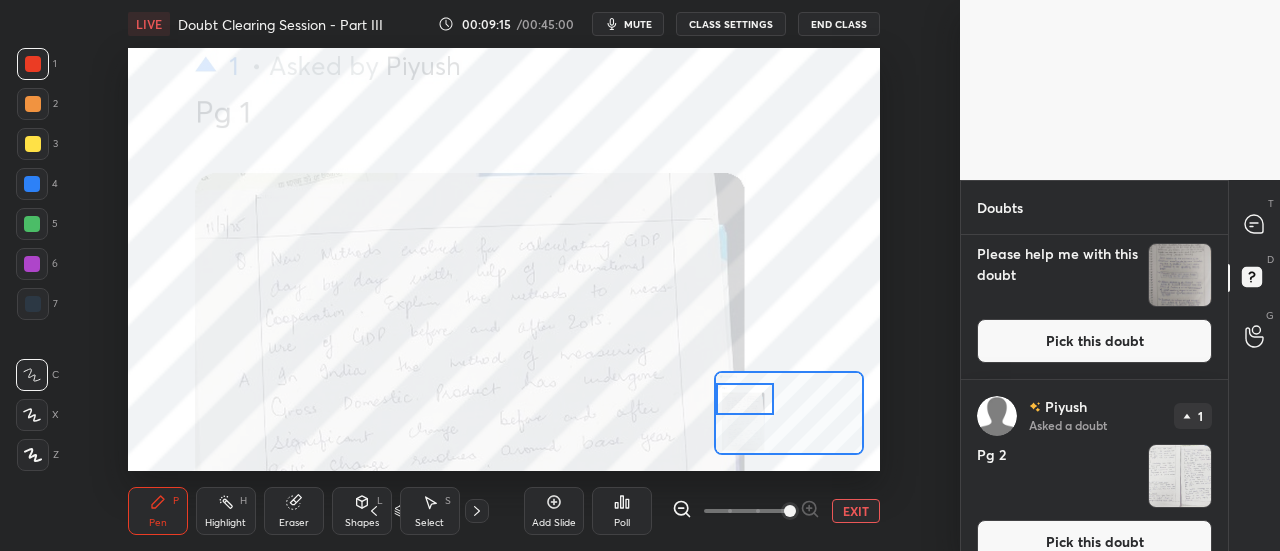 scroll, scrollTop: 1290, scrollLeft: 0, axis: vertical 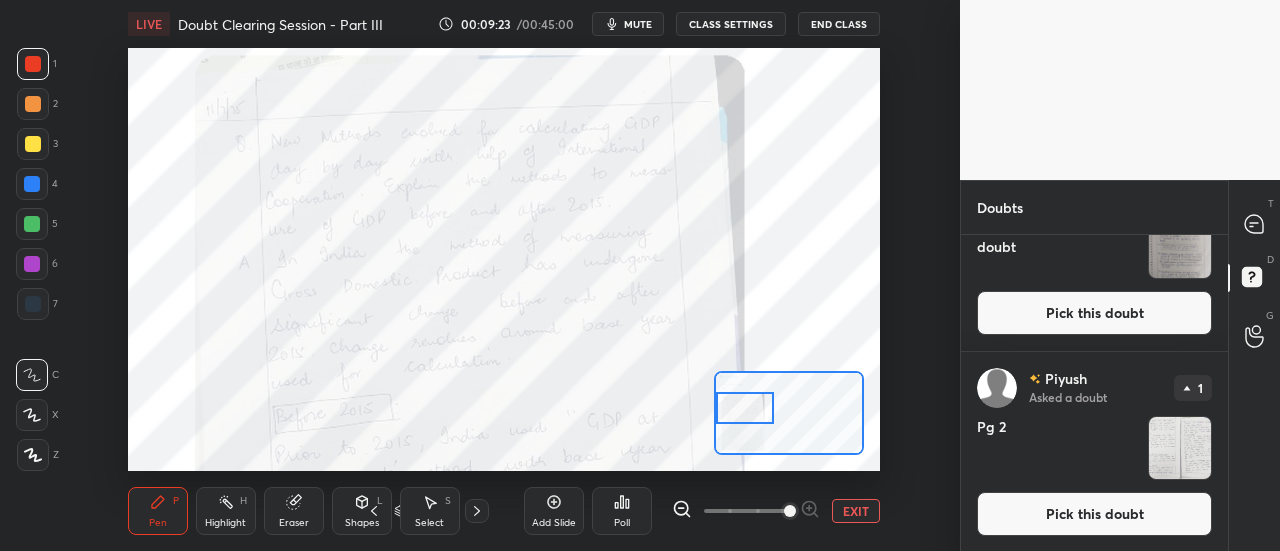 click at bounding box center [745, 408] 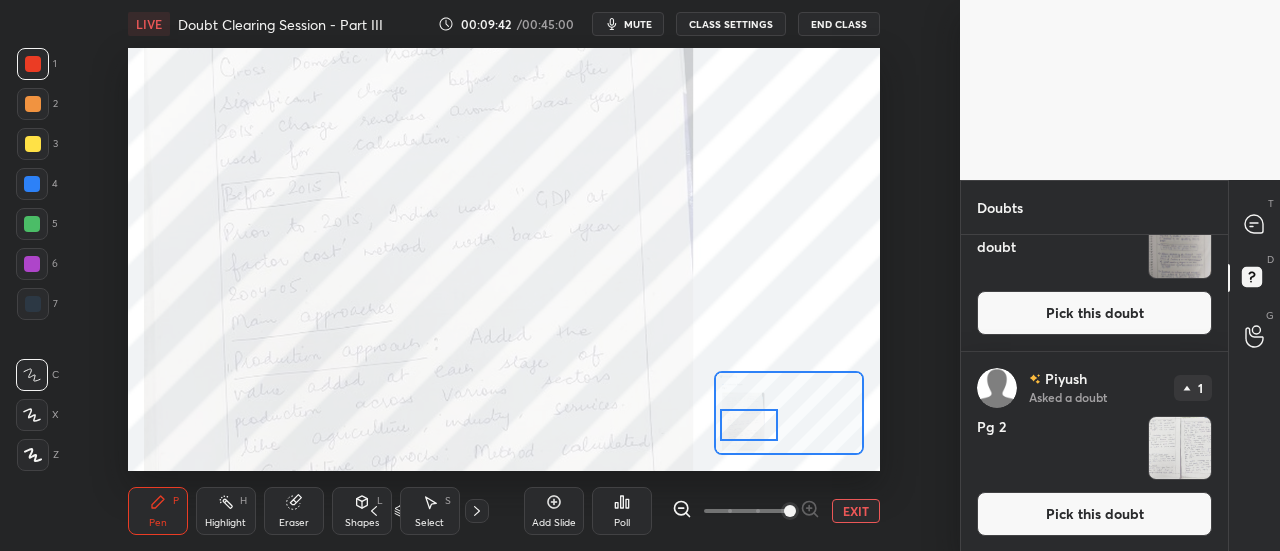 drag, startPoint x: 762, startPoint y: 407, endPoint x: 766, endPoint y: 424, distance: 17.464249 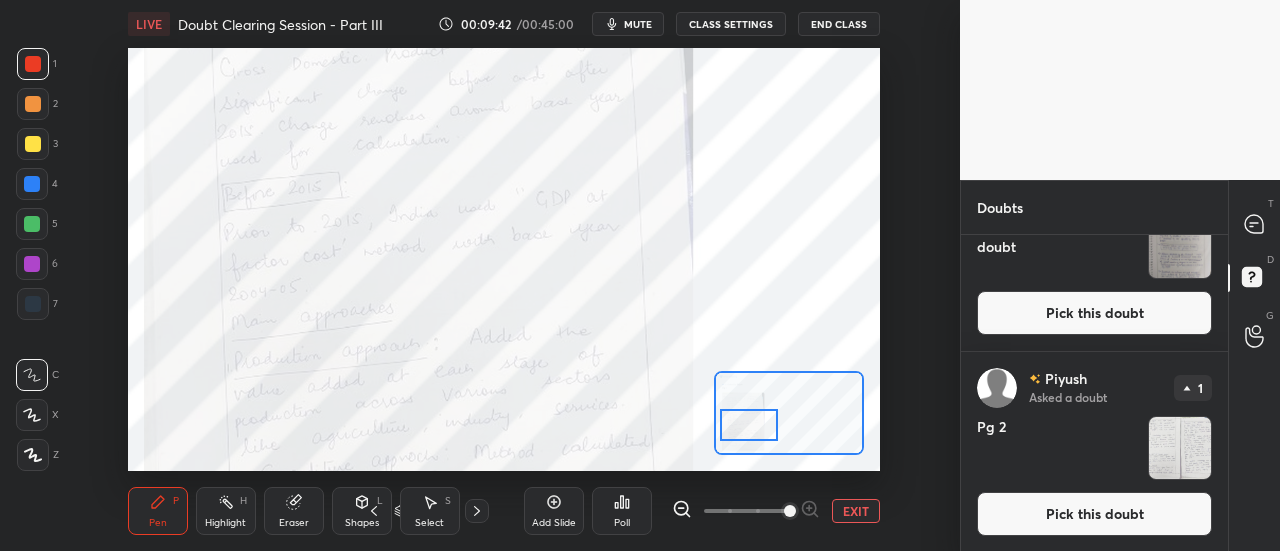 click at bounding box center [749, 425] 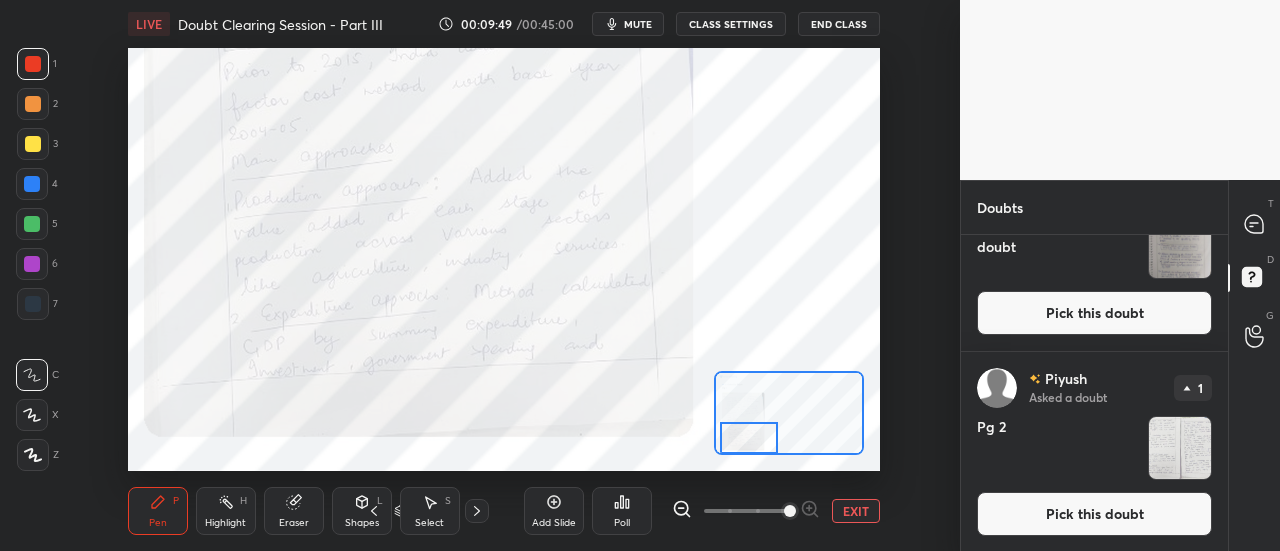 drag, startPoint x: 750, startPoint y: 412, endPoint x: 722, endPoint y: 424, distance: 30.463093 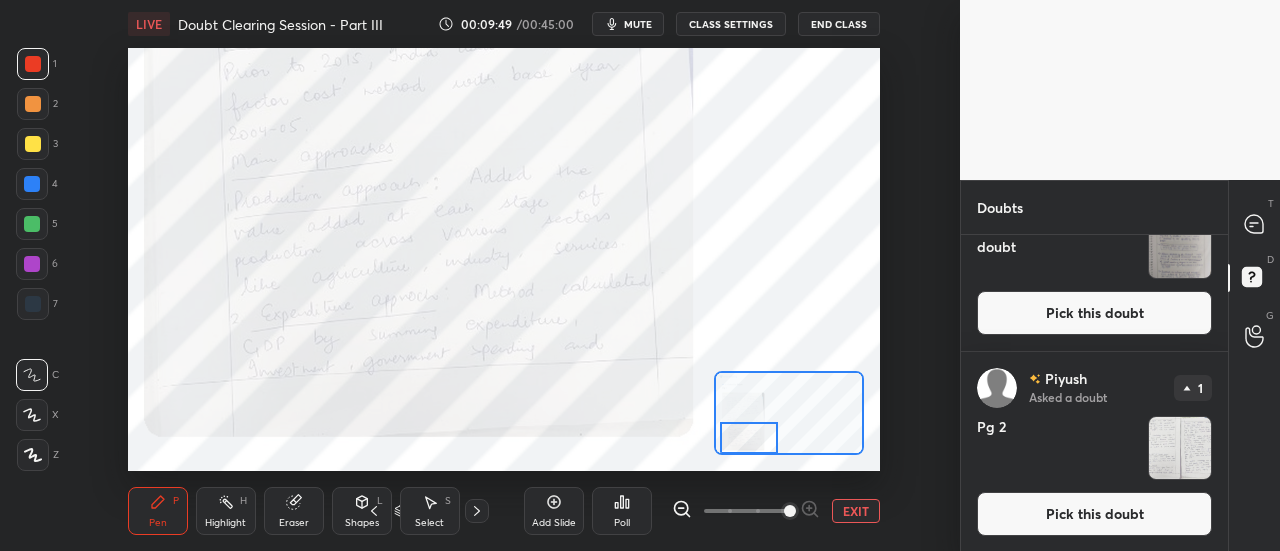 click at bounding box center [749, 438] 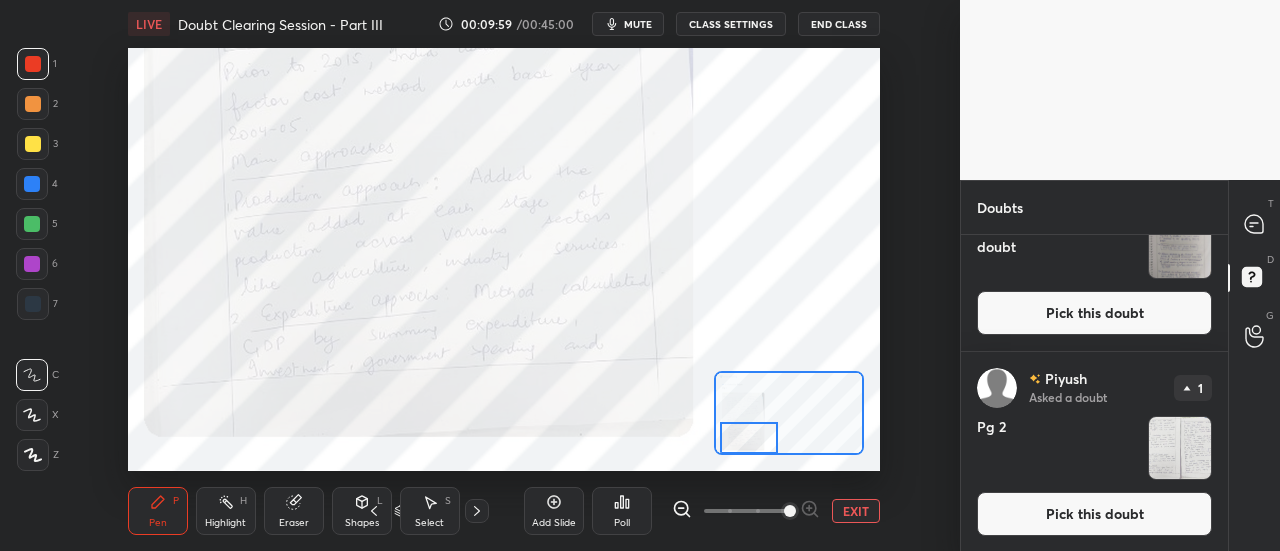 click at bounding box center (1180, 448) 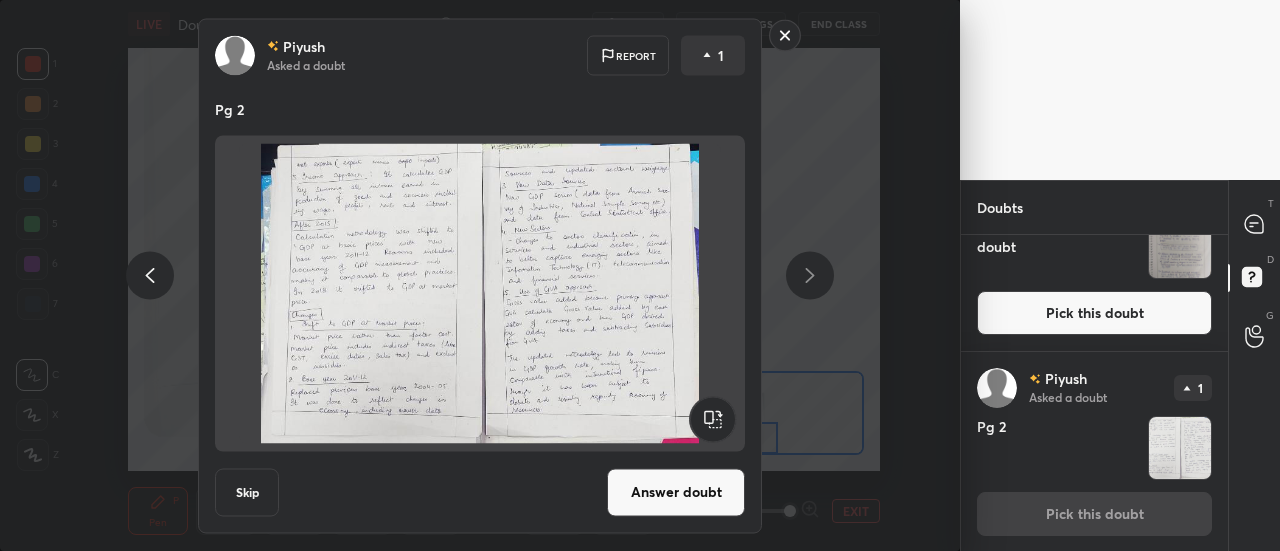 click on "Answer doubt" at bounding box center [676, 492] 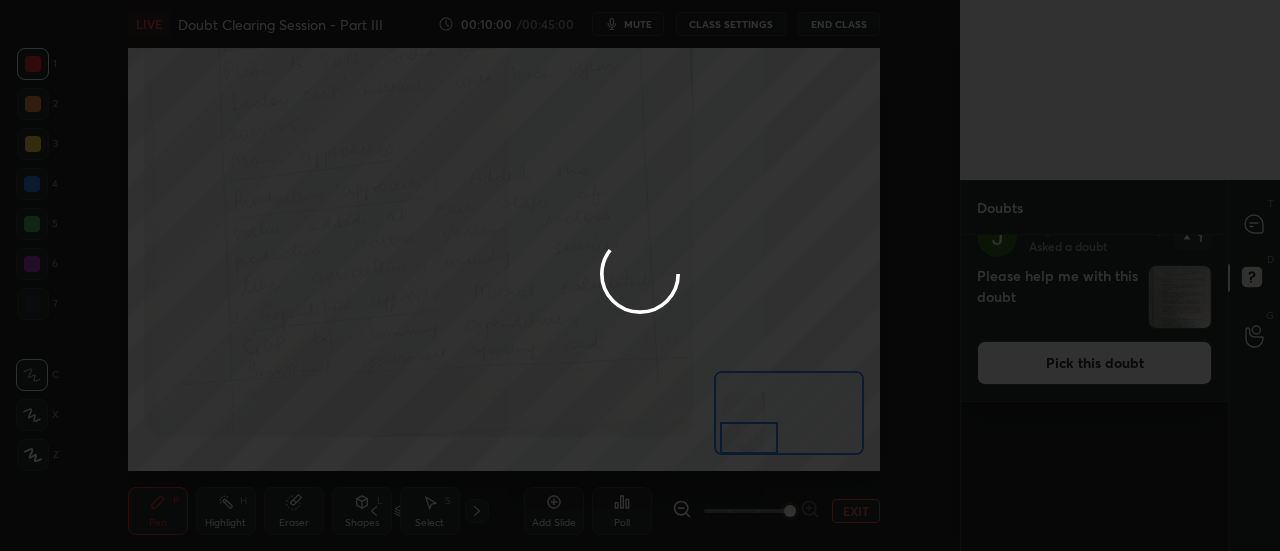 scroll, scrollTop: 0, scrollLeft: 0, axis: both 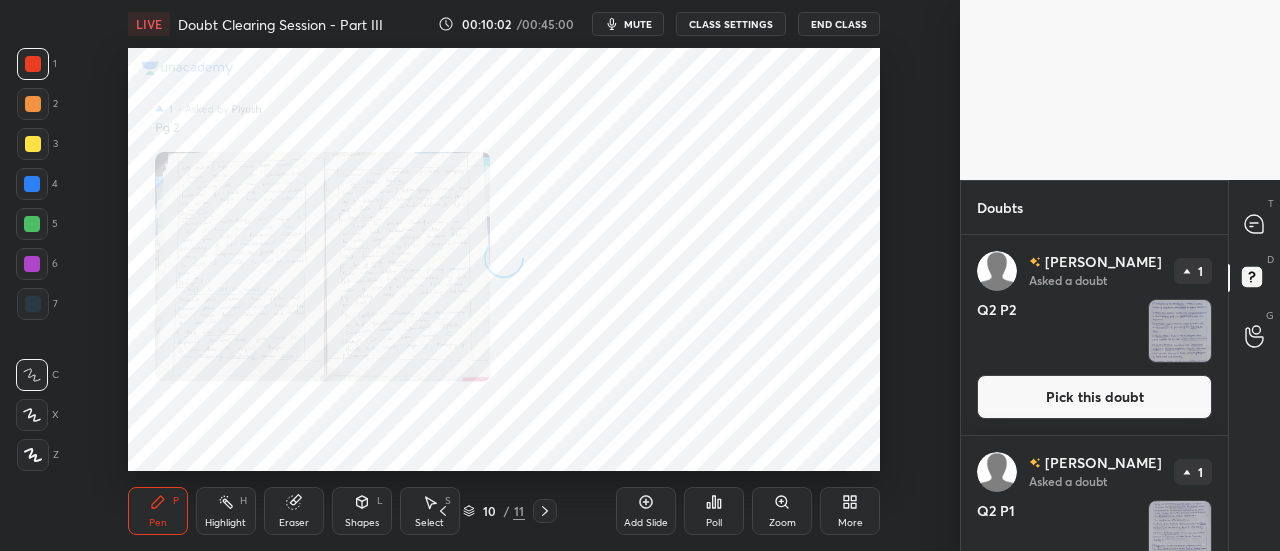 drag, startPoint x: 772, startPoint y: 511, endPoint x: 780, endPoint y: 481, distance: 31.04835 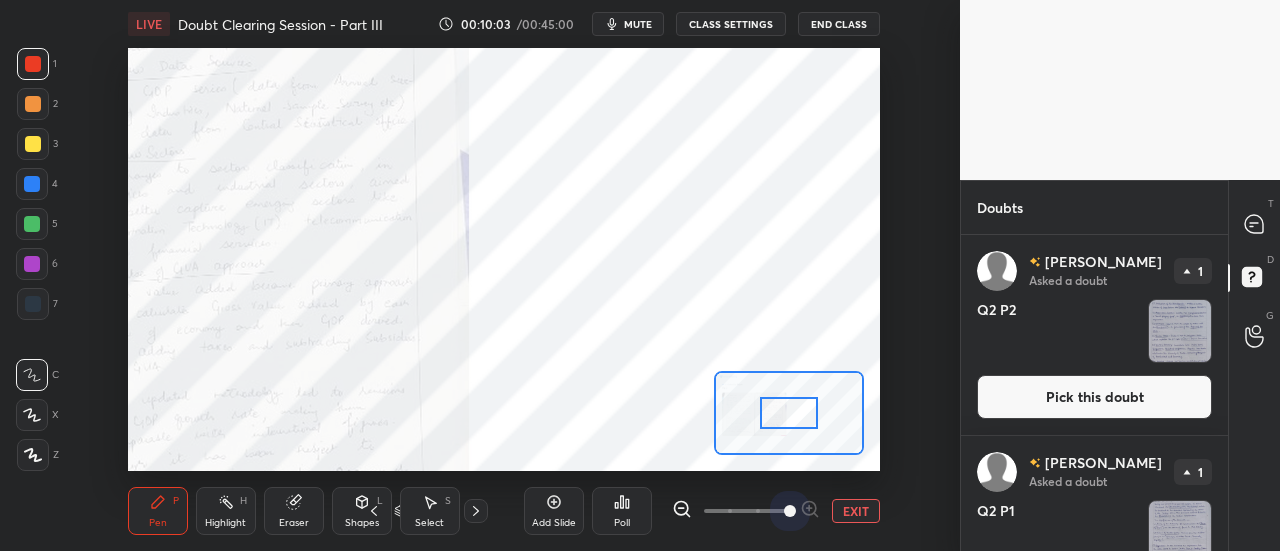 drag, startPoint x: 750, startPoint y: 511, endPoint x: 954, endPoint y: 509, distance: 204.0098 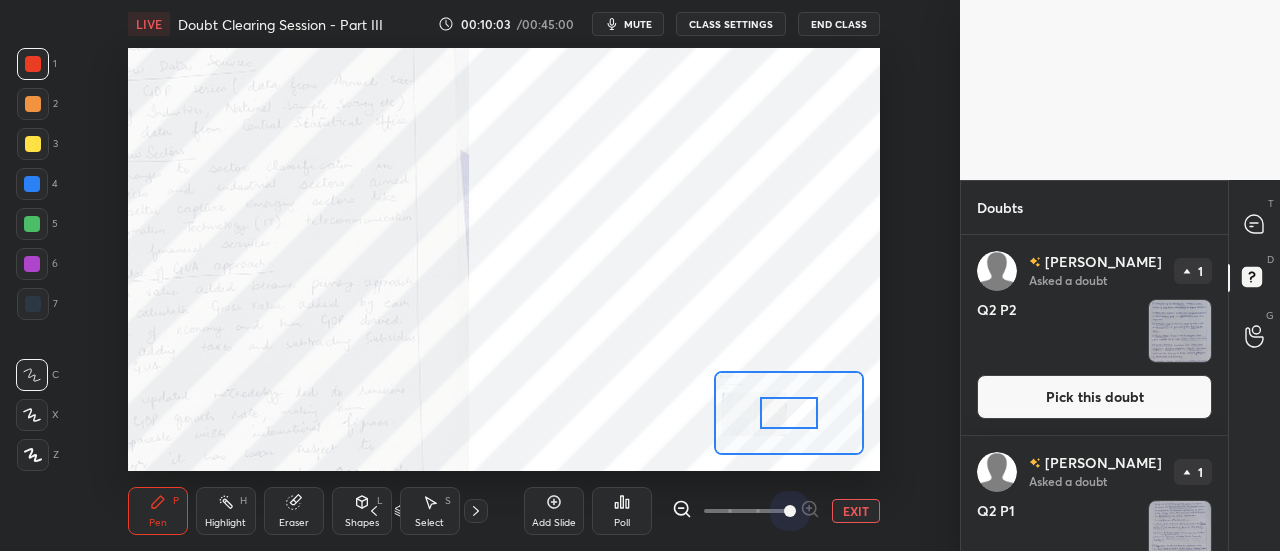 click on "1 2 3 4 5 6 7 C X Z C X Z E E Erase all   H H LIVE Doubt Clearing Session - Part III 00:10:03 /  00:45:00 mute CLASS SETTINGS End Class Setting up your live class Poll for   secs No correct answer Start poll Back Doubt Clearing Session - Part III • L5 of Doubt Clearing Course for History and Economy - UPSC CSE [PERSON_NAME] Pen P Highlight H Eraser Shapes L Select S 10 / 11 Add Slide Poll EXIT" at bounding box center [480, 275] 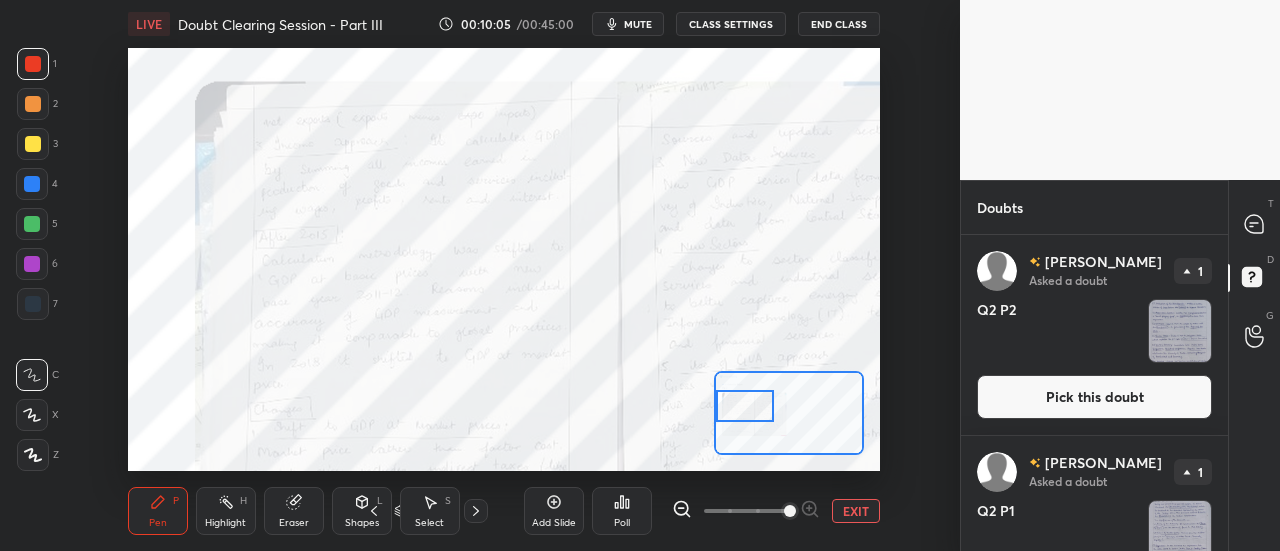 click on "Setting up your live class Poll for   secs No correct answer Start poll" at bounding box center (504, 259) 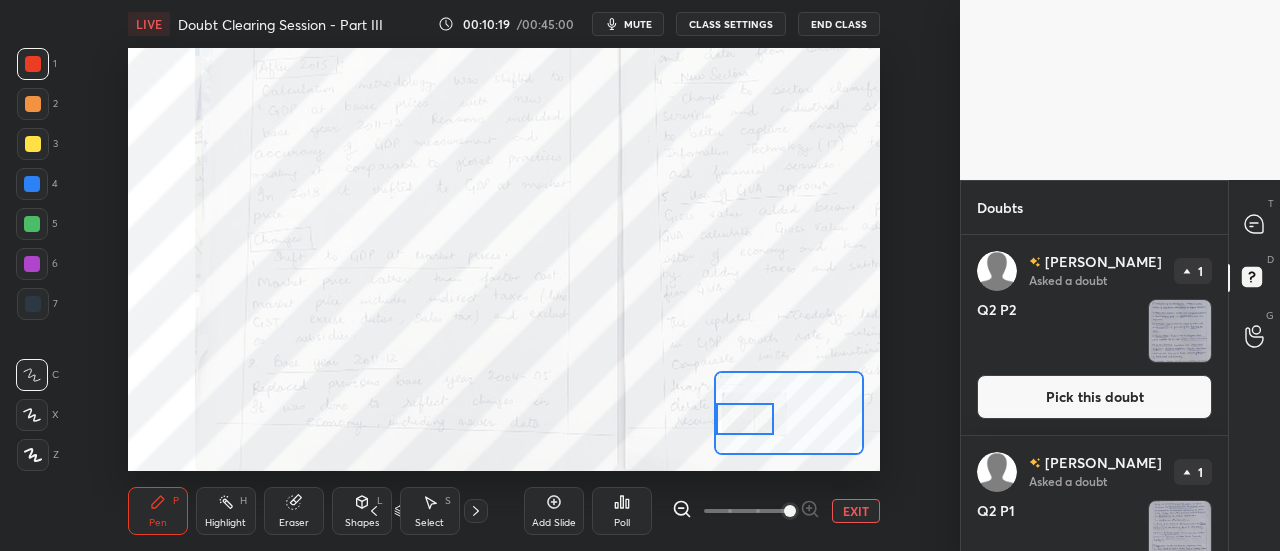 drag, startPoint x: 747, startPoint y: 413, endPoint x: 746, endPoint y: 426, distance: 13.038404 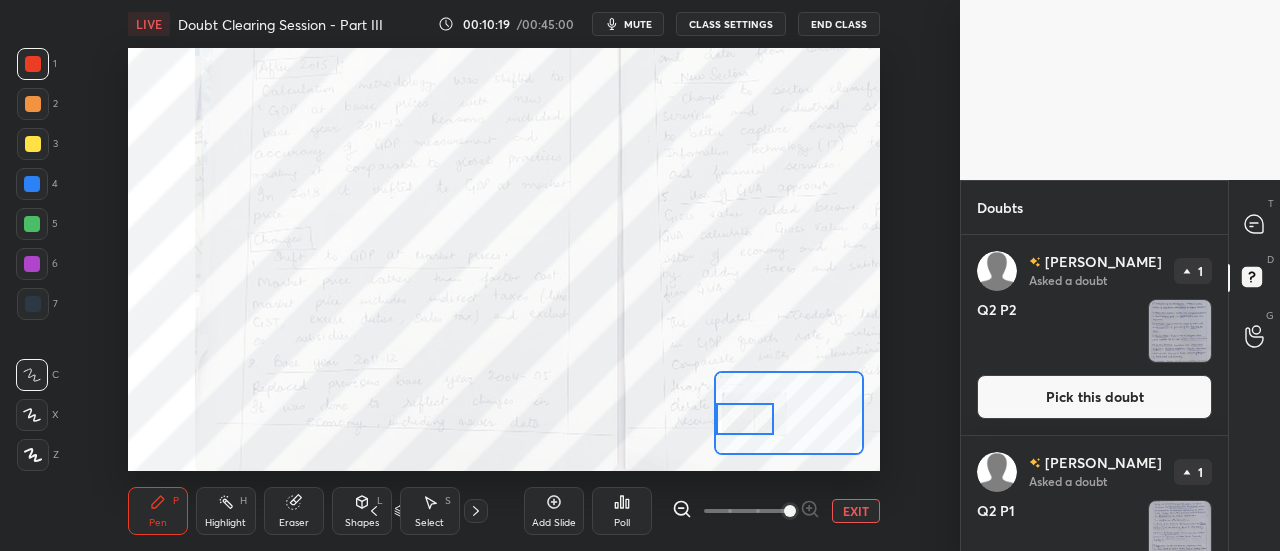click at bounding box center [745, 419] 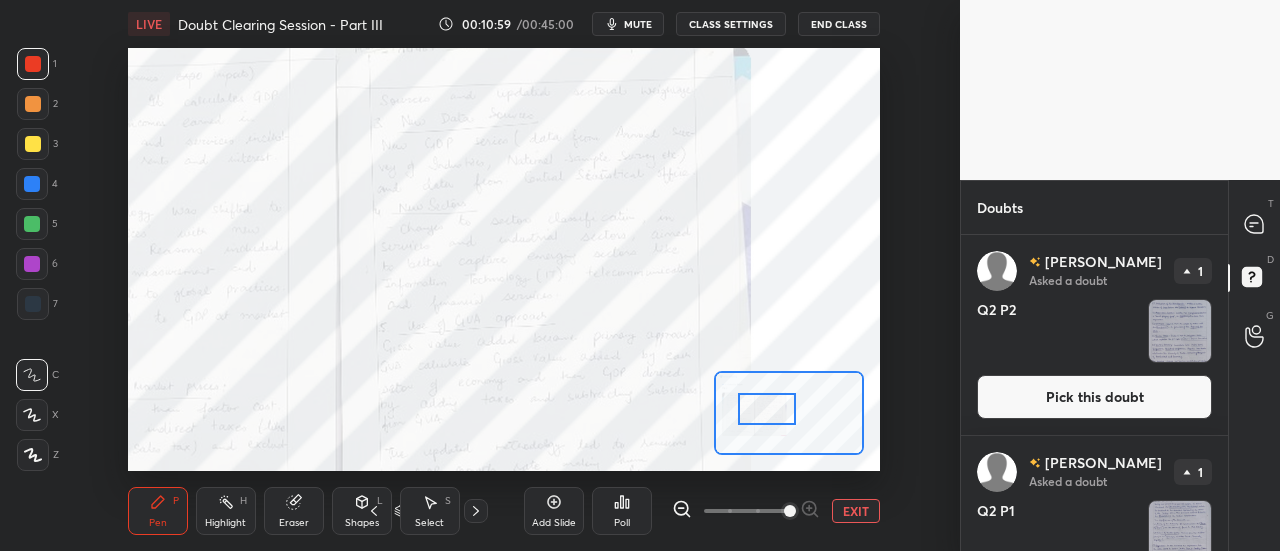 drag, startPoint x: 758, startPoint y: 419, endPoint x: 780, endPoint y: 409, distance: 24.166092 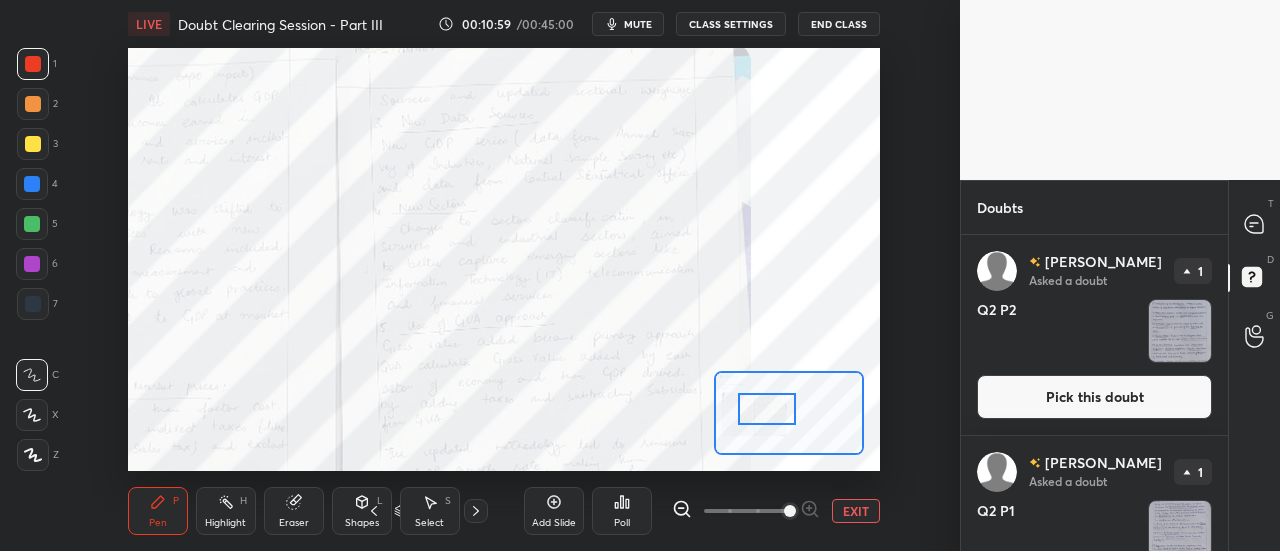 click at bounding box center [767, 409] 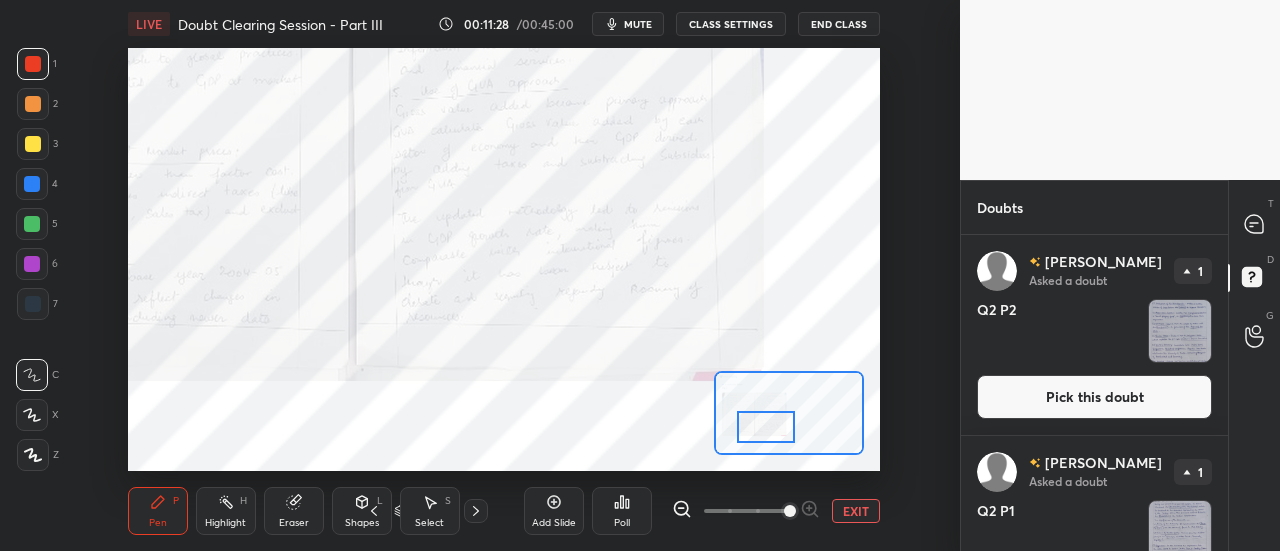drag, startPoint x: 773, startPoint y: 409, endPoint x: 772, endPoint y: 427, distance: 18.027756 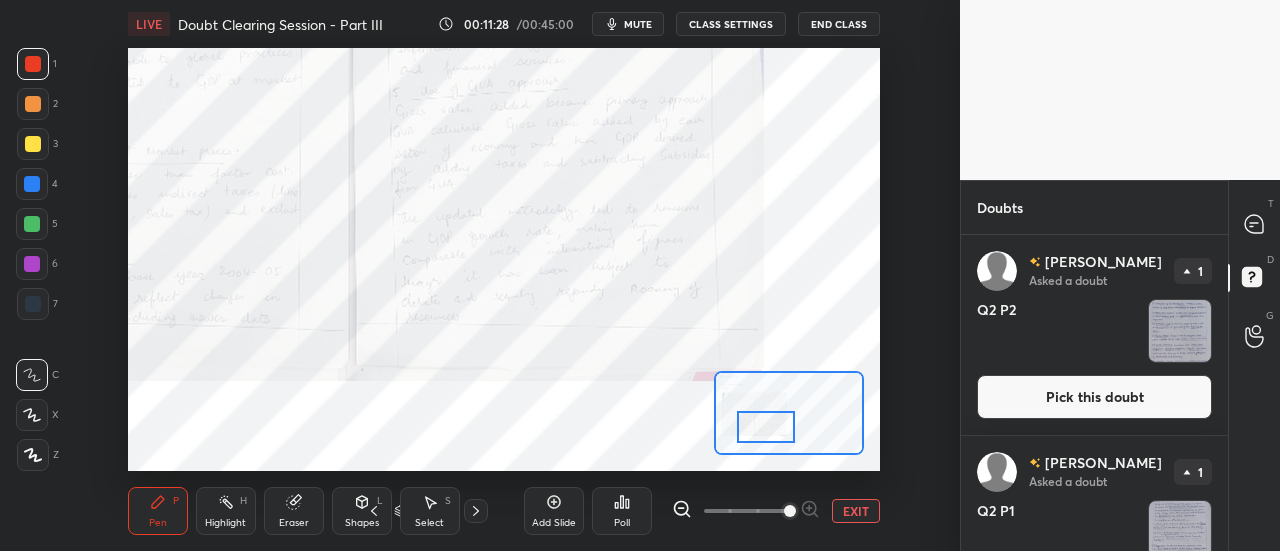 click at bounding box center [766, 427] 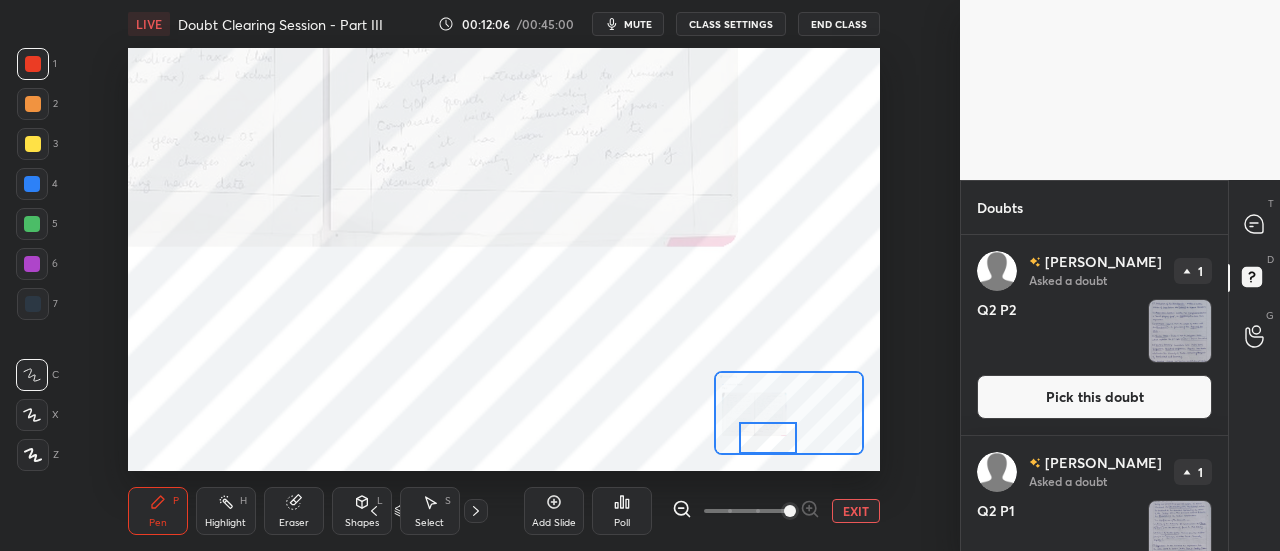 drag, startPoint x: 767, startPoint y: 431, endPoint x: 769, endPoint y: 447, distance: 16.124516 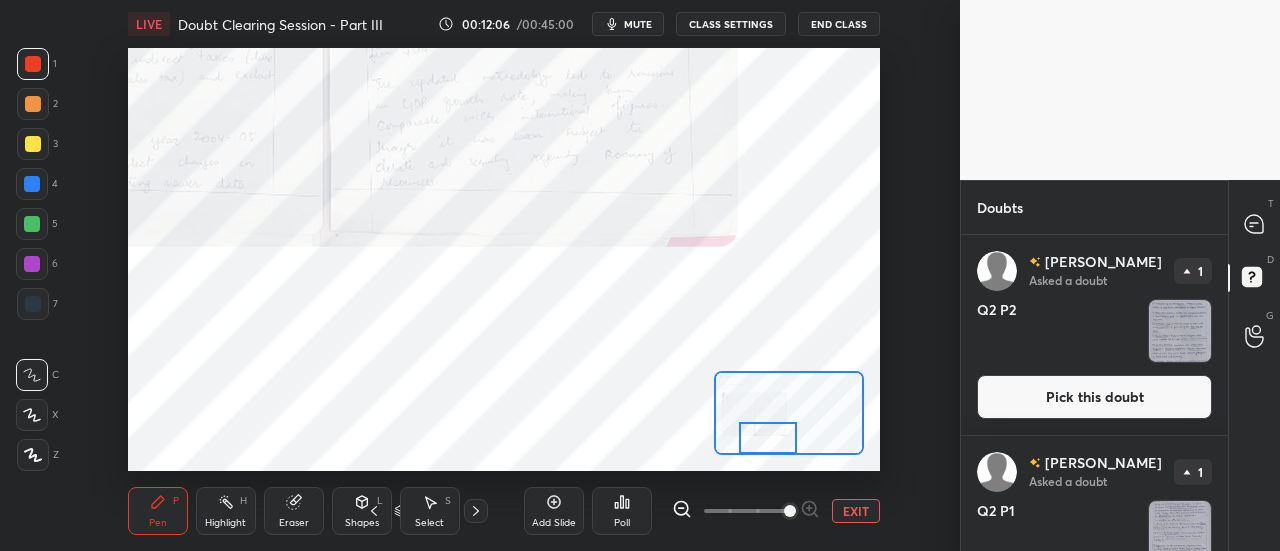 click at bounding box center [768, 438] 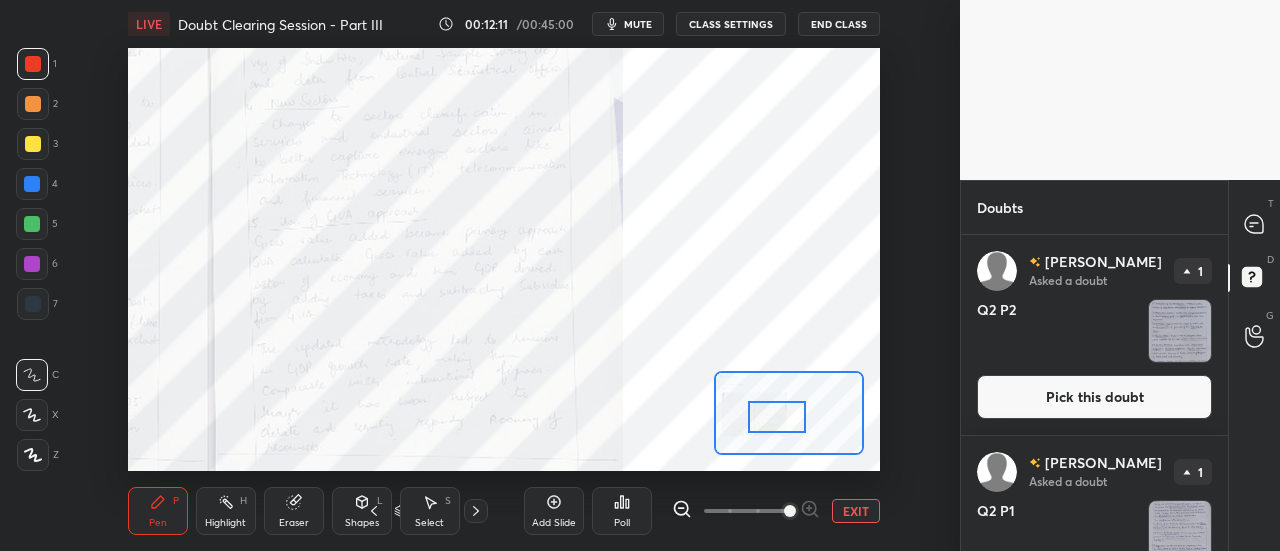drag, startPoint x: 774, startPoint y: 437, endPoint x: 783, endPoint y: 416, distance: 22.847319 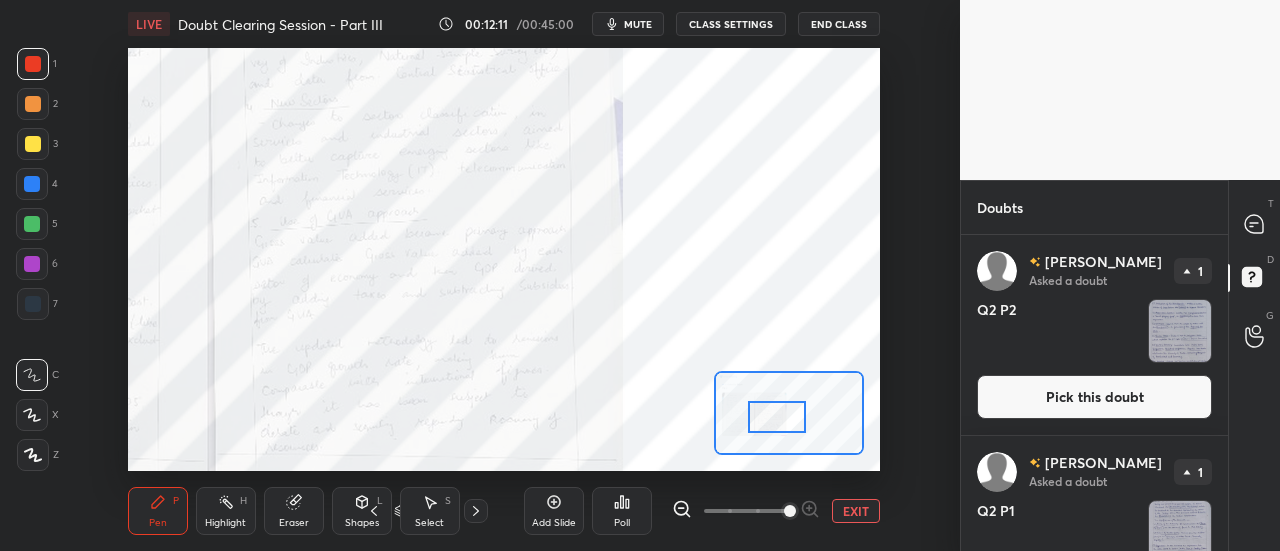 click at bounding box center (777, 417) 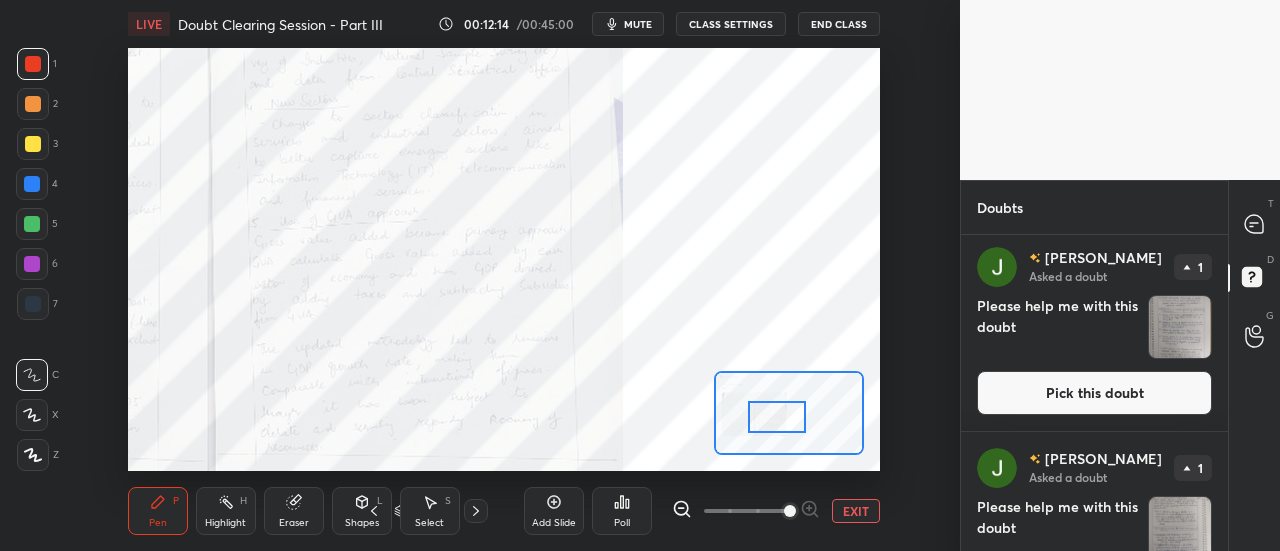 scroll, scrollTop: 1090, scrollLeft: 0, axis: vertical 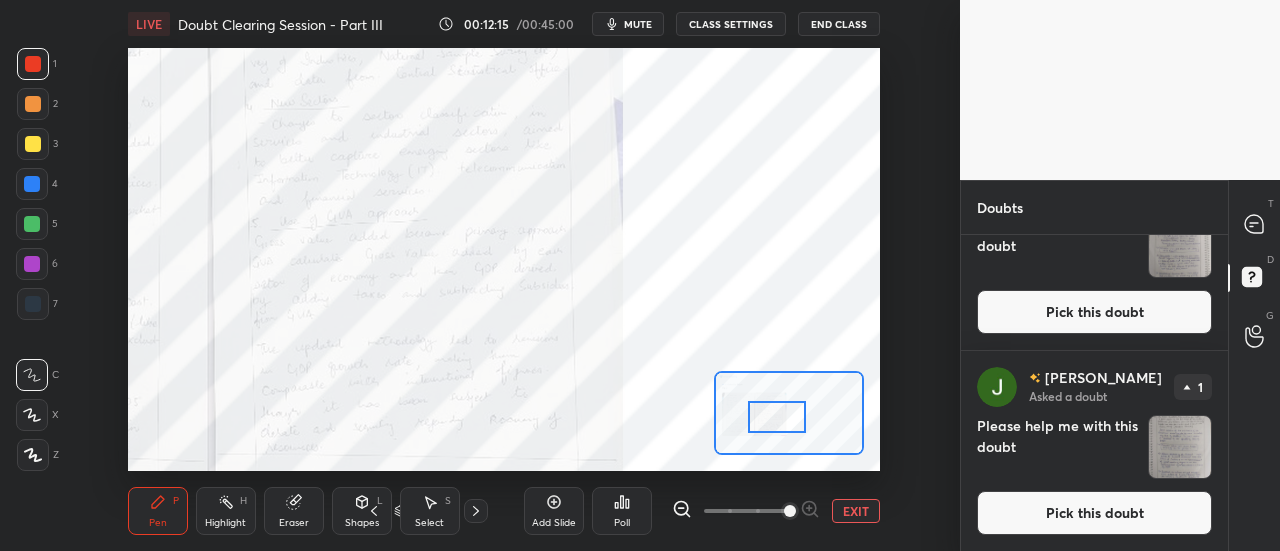 click at bounding box center (1180, 447) 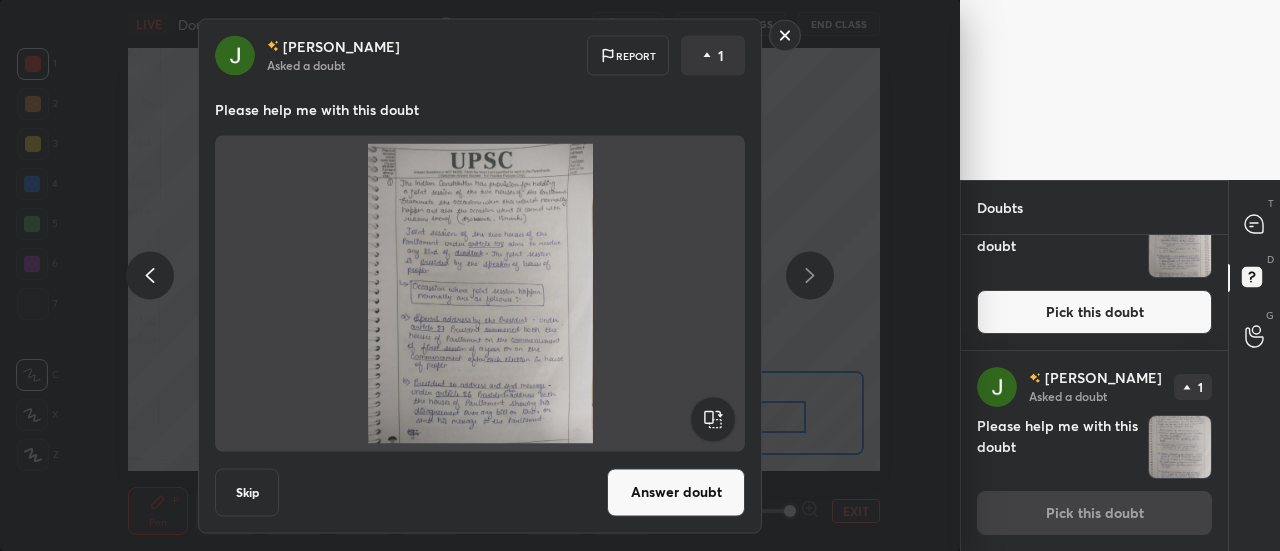 click on "Answer doubt" at bounding box center [676, 492] 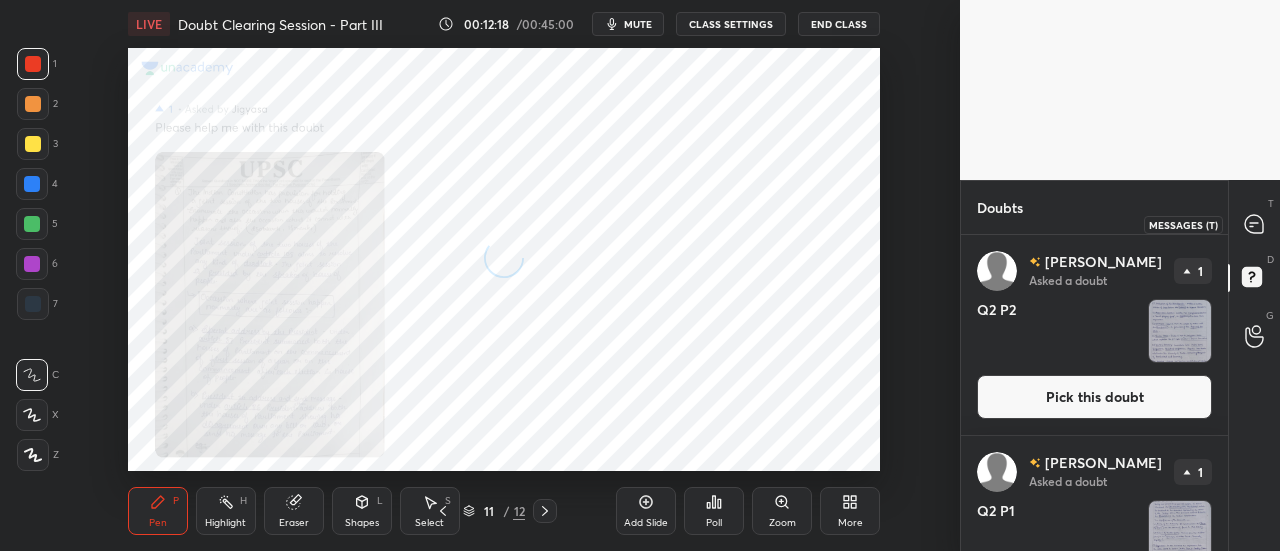 click 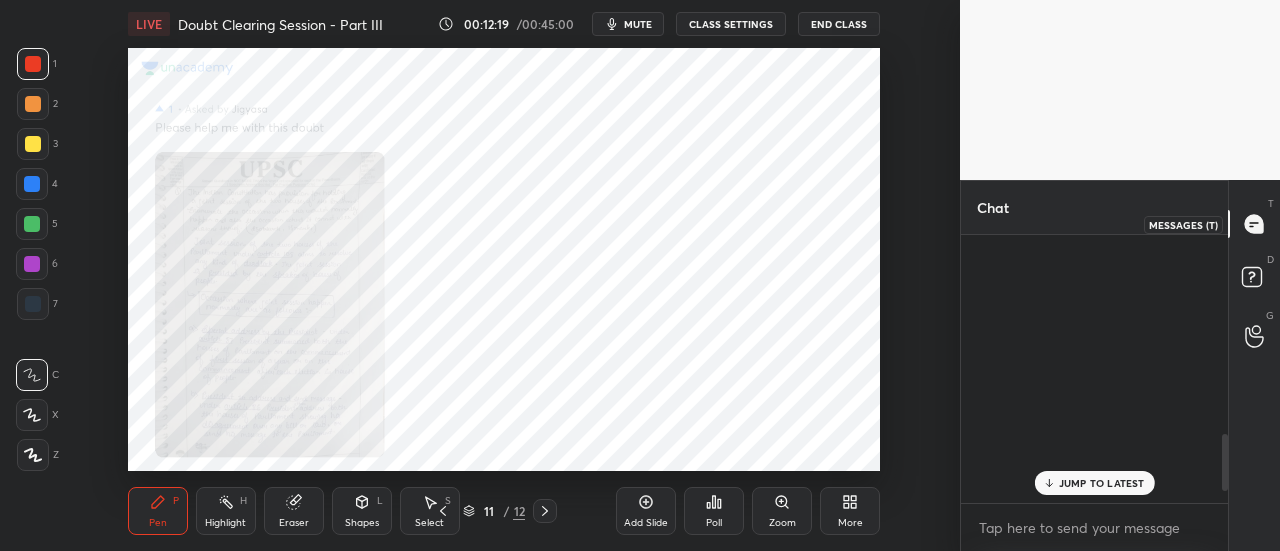 scroll, scrollTop: 945, scrollLeft: 0, axis: vertical 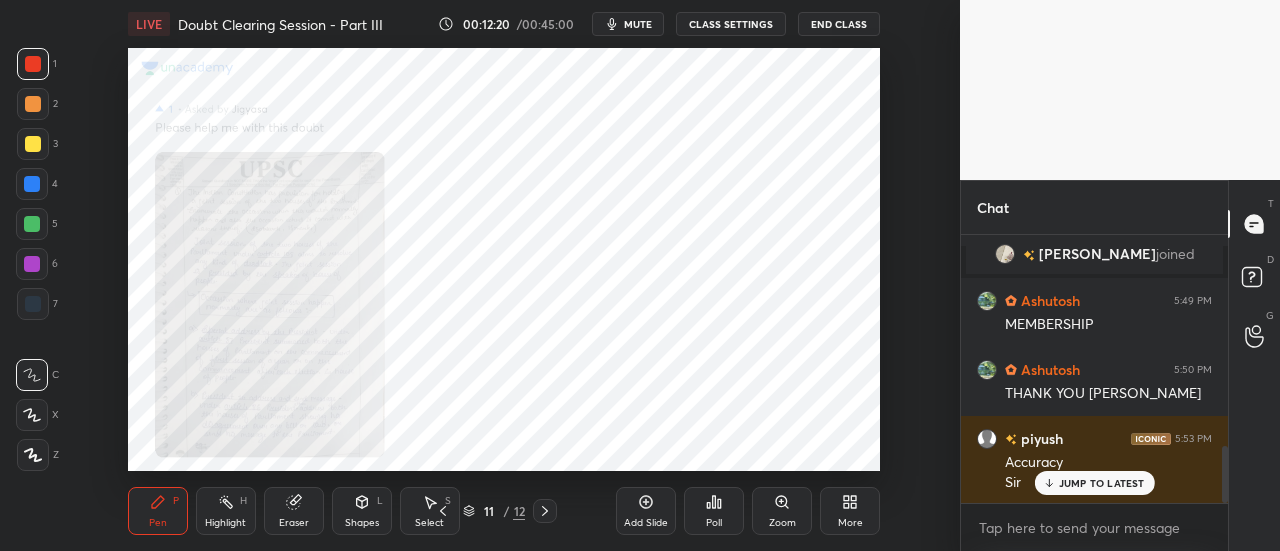 click on "JUMP TO LATEST" at bounding box center (1102, 483) 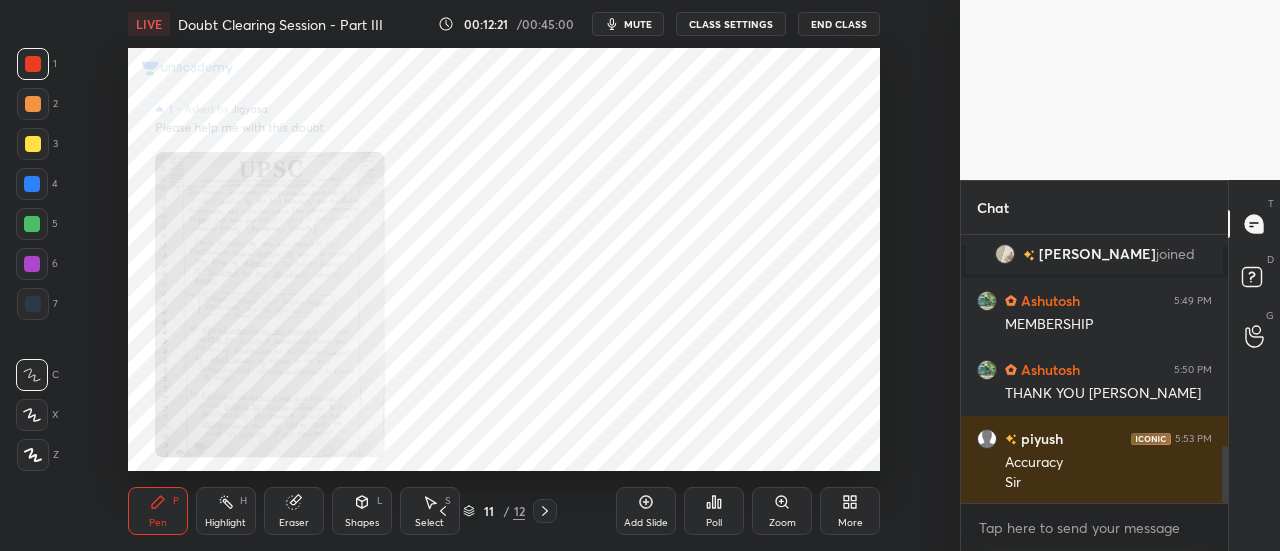 click on "Zoom" at bounding box center [782, 511] 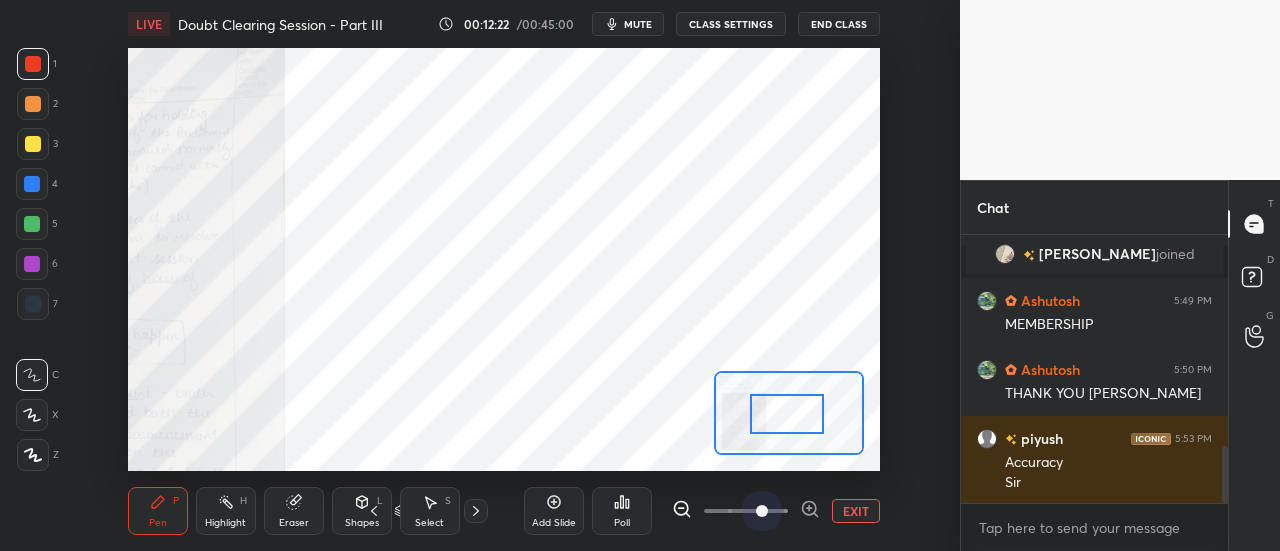 drag, startPoint x: 750, startPoint y: 519, endPoint x: 947, endPoint y: 514, distance: 197.06345 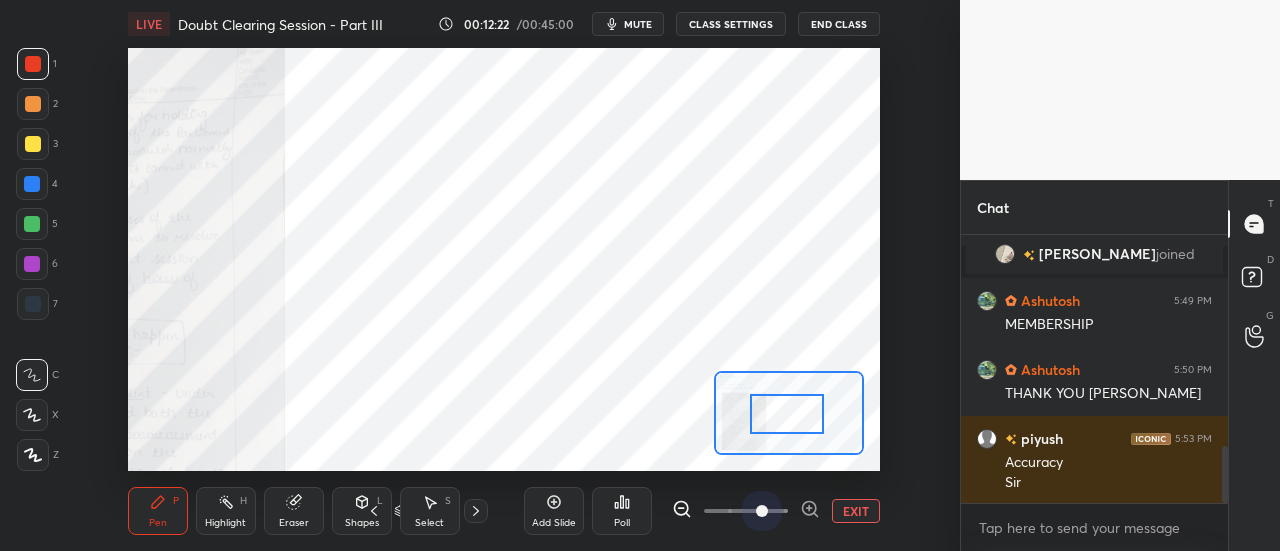 click on "1 2 3 4 5 6 7 C X Z C X Z E E Erase all   H H LIVE Doubt Clearing Session - Part III 00:12:22 /  00:45:00 mute CLASS SETTINGS End Class Setting up your live class Poll for   secs No correct answer Start poll Back Doubt Clearing Session - Part III • L5 of Doubt Clearing Course for History and Economy - UPSC CSE [PERSON_NAME] Pen P Highlight H Eraser Shapes L Select S 11 / 12 Add Slide Poll EXIT" at bounding box center (480, 275) 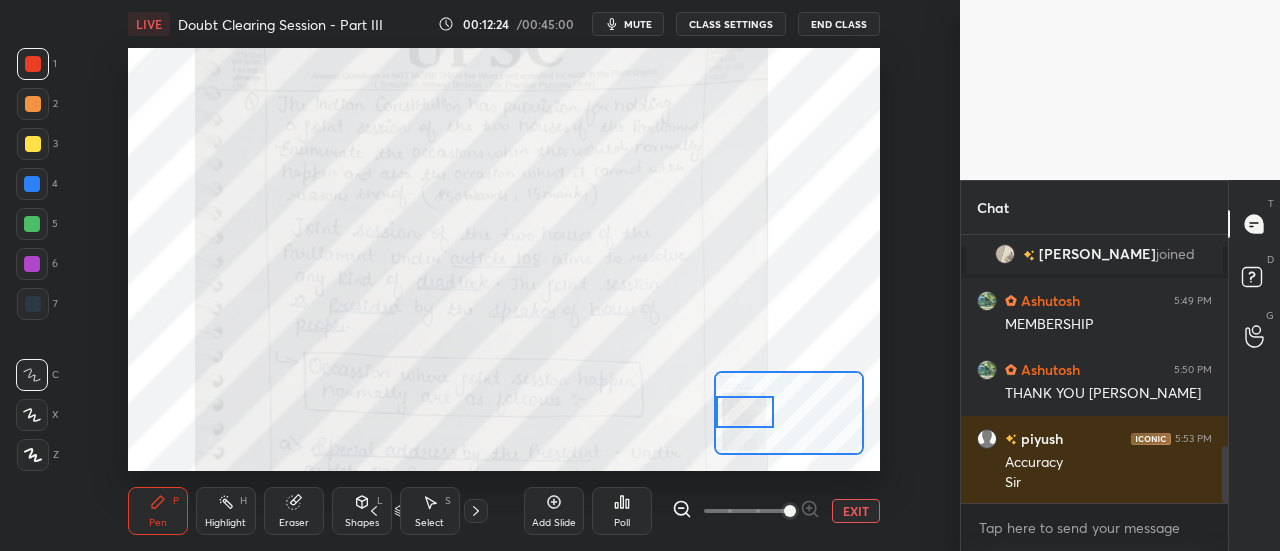 drag, startPoint x: 786, startPoint y: 404, endPoint x: 720, endPoint y: 402, distance: 66.0303 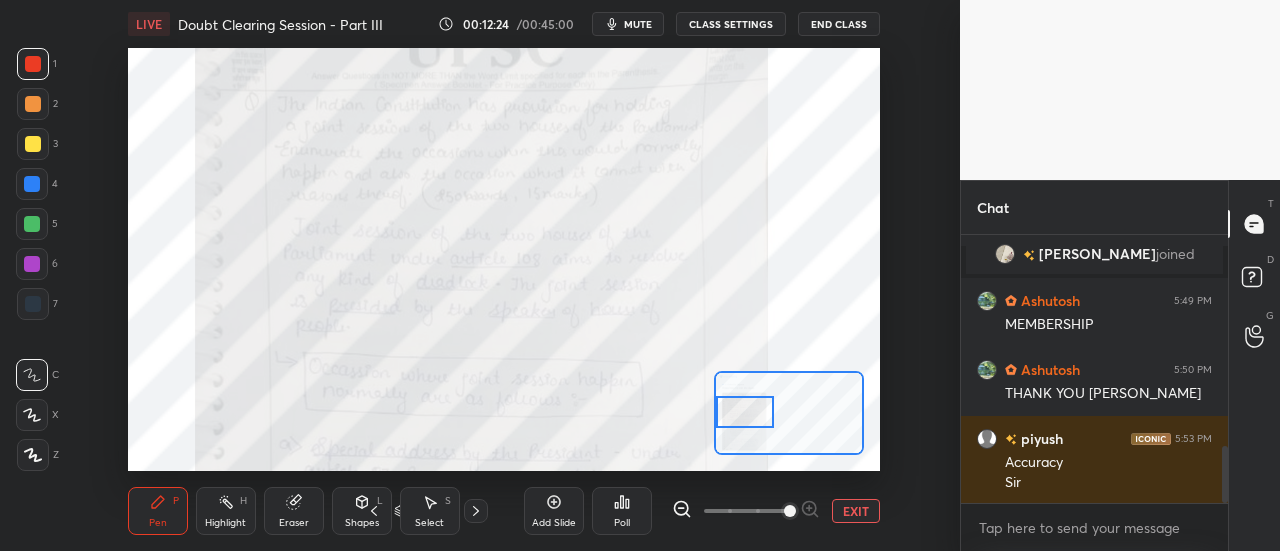 click at bounding box center [745, 412] 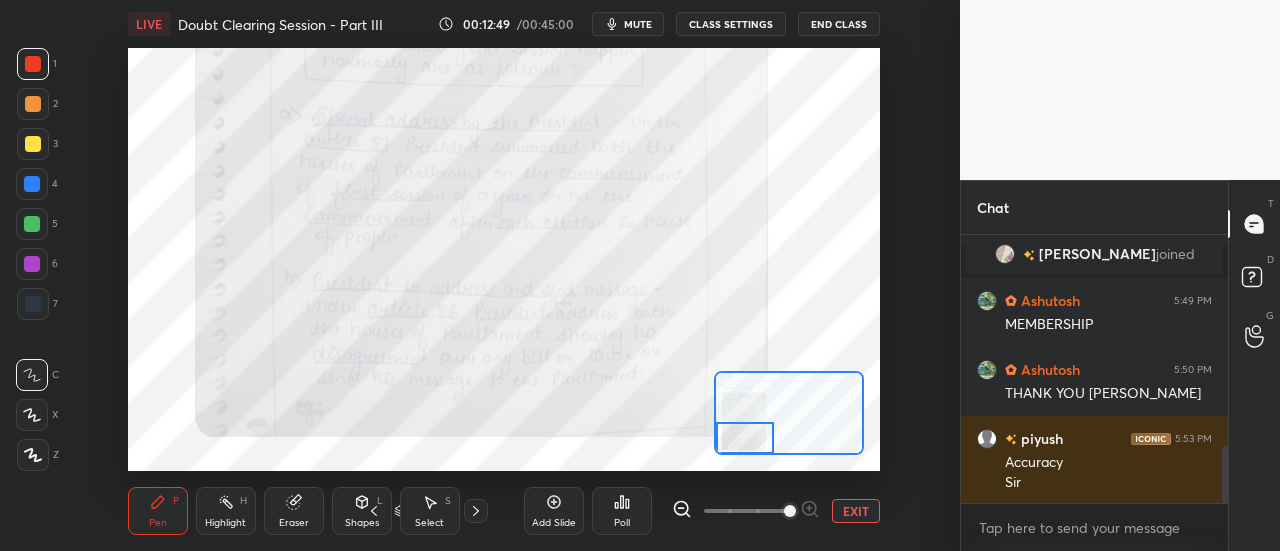 drag, startPoint x: 740, startPoint y: 414, endPoint x: 739, endPoint y: 463, distance: 49.010204 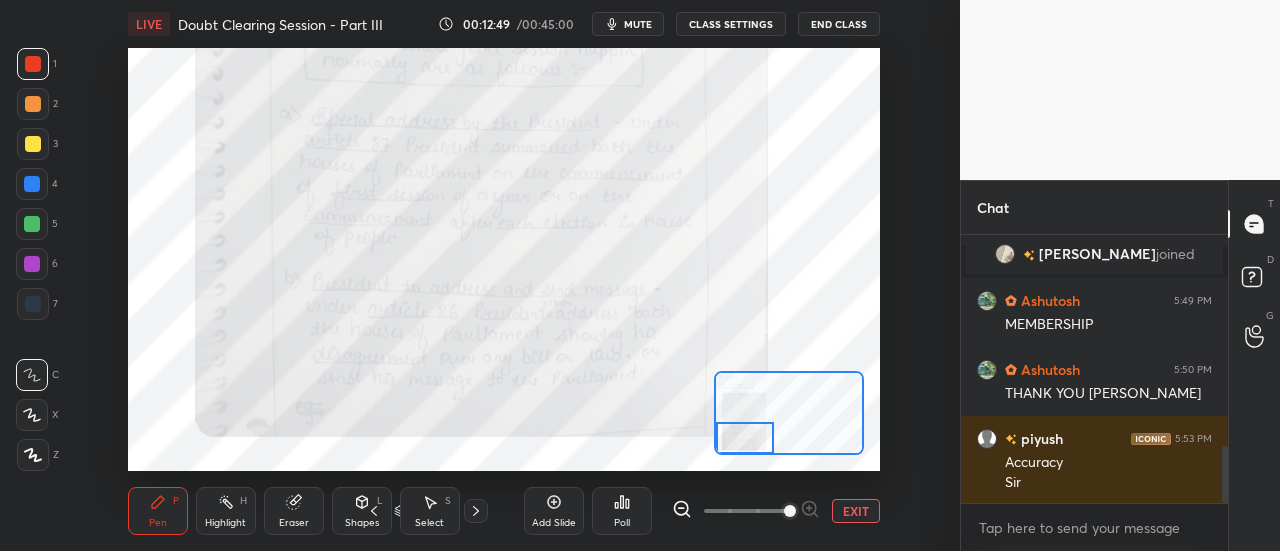click on "LIVE Doubt Clearing Session - Part III 00:12:49 /  00:45:00 mute CLASS SETTINGS End Class Setting up your live class Poll for   secs No correct answer Start poll Back Doubt Clearing Session - Part III • L5 of Doubt Clearing Course for History and Economy - UPSC CSE [PERSON_NAME] Pen P Highlight H Eraser Shapes L Select S 11 / 12 Add Slide Poll EXIT" at bounding box center (504, 275) 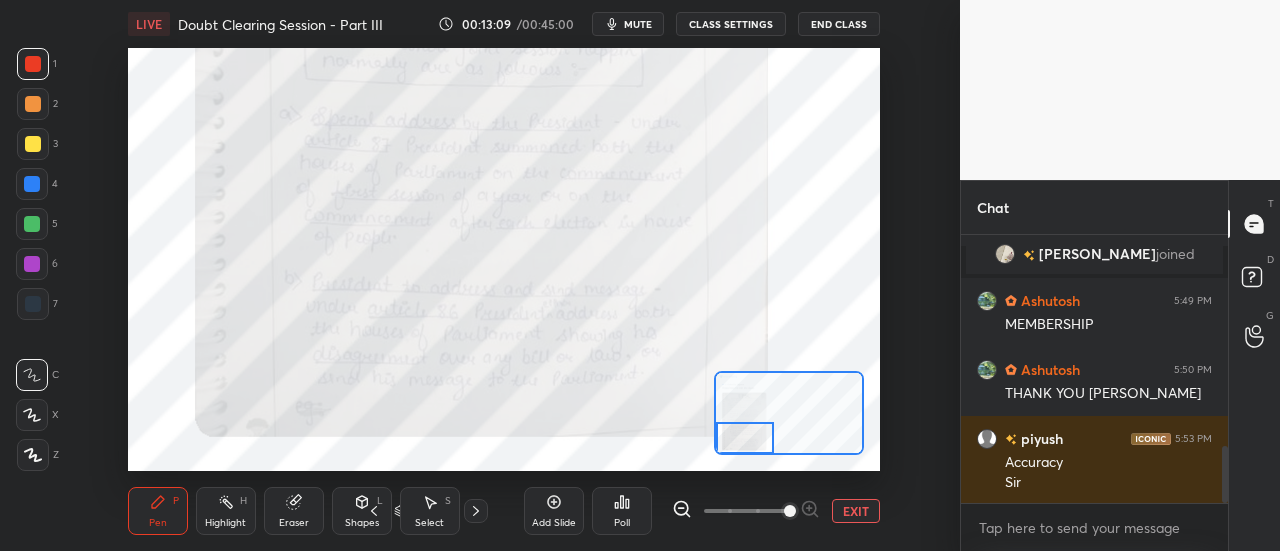 click on "D Doubts (D)" at bounding box center (1254, 280) 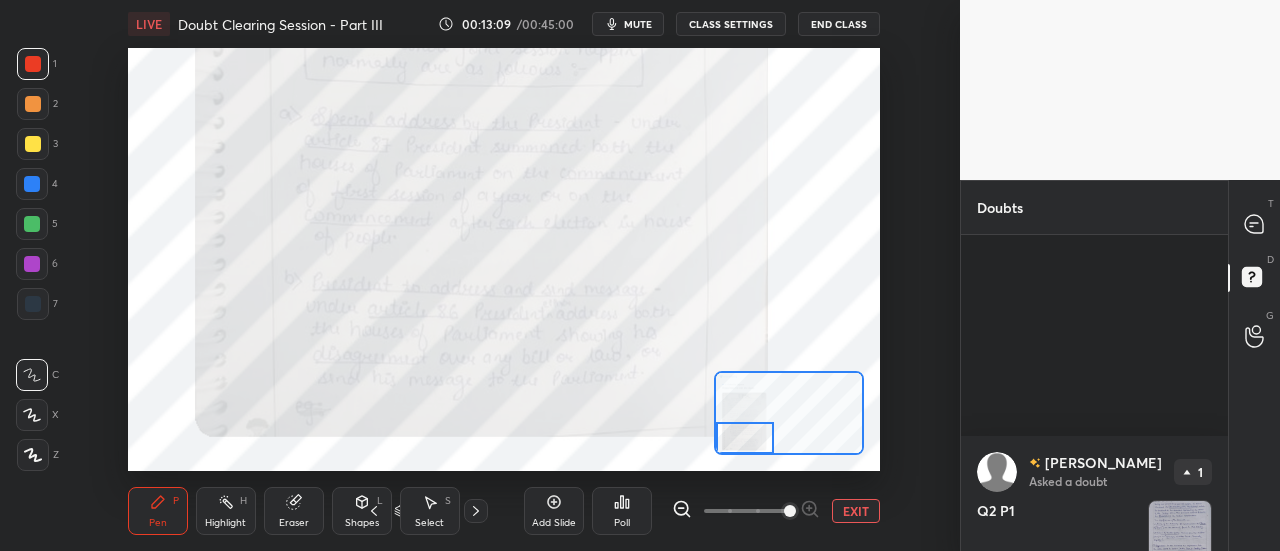 scroll, scrollTop: 888, scrollLeft: 0, axis: vertical 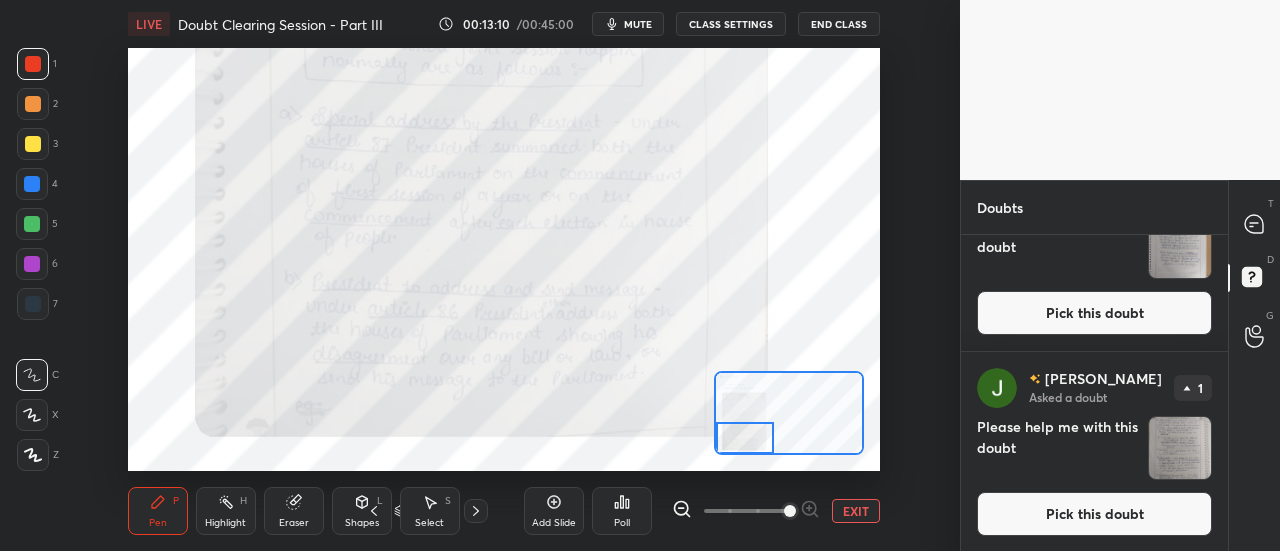 click at bounding box center [1180, 448] 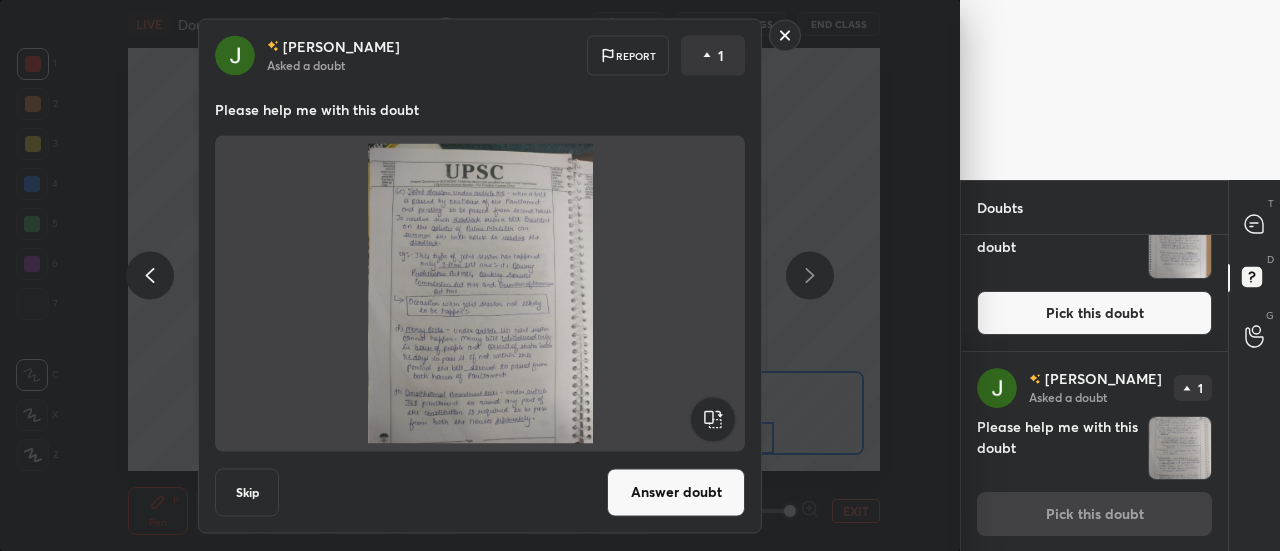 click on "Answer doubt" at bounding box center (676, 492) 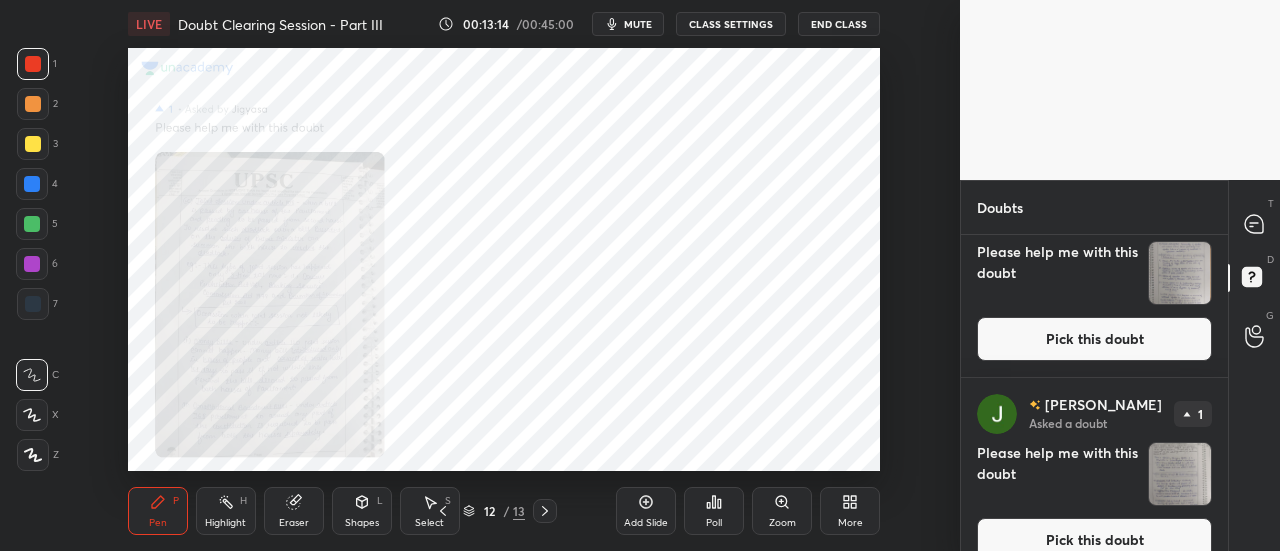 scroll, scrollTop: 688, scrollLeft: 0, axis: vertical 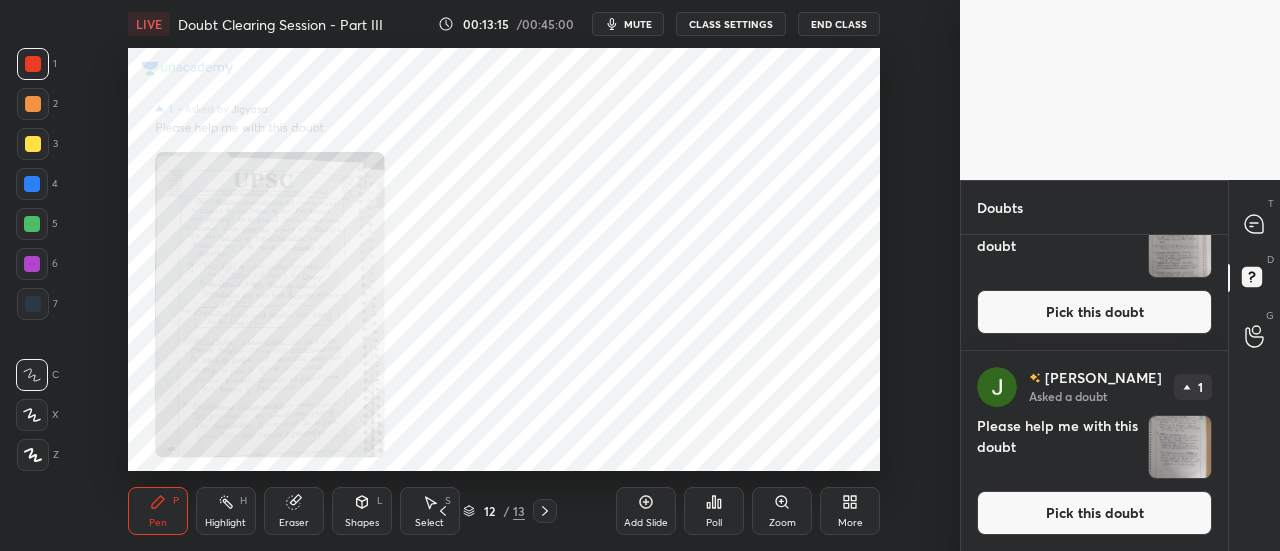 drag, startPoint x: 800, startPoint y: 516, endPoint x: 798, endPoint y: 477, distance: 39.051247 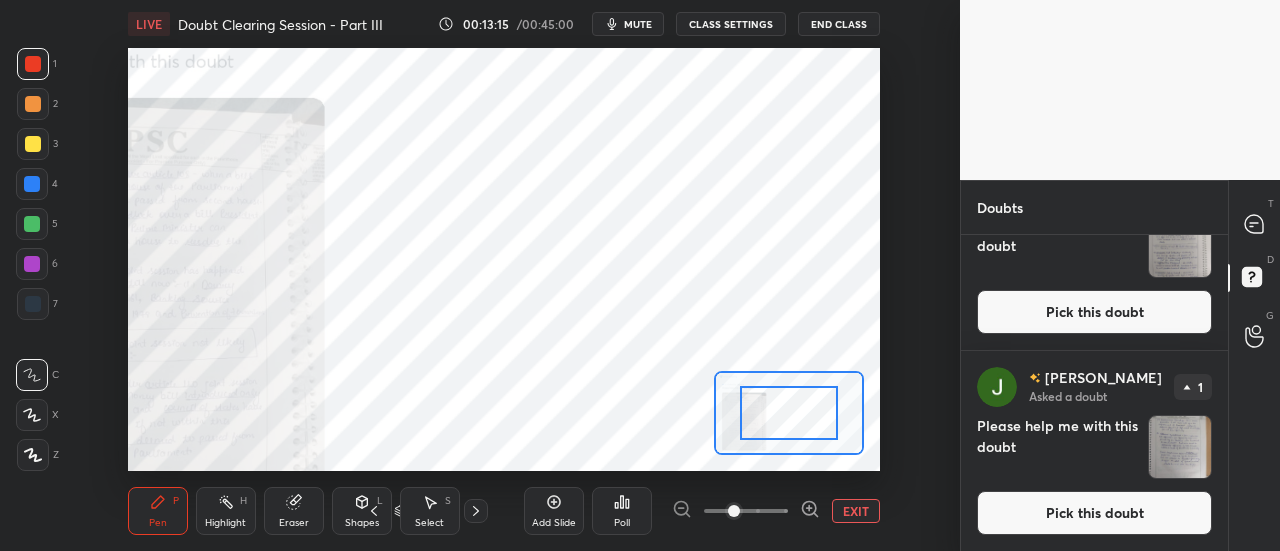 click on "LIVE Doubt Clearing Session - Part III 00:13:15 /  00:45:00 mute CLASS SETTINGS End Class Setting up your live class Poll for   secs No correct answer Start poll Back Doubt Clearing Session - Part III • L5 of Doubt Clearing Course for History and Economy - UPSC CSE [PERSON_NAME] Pen P Highlight H Eraser Shapes L Select S 12 / 13 Add Slide Poll EXIT" at bounding box center (504, 275) 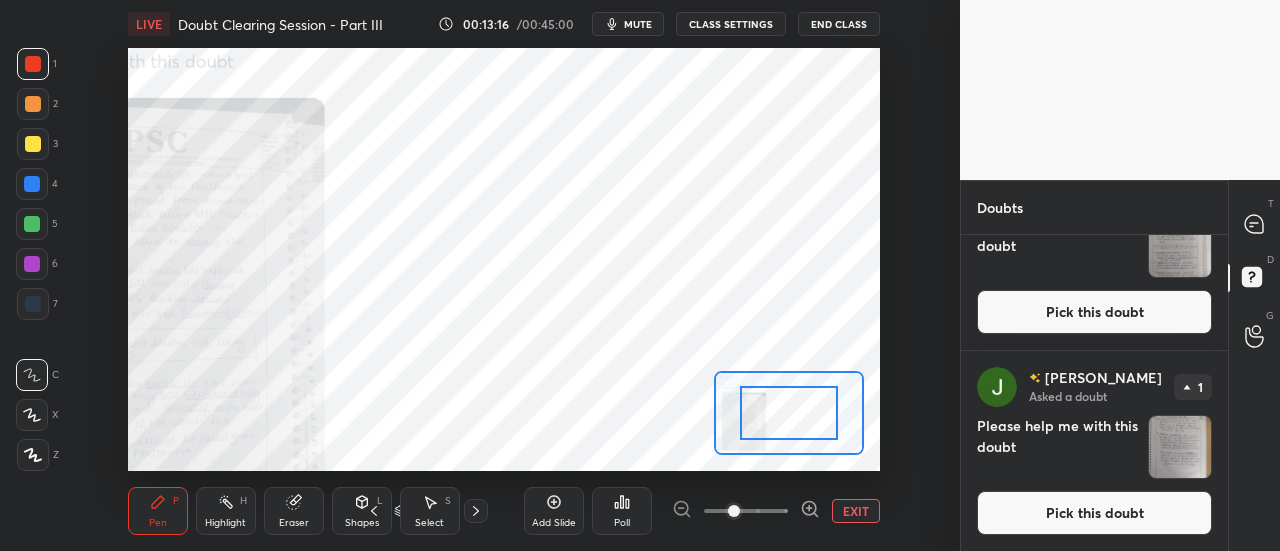 drag, startPoint x: 908, startPoint y: 510, endPoint x: 928, endPoint y: 507, distance: 20.22375 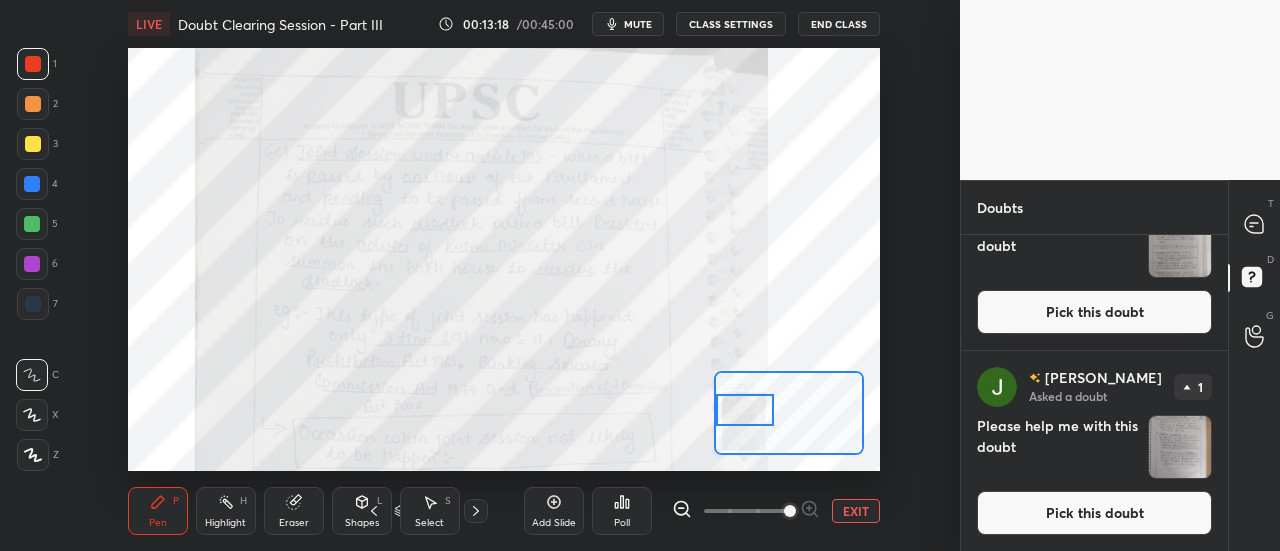 click on "Setting up your live class Poll for   secs No correct answer Start poll" at bounding box center [504, 259] 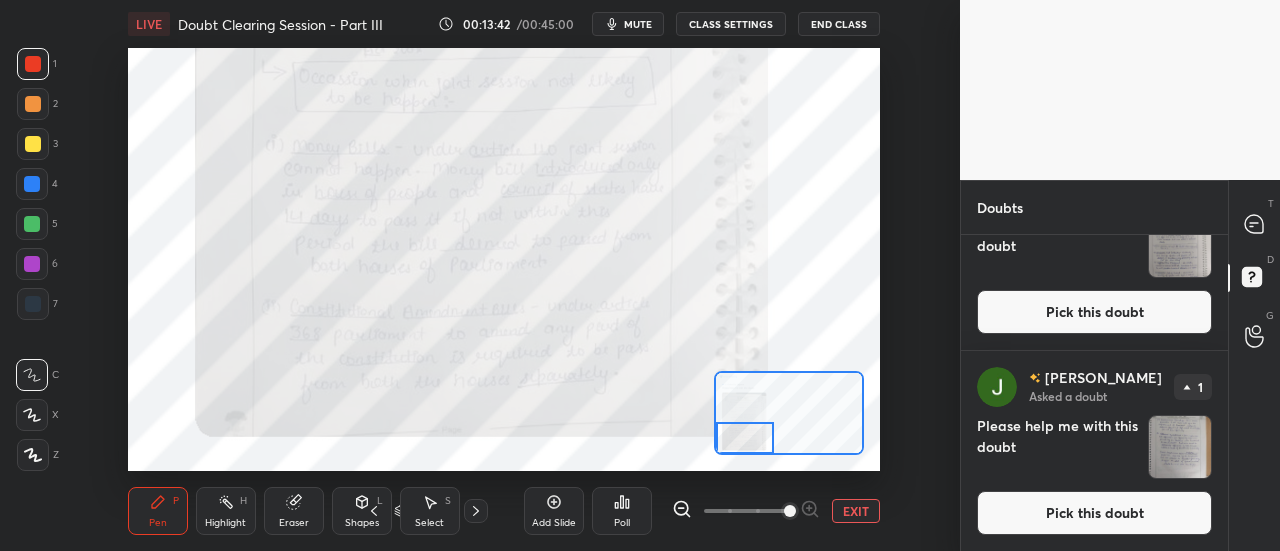 drag, startPoint x: 751, startPoint y: 408, endPoint x: 736, endPoint y: 453, distance: 47.434166 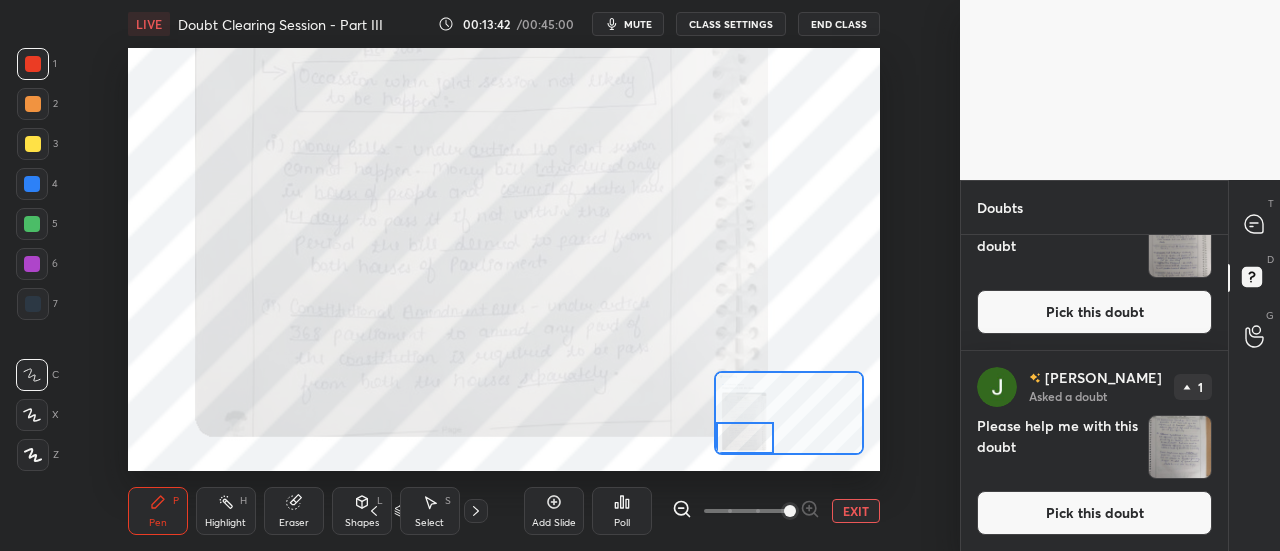 click at bounding box center [745, 438] 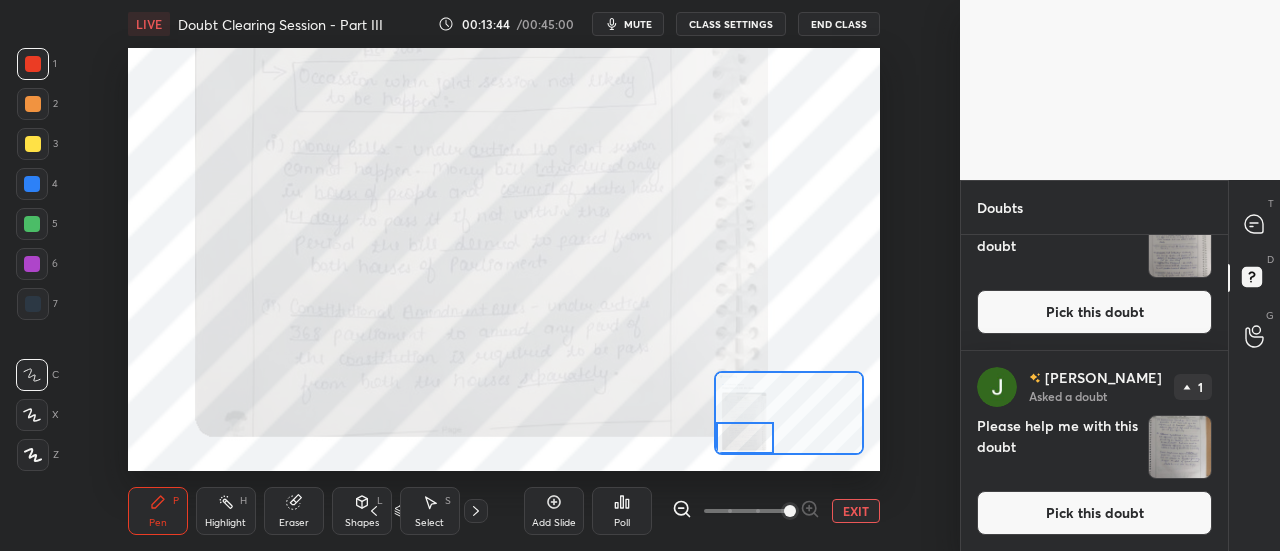 click on "LIVE Doubt Clearing Session - Part III 00:13:44 /  00:45:00 mute CLASS SETTINGS End Class Setting up your live class Poll for   secs No correct answer Start poll Back Doubt Clearing Session - Part III • L5 of Doubt Clearing Course for History and Economy - UPSC CSE [PERSON_NAME] Pen P Highlight H Eraser Shapes L Select S 12 / 13 Add Slide Poll EXIT" at bounding box center [504, 275] 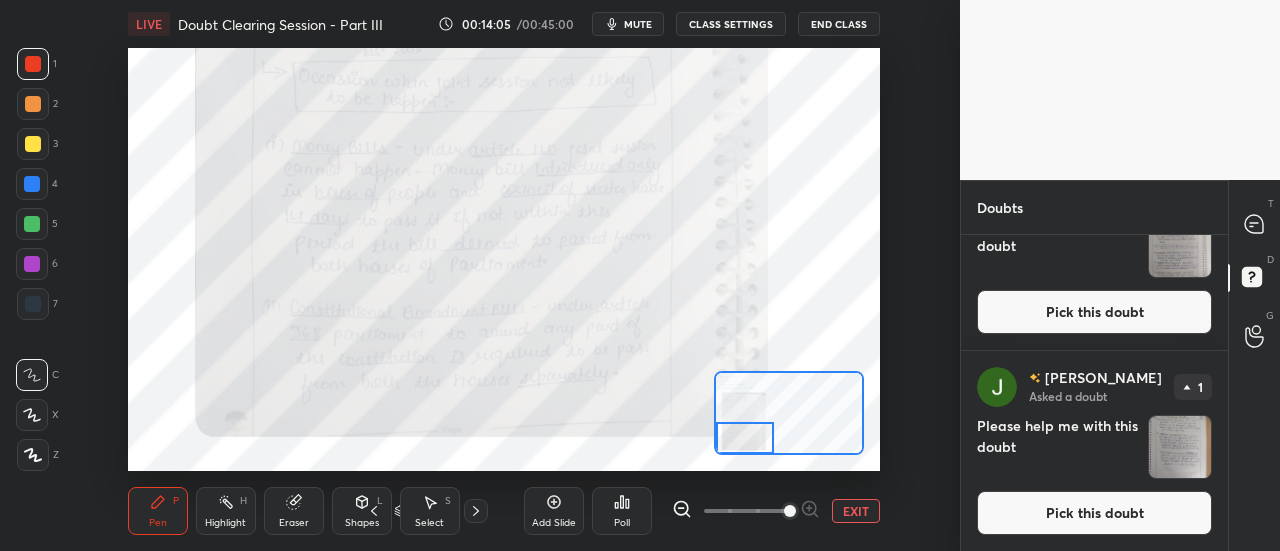 drag, startPoint x: 1152, startPoint y: 431, endPoint x: 1034, endPoint y: 447, distance: 119.0798 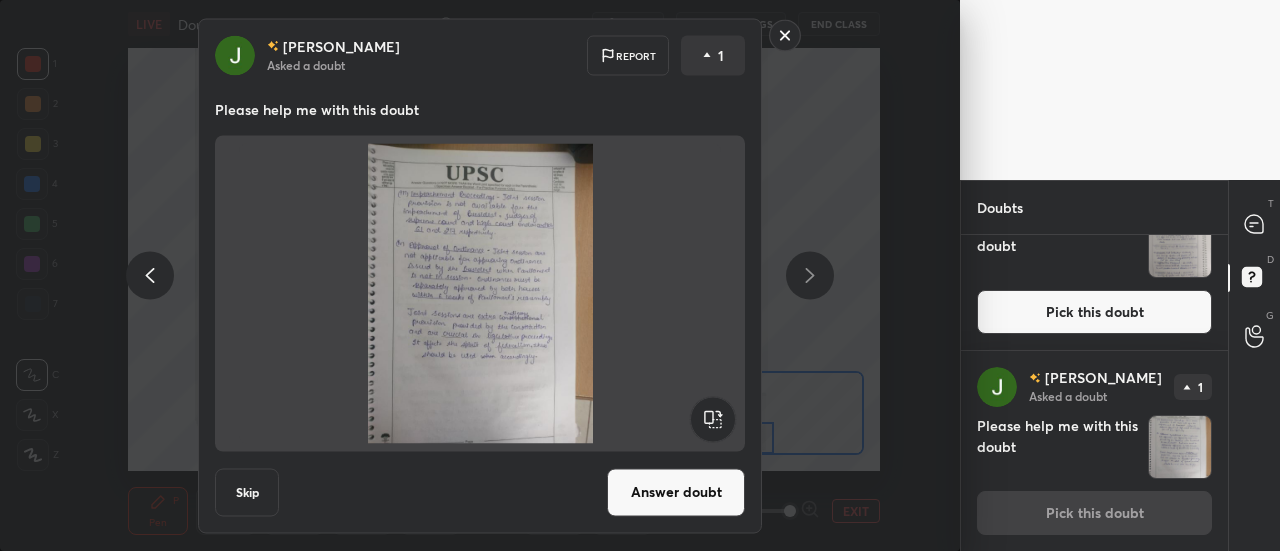 click on "Answer doubt" at bounding box center [676, 492] 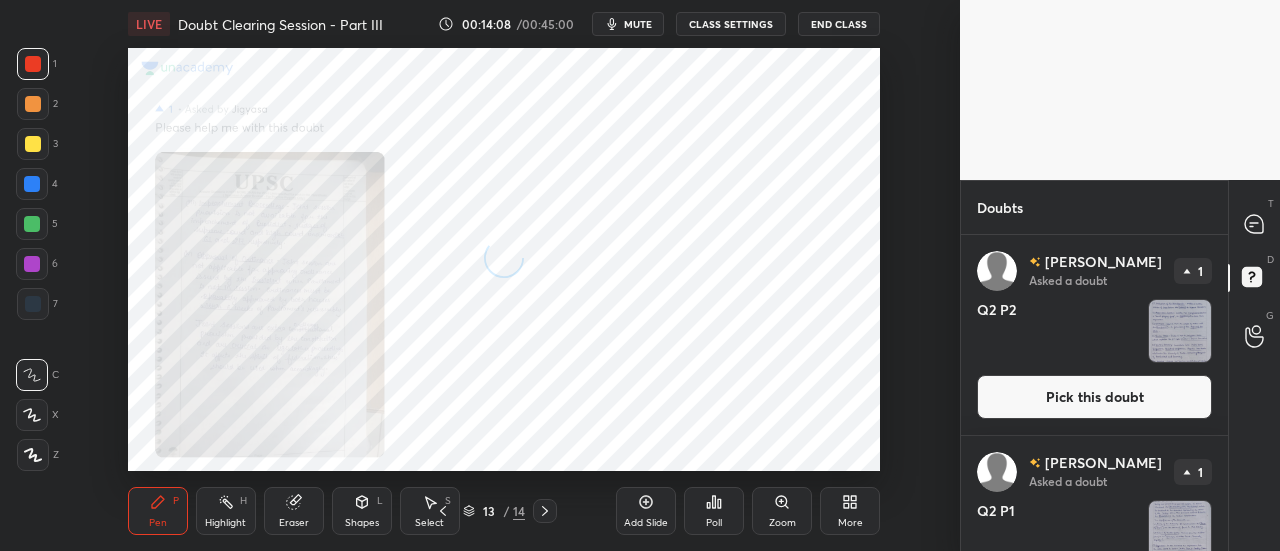 scroll, scrollTop: 486, scrollLeft: 0, axis: vertical 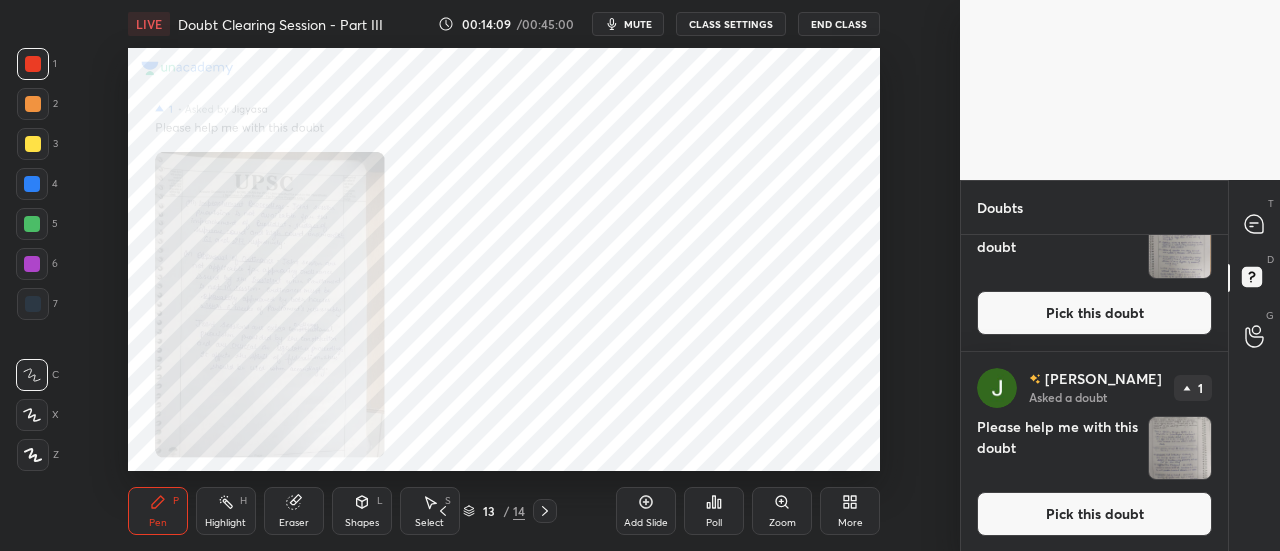click 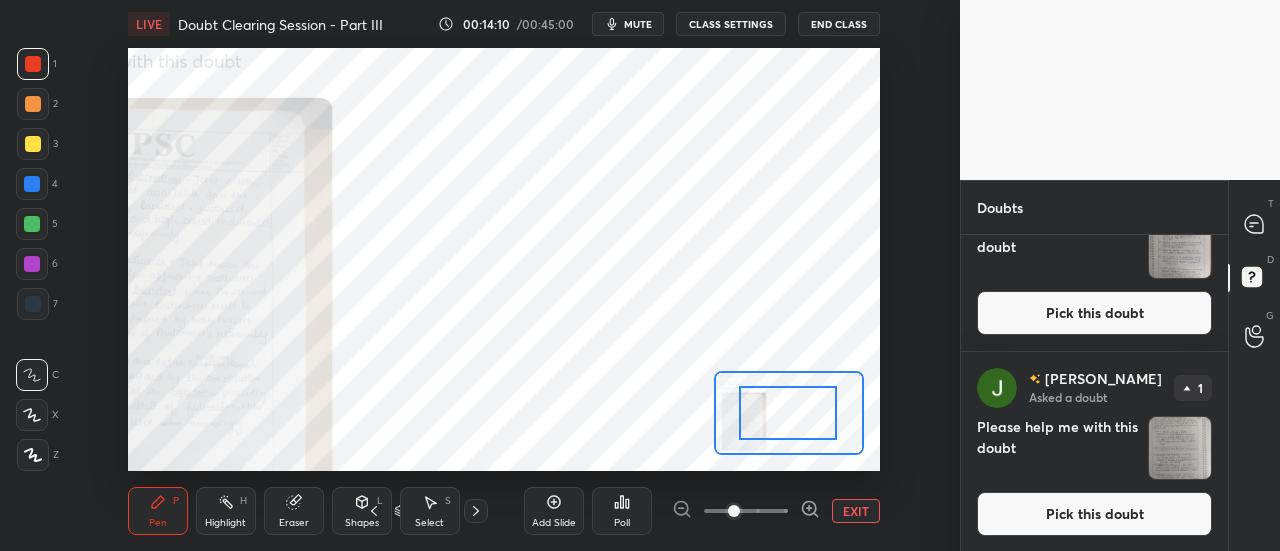 drag, startPoint x: 775, startPoint y: 435, endPoint x: 680, endPoint y: 455, distance: 97.082436 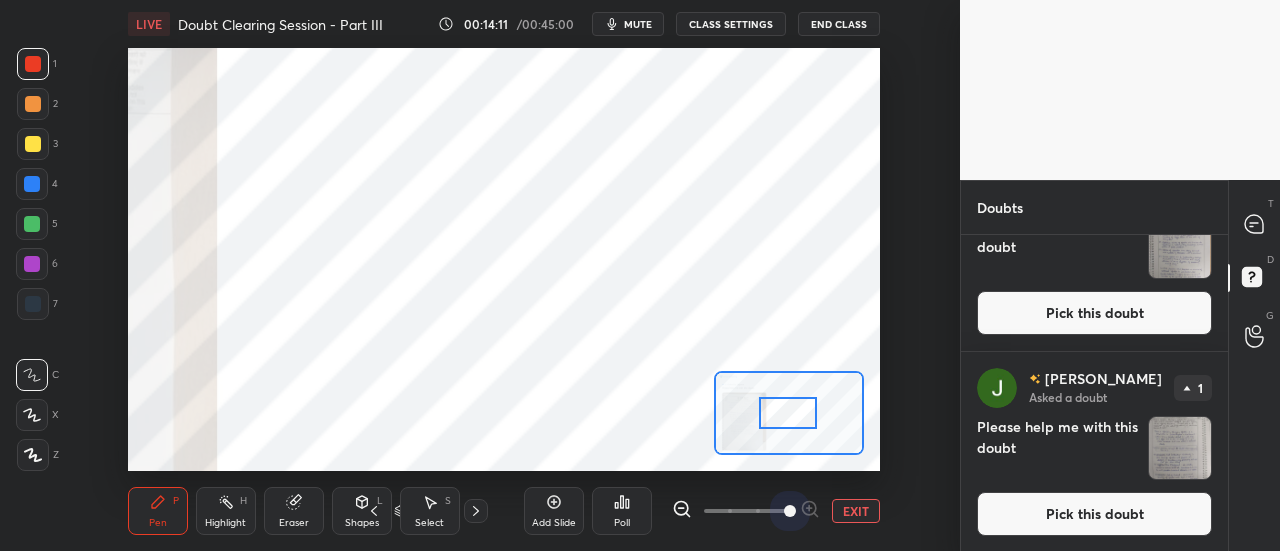 drag, startPoint x: 741, startPoint y: 522, endPoint x: 873, endPoint y: 498, distance: 134.16408 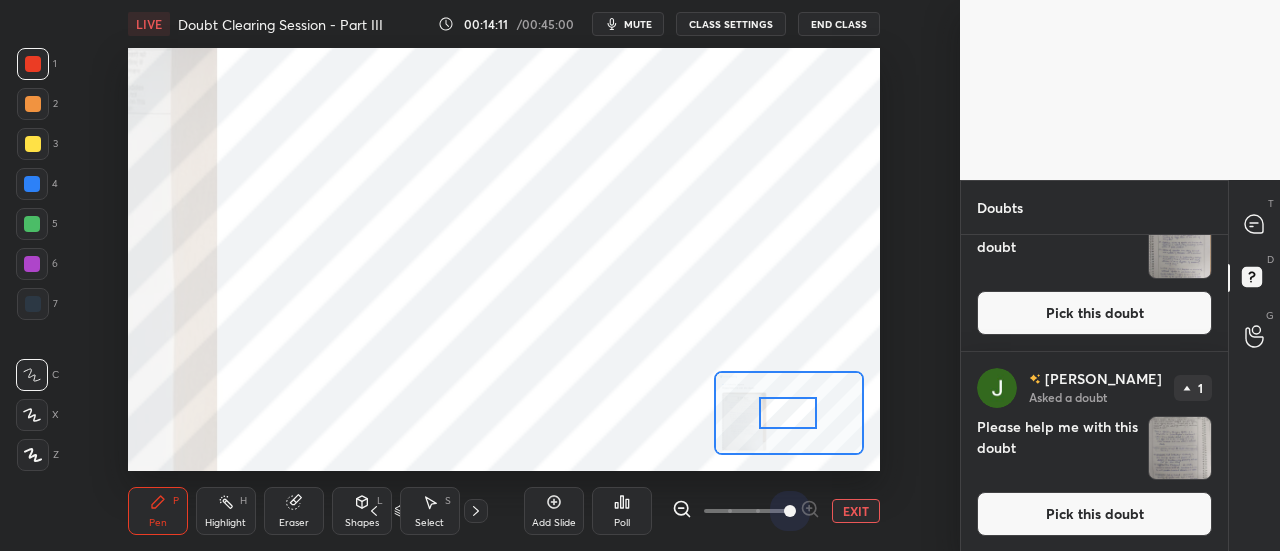 click on "LIVE Doubt Clearing Session - Part III 00:14:11 /  00:45:00 mute CLASS SETTINGS End Class Setting up your live class Poll for   secs No correct answer Start poll Back Doubt Clearing Session - Part III • L5 of Doubt Clearing Course for History and Economy - UPSC CSE [PERSON_NAME] Pen P Highlight H Eraser Shapes L Select S 13 / 14 Add Slide Poll EXIT" at bounding box center [504, 275] 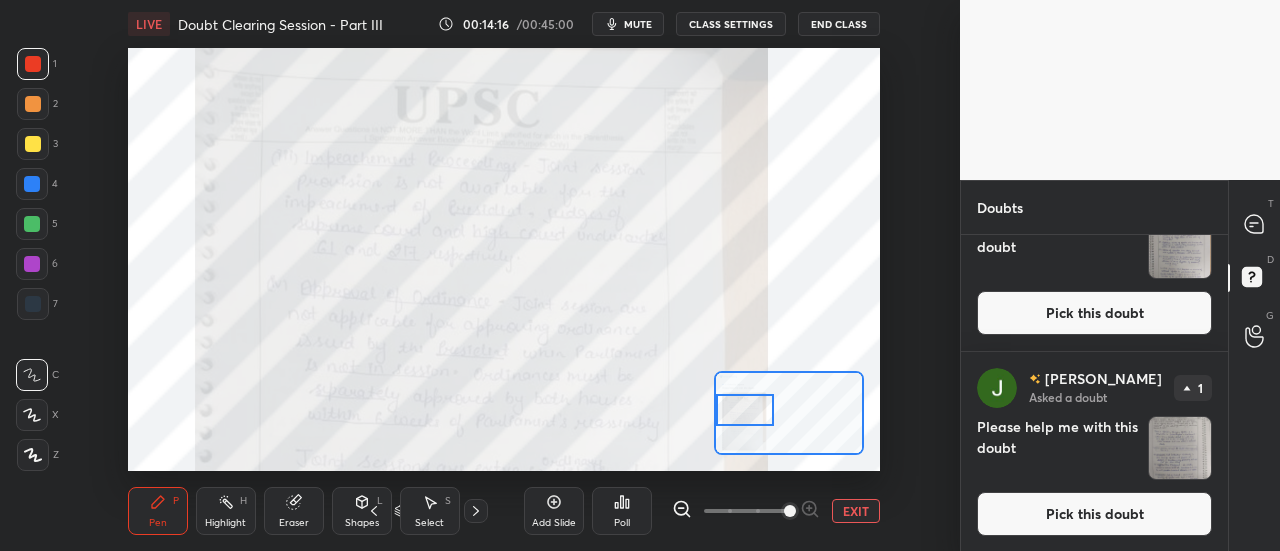 click on "Setting up your live class Poll for   secs No correct answer Start poll" at bounding box center (504, 259) 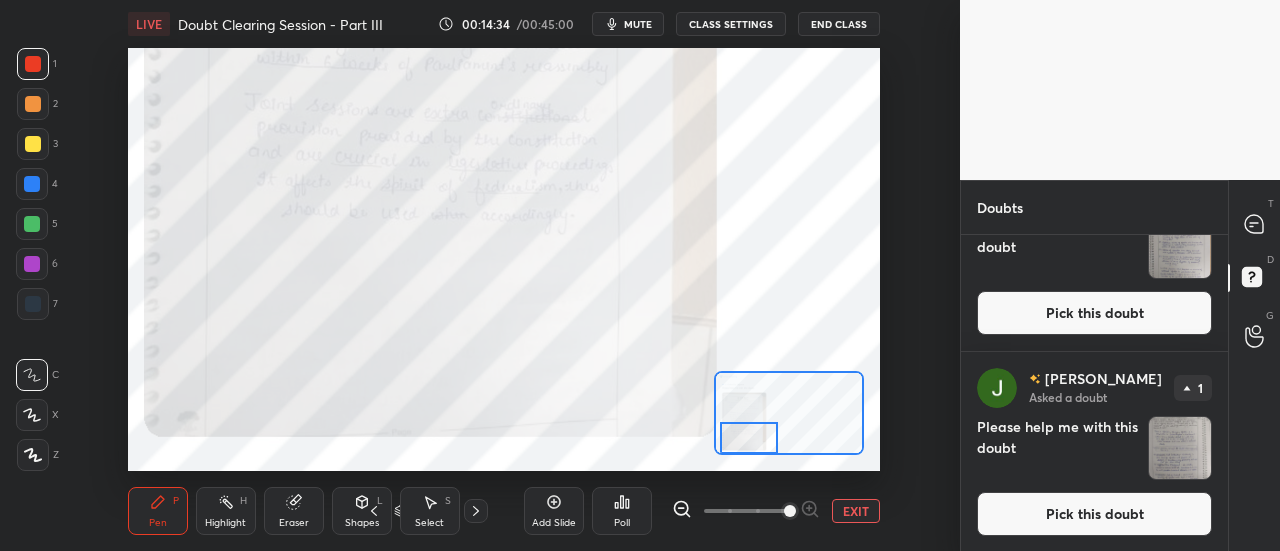 drag, startPoint x: 746, startPoint y: 413, endPoint x: 750, endPoint y: 444, distance: 31.257 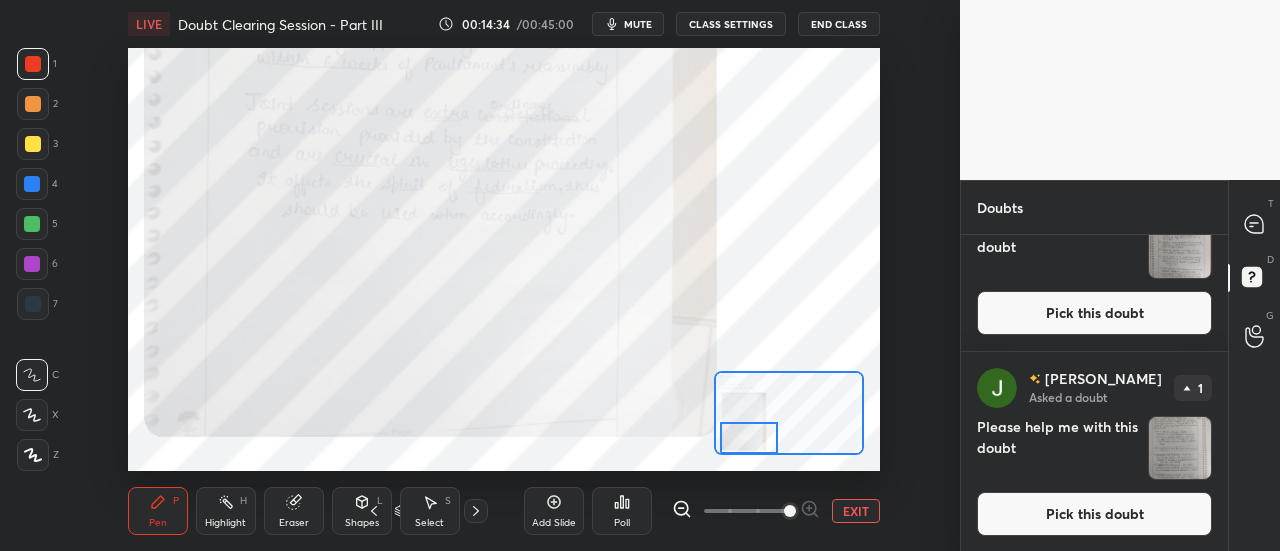 click at bounding box center [749, 438] 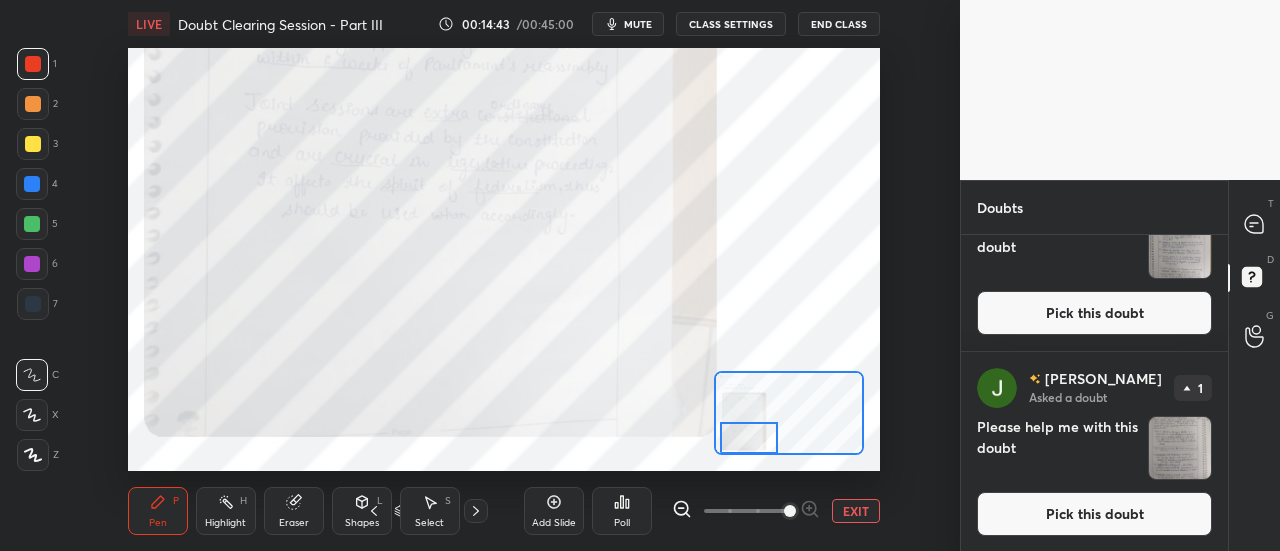 click on "T Messages (T)" at bounding box center [1254, 224] 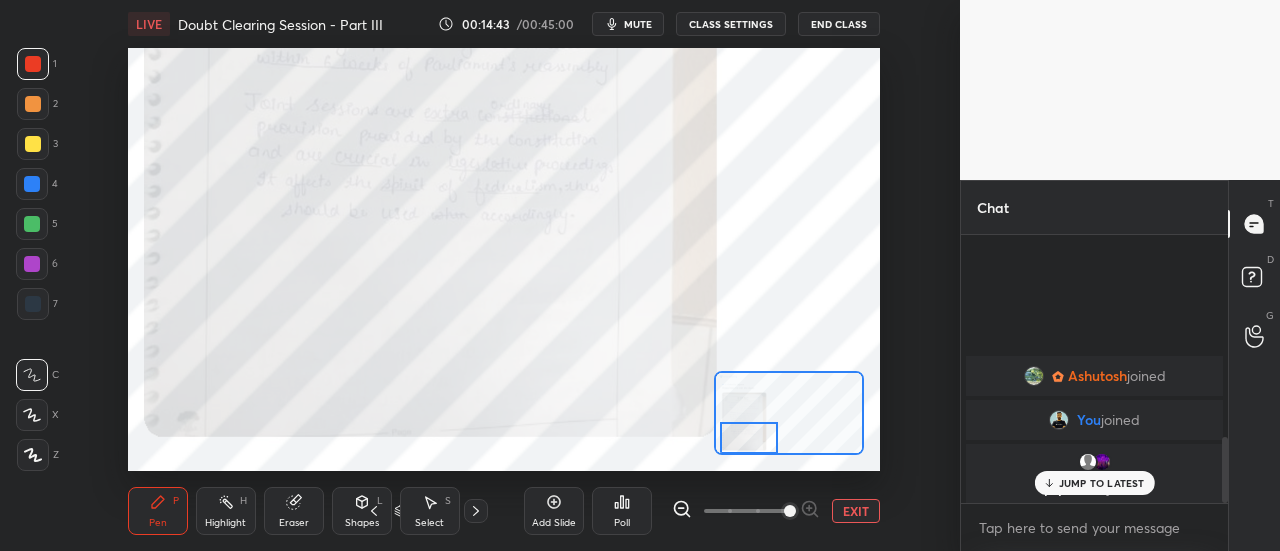 scroll, scrollTop: 830, scrollLeft: 0, axis: vertical 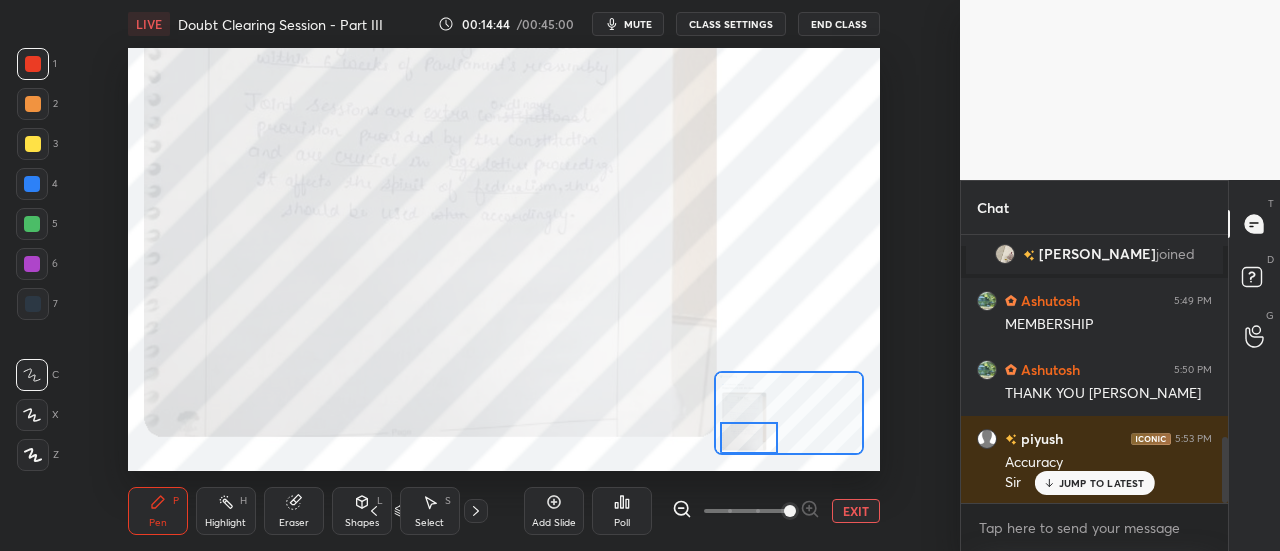 click on "JUMP TO LATEST" at bounding box center (1102, 483) 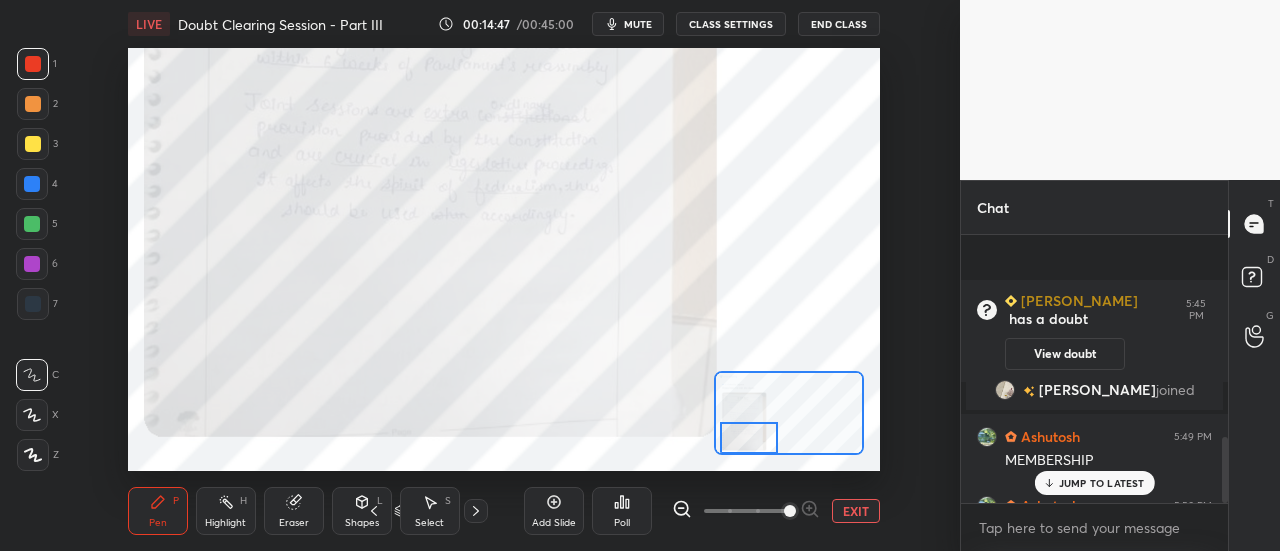 scroll, scrollTop: 830, scrollLeft: 0, axis: vertical 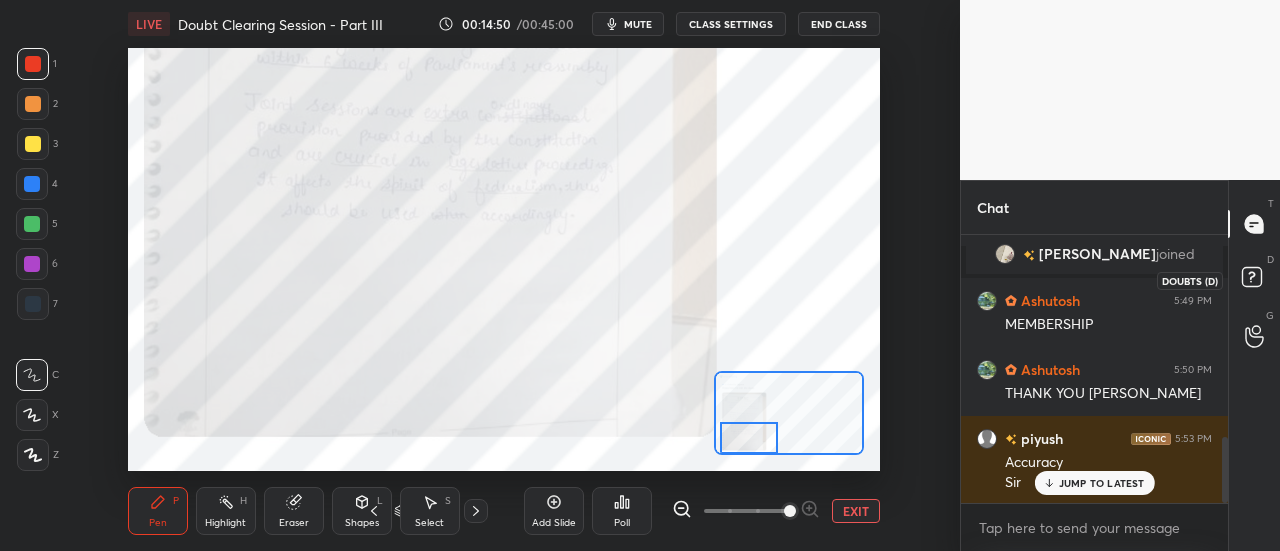 click 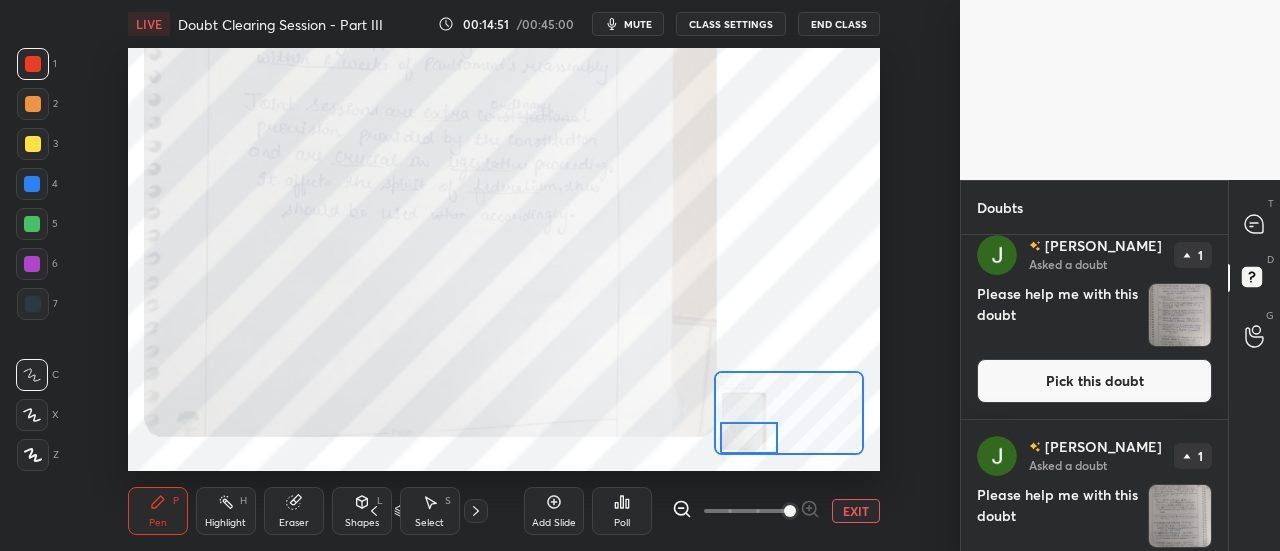 scroll, scrollTop: 486, scrollLeft: 0, axis: vertical 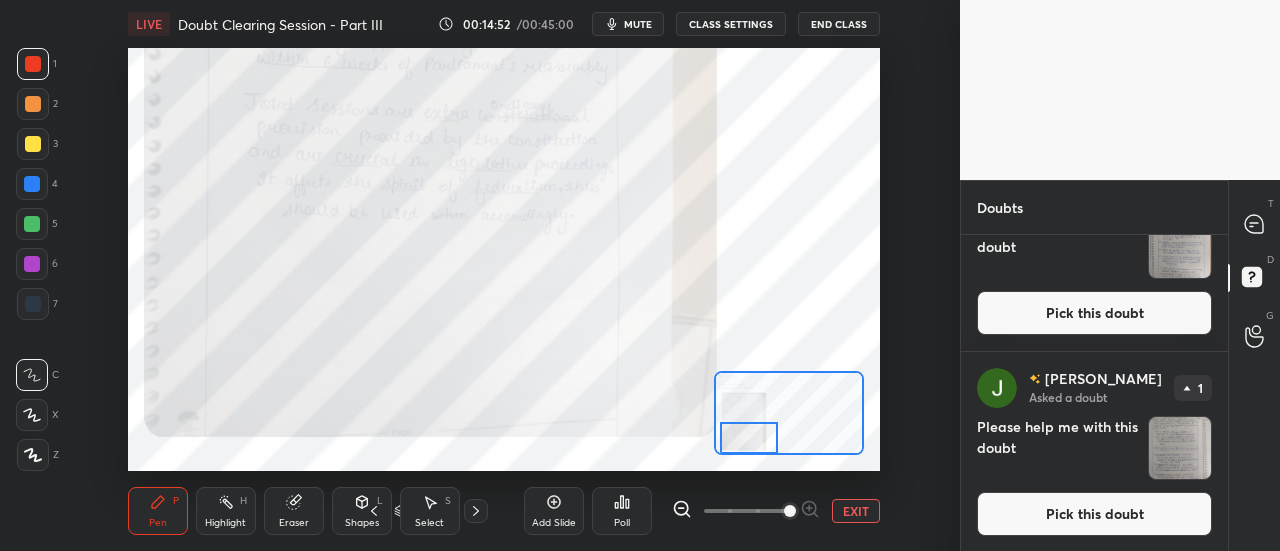 click at bounding box center [1180, 448] 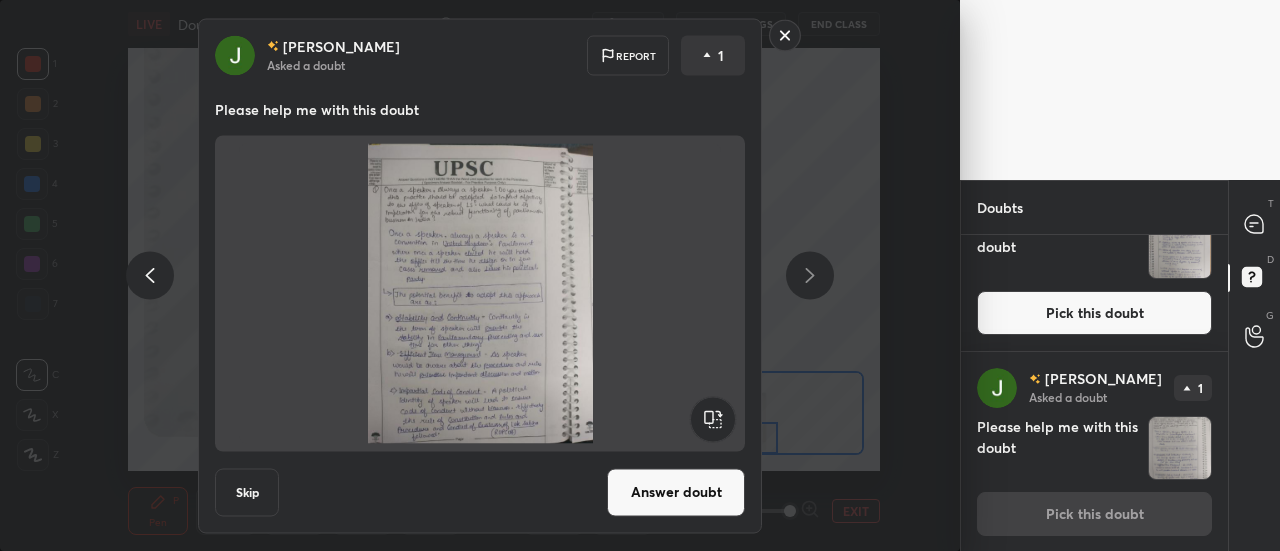 click on "Answer doubt" at bounding box center (676, 492) 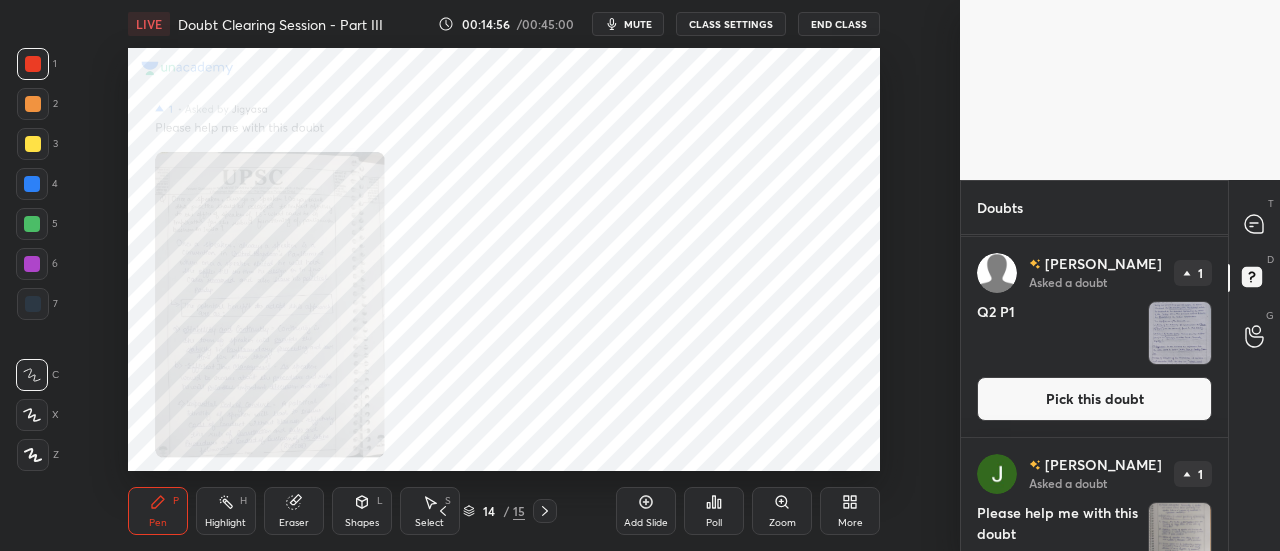 scroll, scrollTop: 286, scrollLeft: 0, axis: vertical 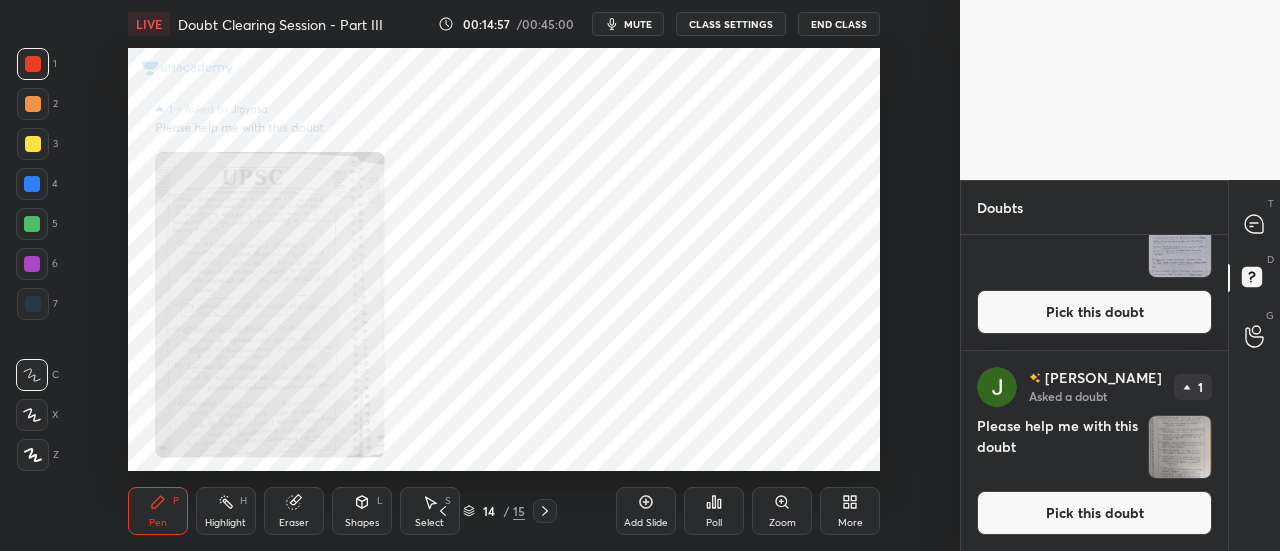click on "Zoom" at bounding box center (782, 511) 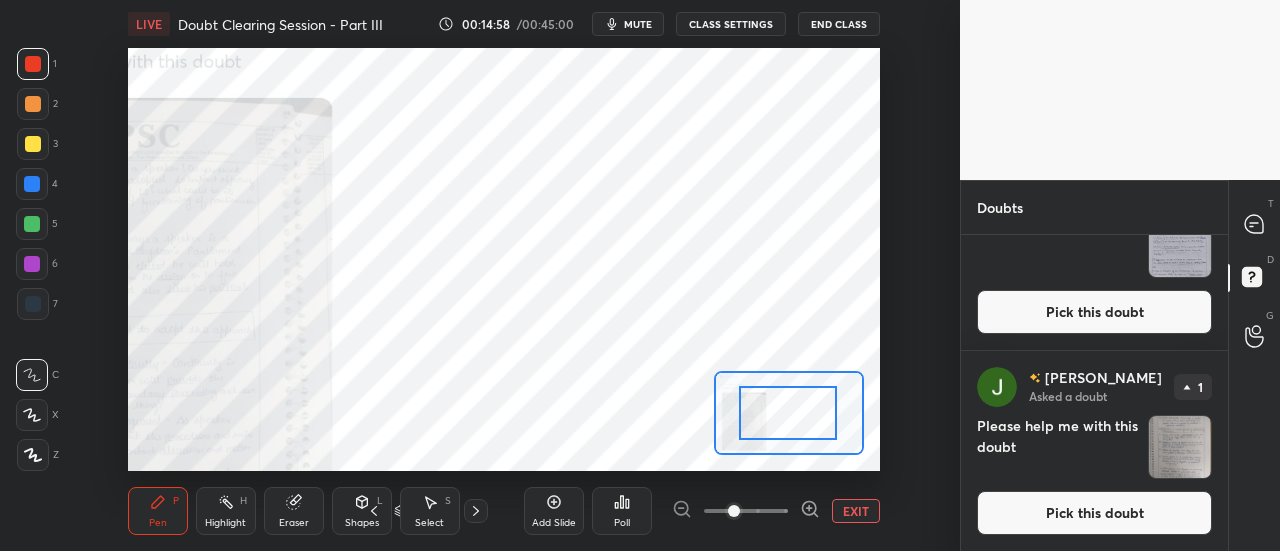 drag, startPoint x: 770, startPoint y: 493, endPoint x: 916, endPoint y: 493, distance: 146 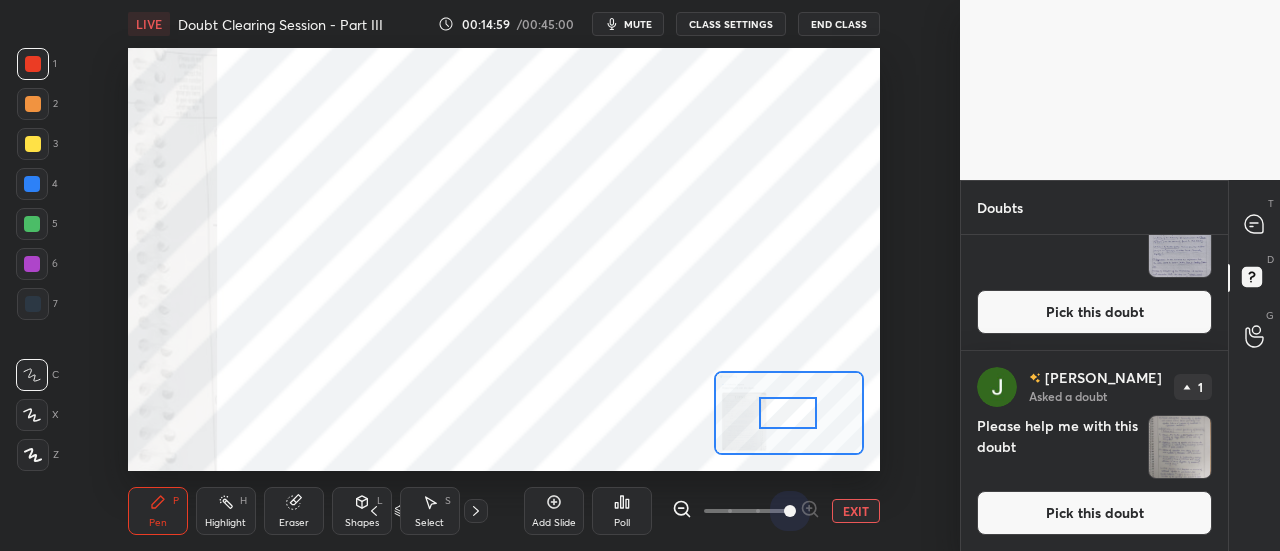 drag, startPoint x: 742, startPoint y: 506, endPoint x: 894, endPoint y: 517, distance: 152.3975 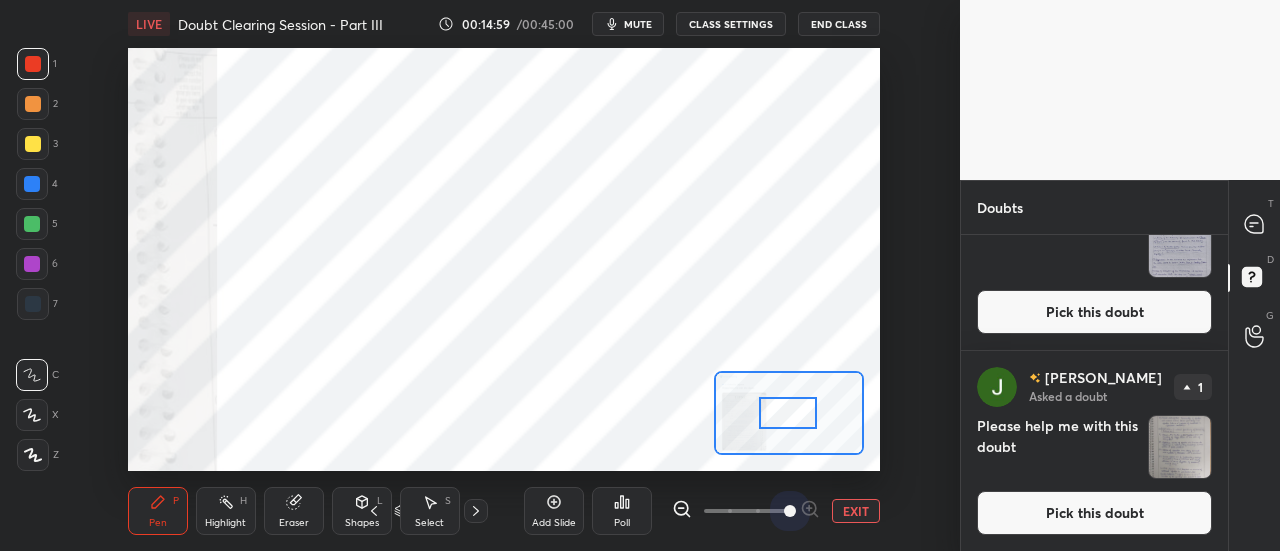 click on "LIVE Doubt Clearing Session - Part III 00:14:59 /  00:45:00 mute CLASS SETTINGS End Class Setting up your live class Poll for   secs No correct answer Start poll Back Doubt Clearing Session - Part III • L5 of Doubt Clearing Course for History and Economy - UPSC CSE [PERSON_NAME] Pen P Highlight H Eraser Shapes L Select S 14 / 15 Add Slide Poll EXIT" at bounding box center (504, 275) 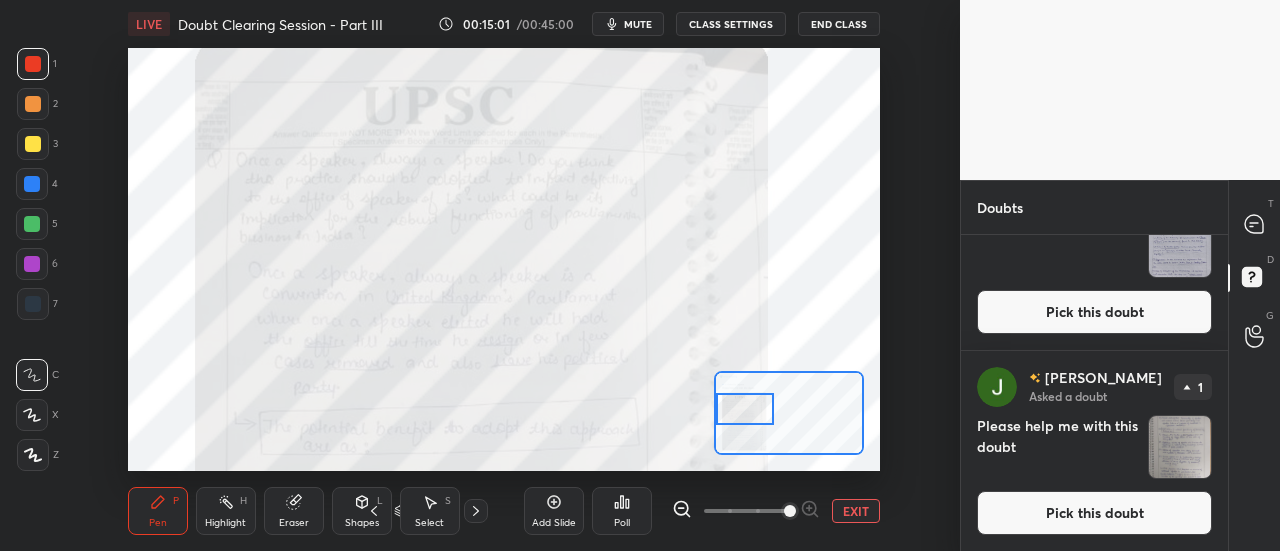 drag, startPoint x: 782, startPoint y: 417, endPoint x: 720, endPoint y: 413, distance: 62.1289 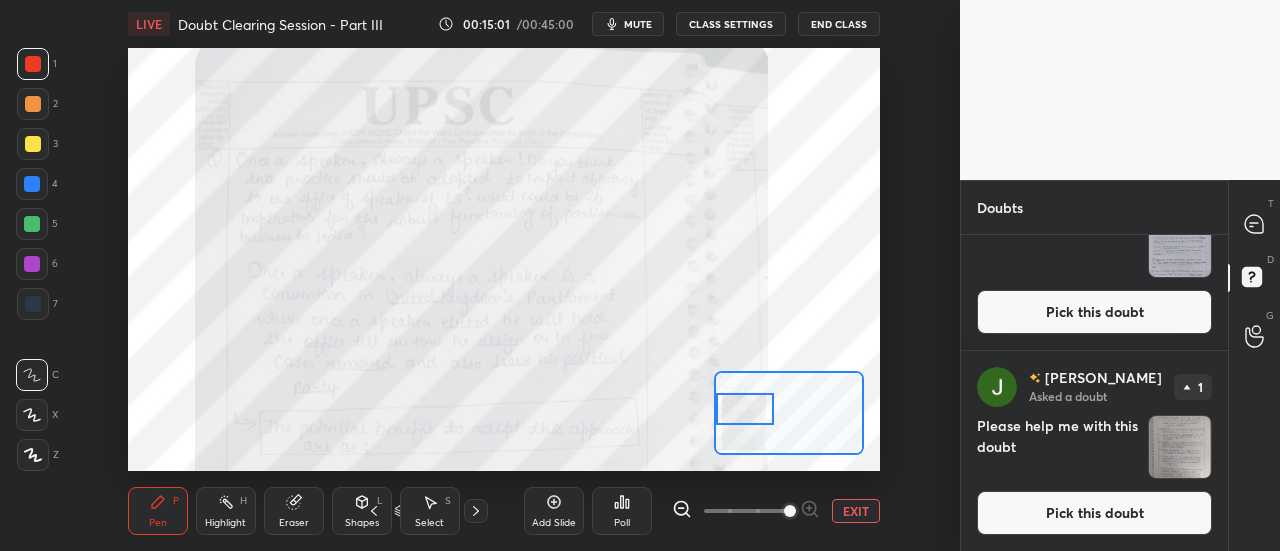 click at bounding box center (745, 409) 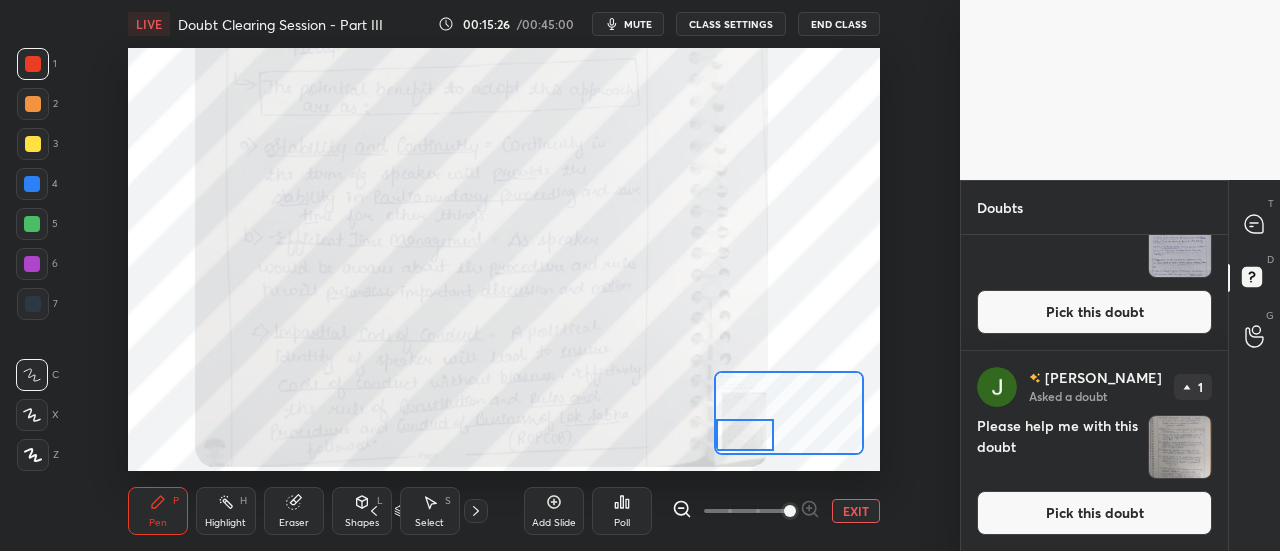 drag, startPoint x: 748, startPoint y: 415, endPoint x: 740, endPoint y: 441, distance: 27.202942 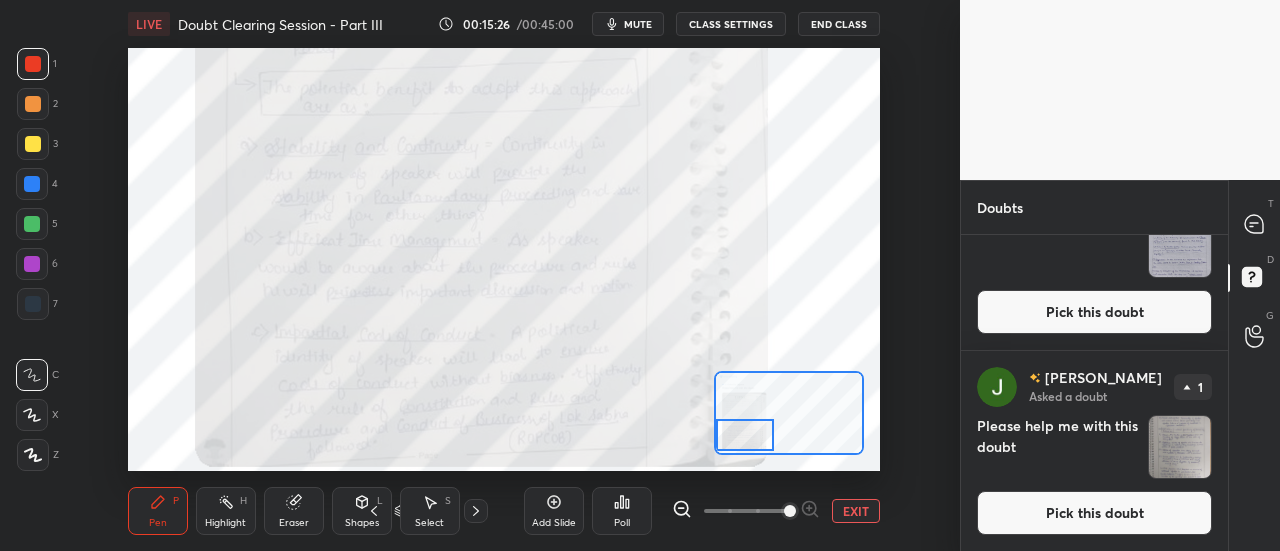 click at bounding box center [745, 435] 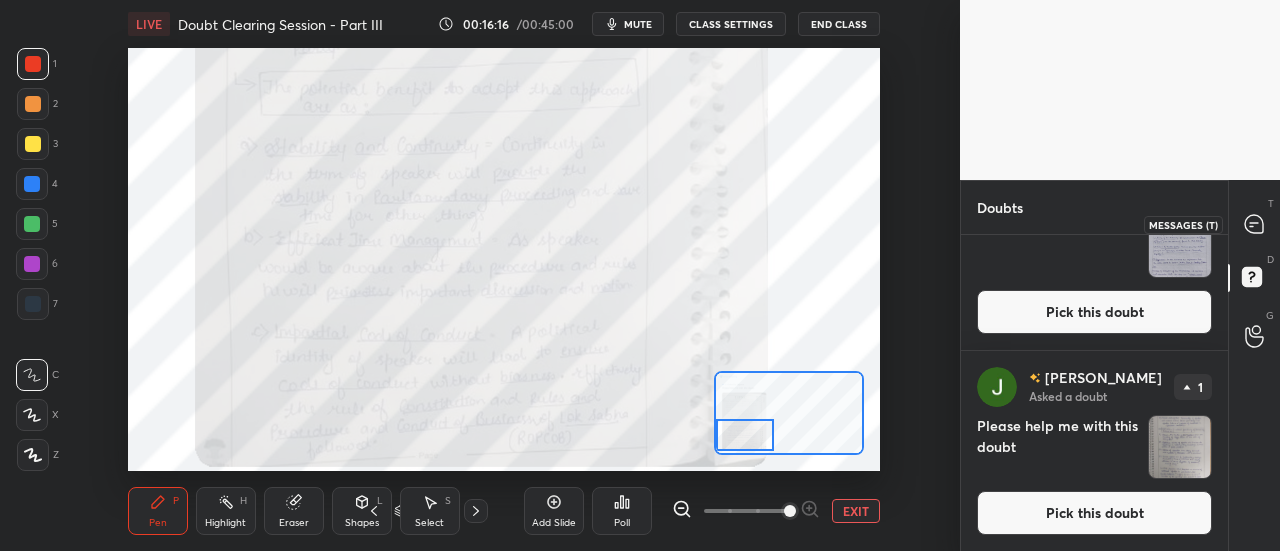 click at bounding box center [1255, 224] 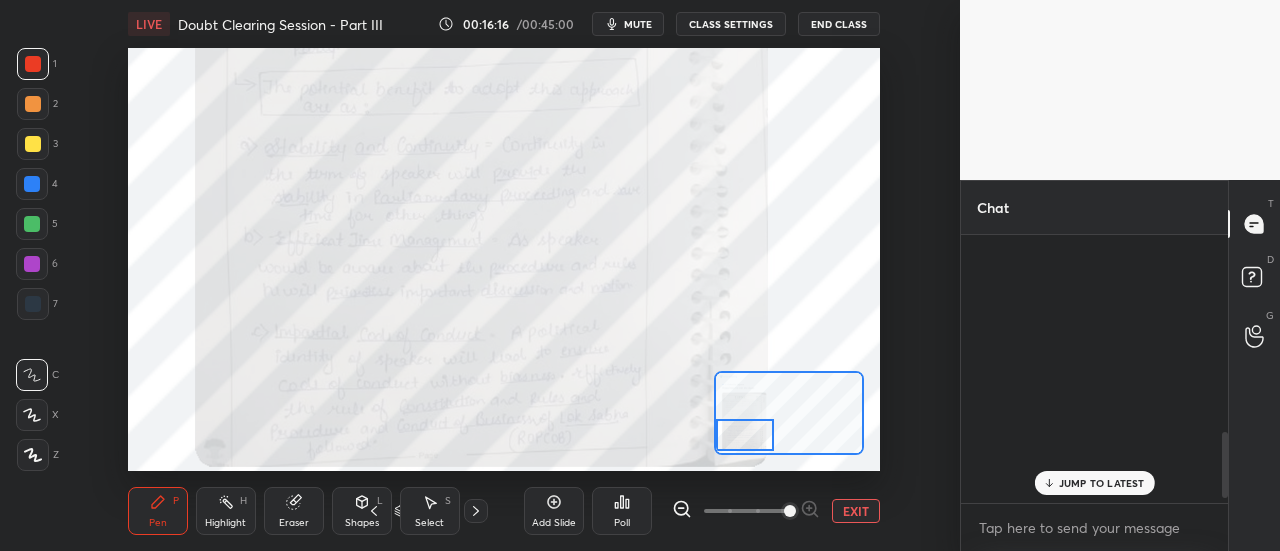 scroll, scrollTop: 795, scrollLeft: 0, axis: vertical 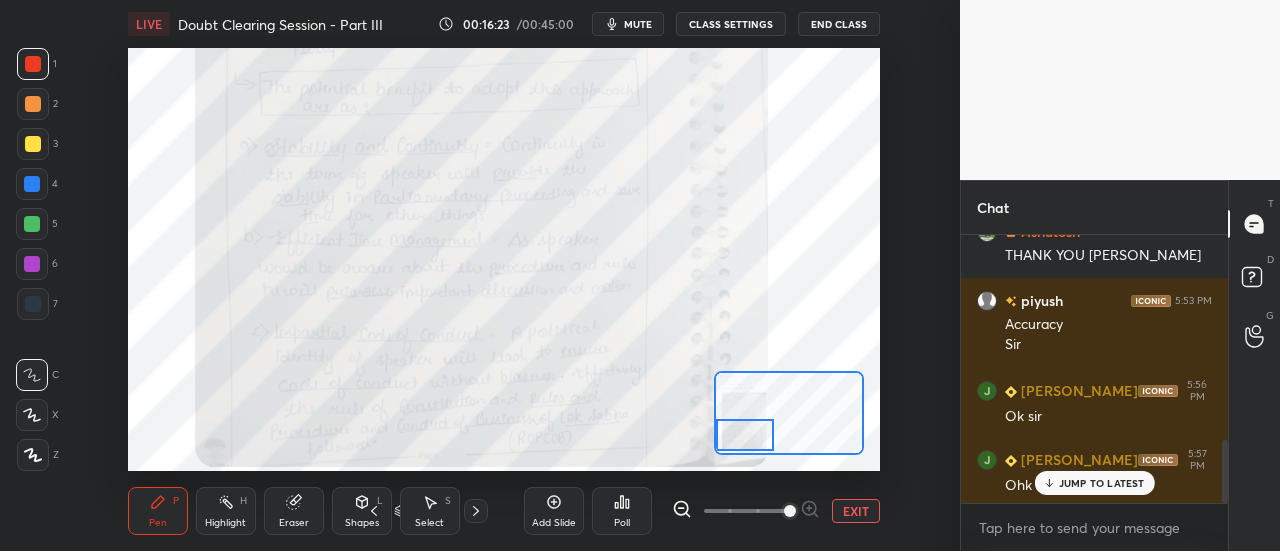 click on "JUMP TO LATEST" at bounding box center [1102, 483] 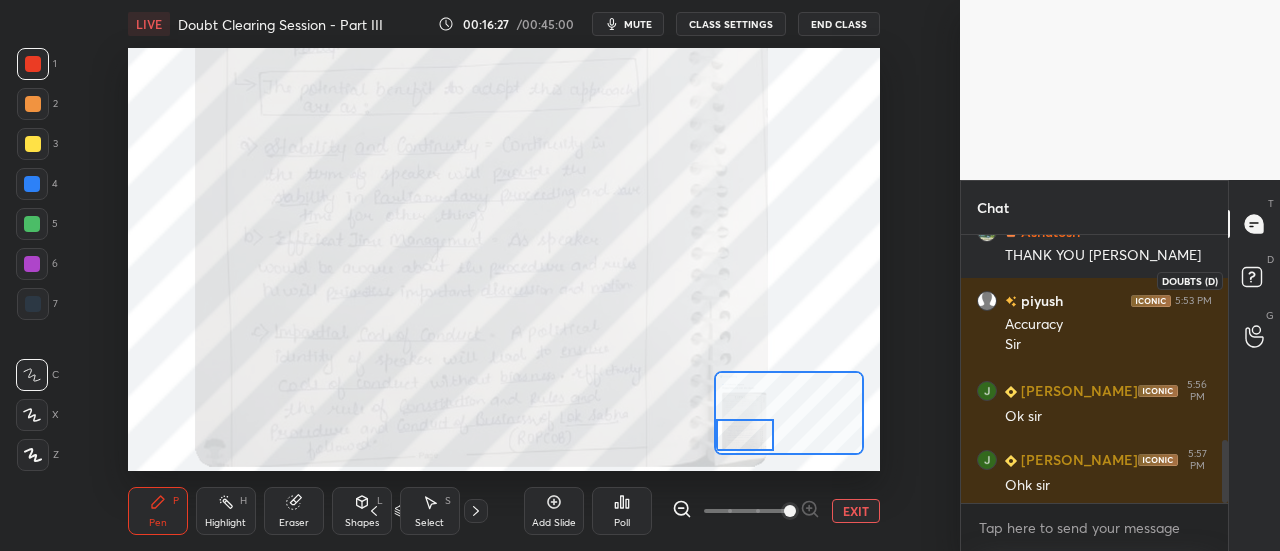 click at bounding box center (1255, 280) 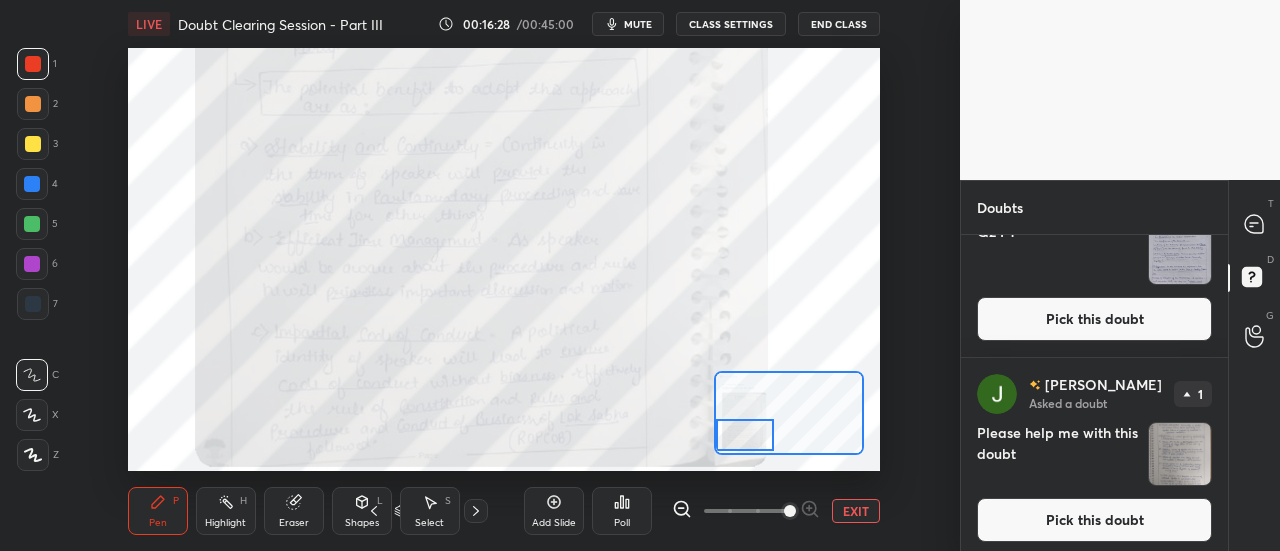 scroll, scrollTop: 286, scrollLeft: 0, axis: vertical 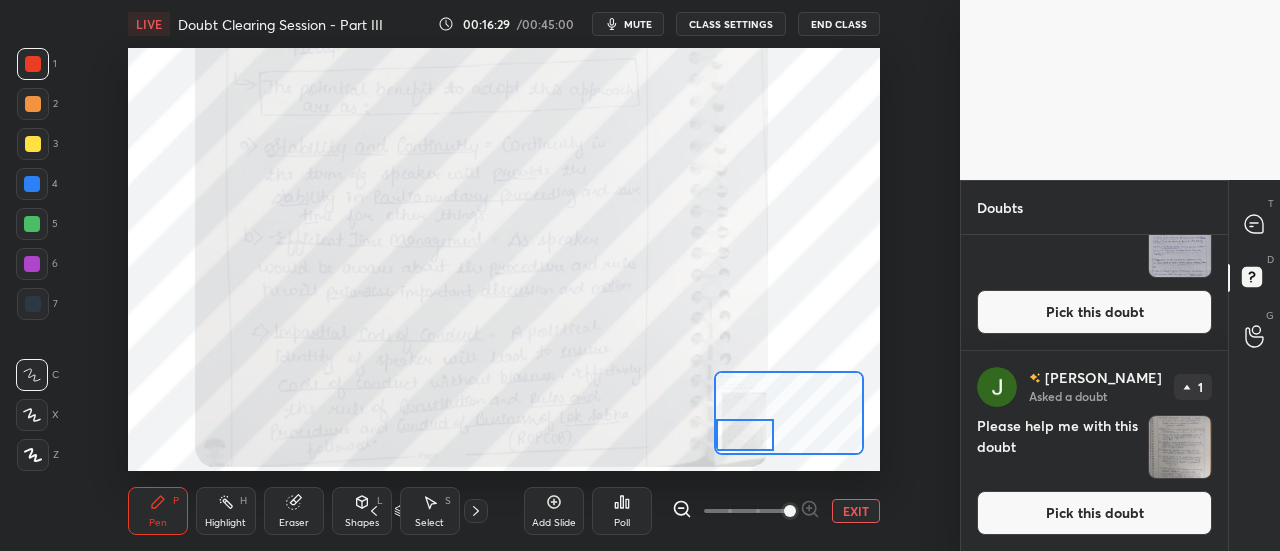 click at bounding box center [1180, 447] 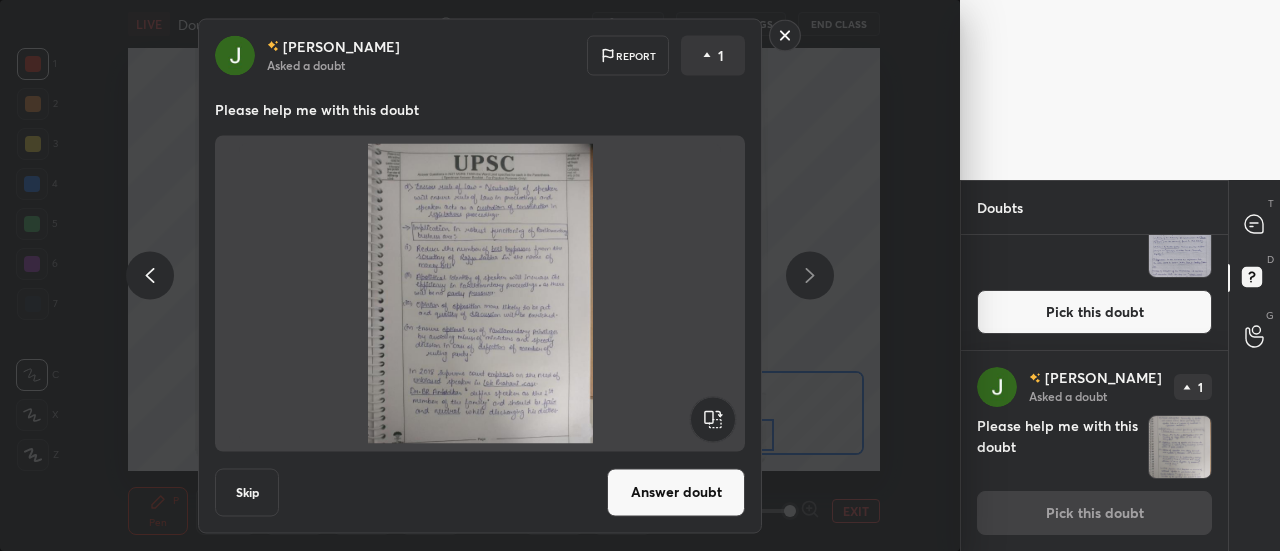 click on "Answer doubt" at bounding box center [676, 492] 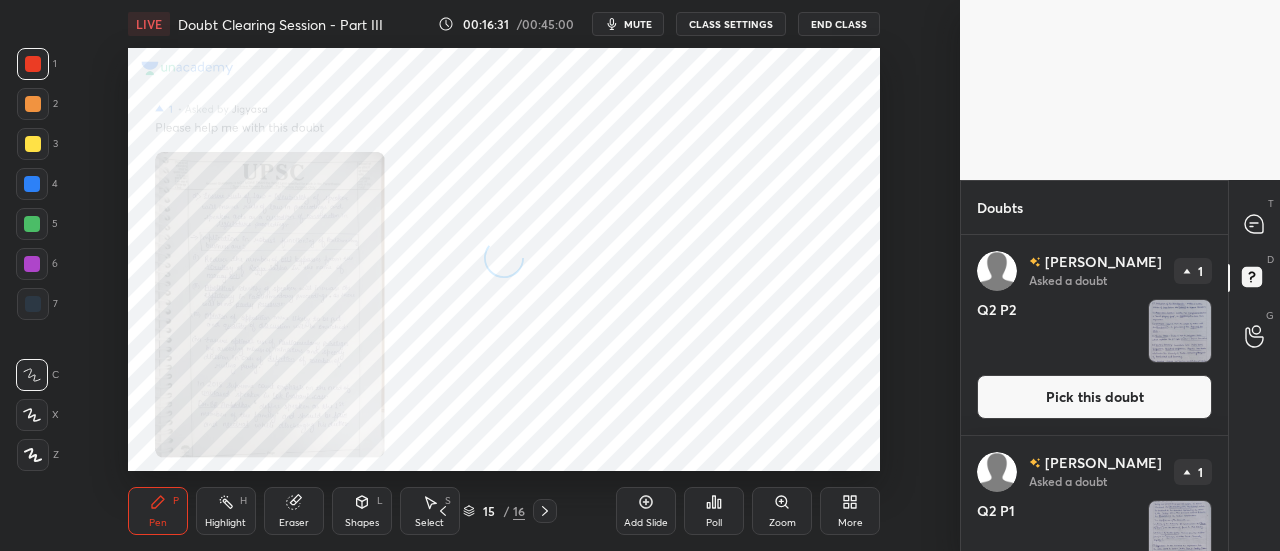 click 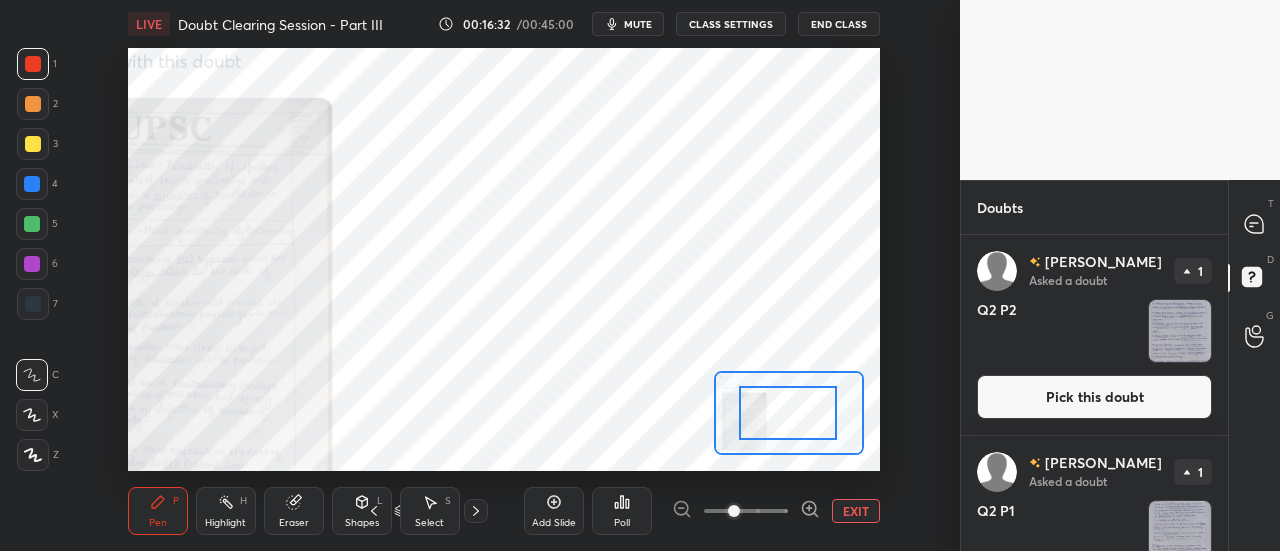 drag, startPoint x: 807, startPoint y: 438, endPoint x: 649, endPoint y: 479, distance: 163.23296 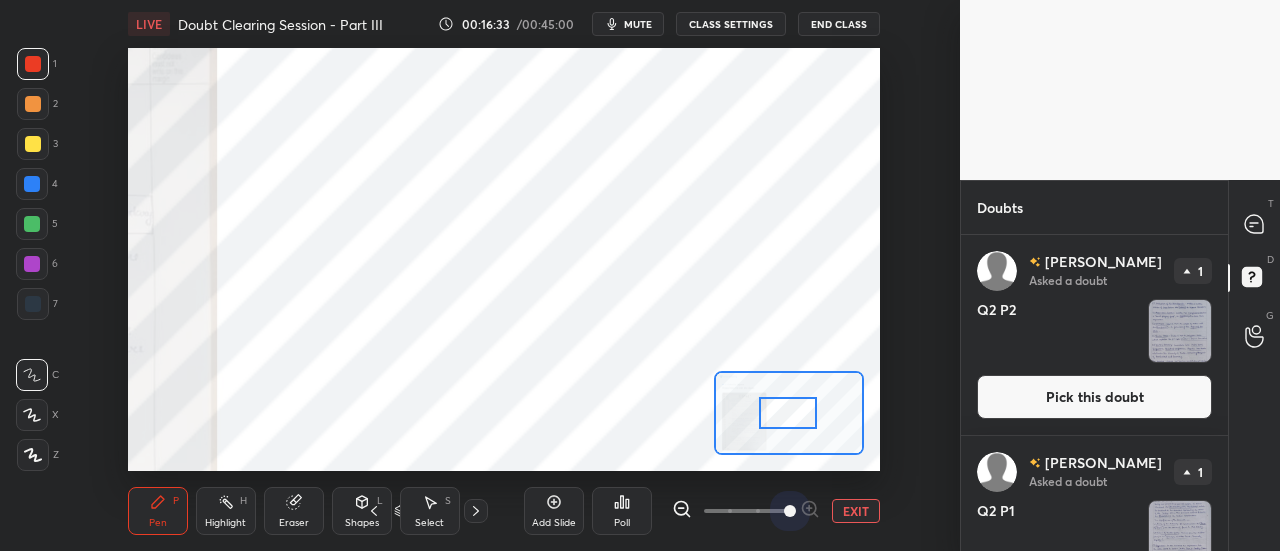 drag, startPoint x: 784, startPoint y: 529, endPoint x: 931, endPoint y: 518, distance: 147.411 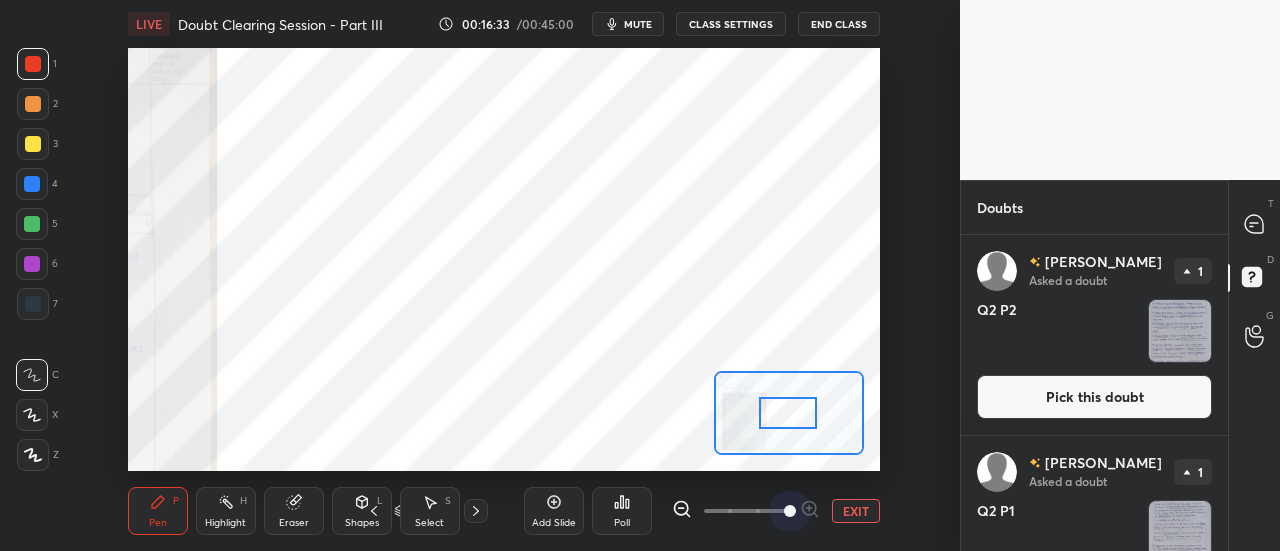 click on "1 2 3 4 5 6 7 C X Z C X Z E E Erase all   H H LIVE Doubt Clearing Session - Part III 00:16:33 /  00:45:00 mute CLASS SETTINGS End Class Setting up your live class Poll for   secs No correct answer Start poll Back Doubt Clearing Session - Part III • L5 of Doubt Clearing Course for History and Economy - UPSC CSE [PERSON_NAME] Pen P Highlight H Eraser Shapes L Select S 15 / 16 Add Slide Poll EXIT" at bounding box center [480, 275] 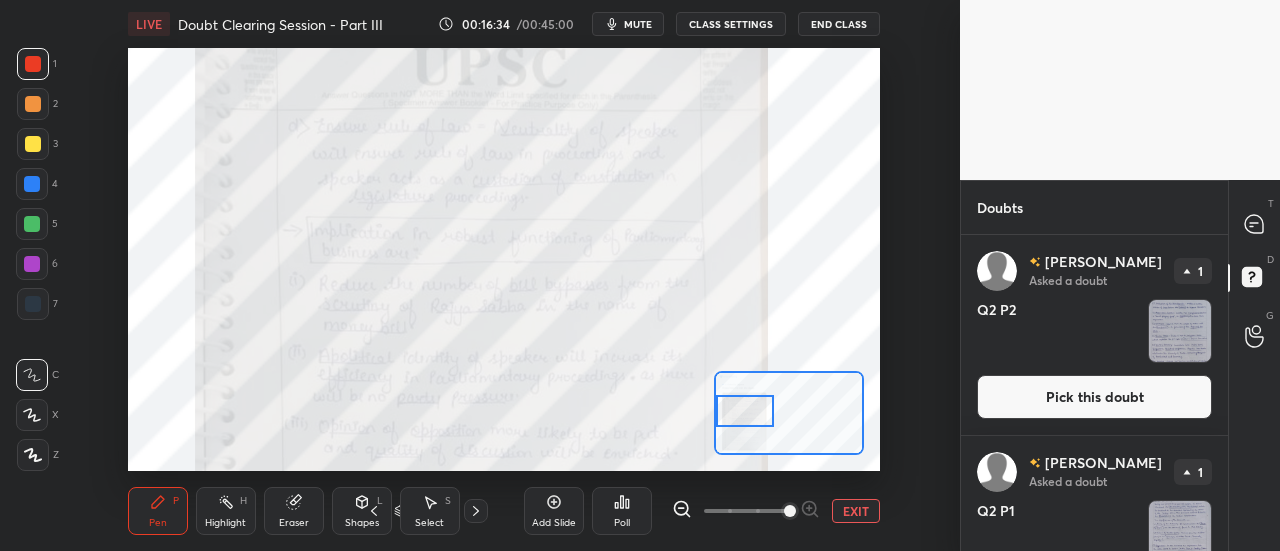 click on "Setting up your live class Poll for   secs No correct answer Start poll" at bounding box center [504, 259] 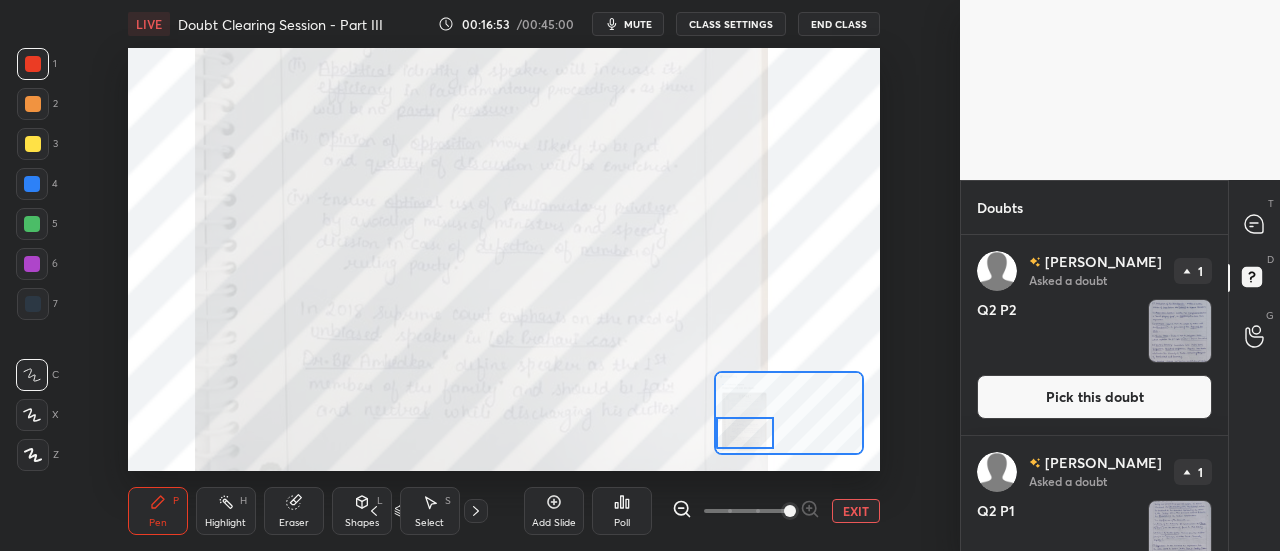 drag, startPoint x: 744, startPoint y: 417, endPoint x: 737, endPoint y: 439, distance: 23.086792 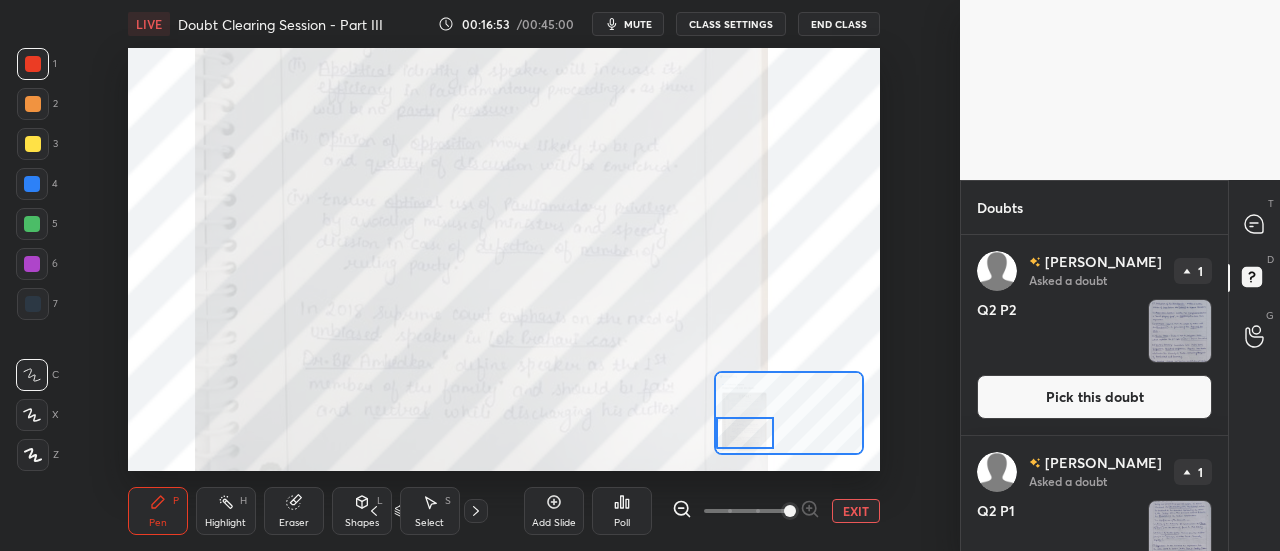 click at bounding box center (745, 433) 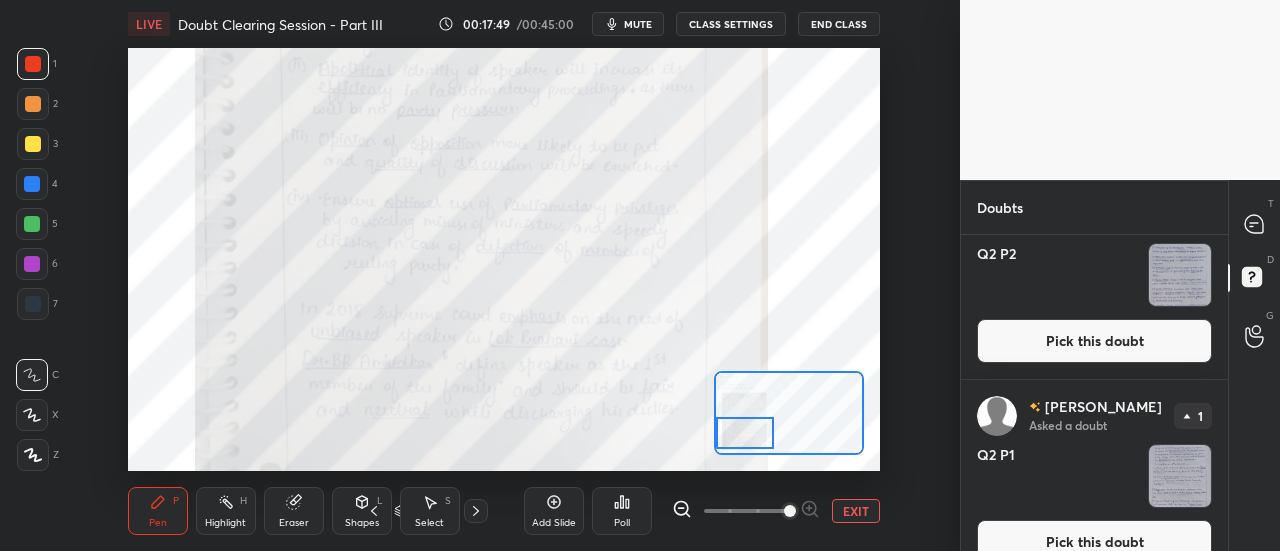 scroll, scrollTop: 84, scrollLeft: 0, axis: vertical 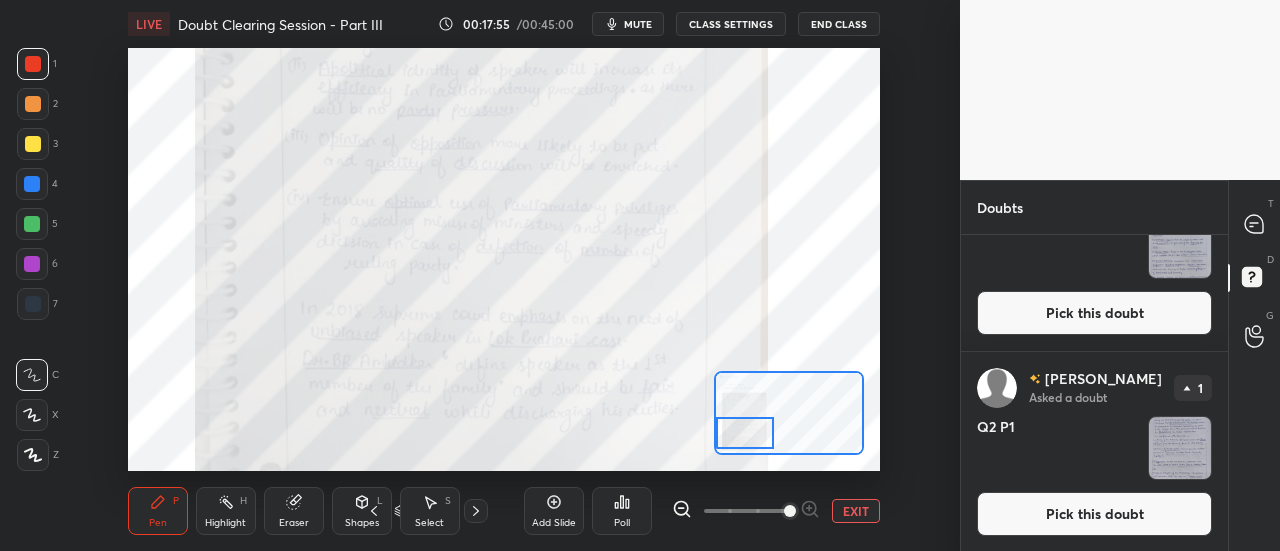 click at bounding box center [1180, 448] 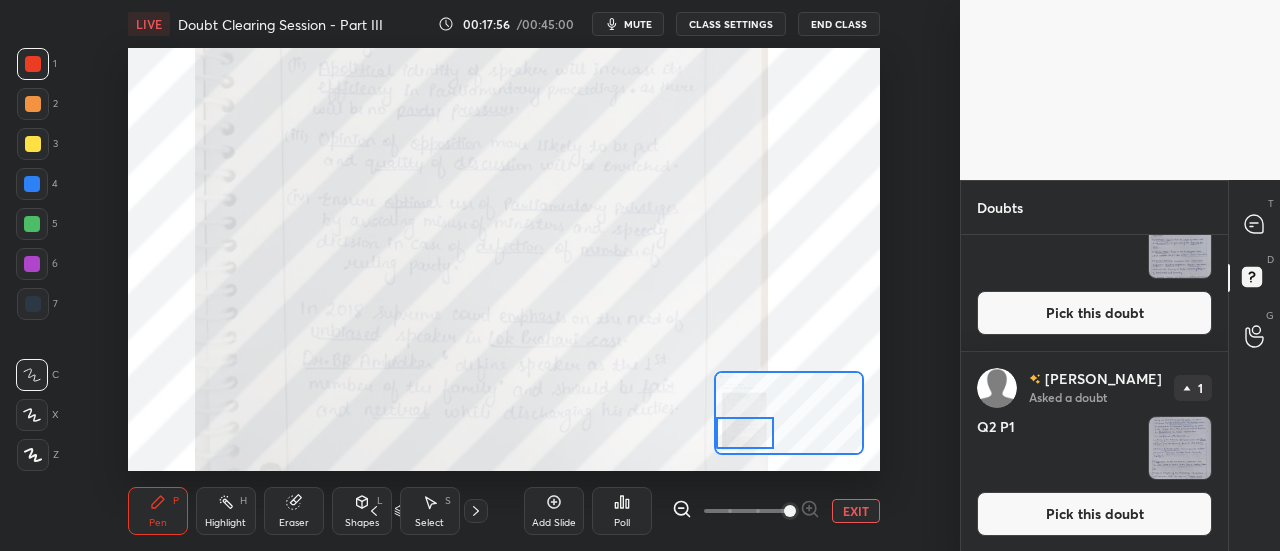 click on "Pick this doubt" at bounding box center (1094, 514) 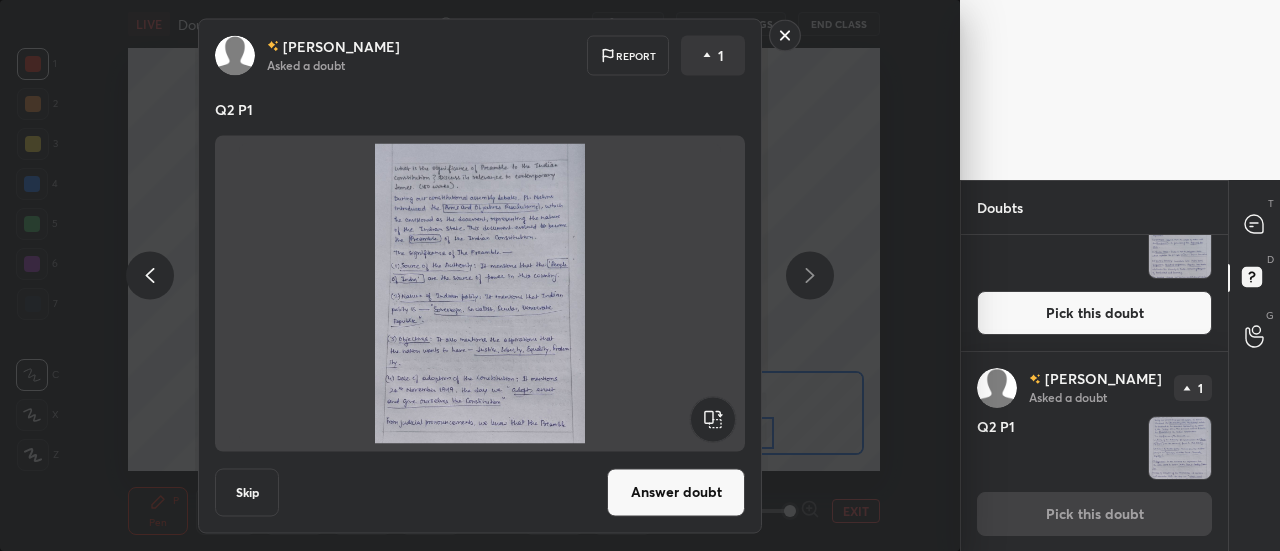 click on "Answer doubt" at bounding box center [676, 492] 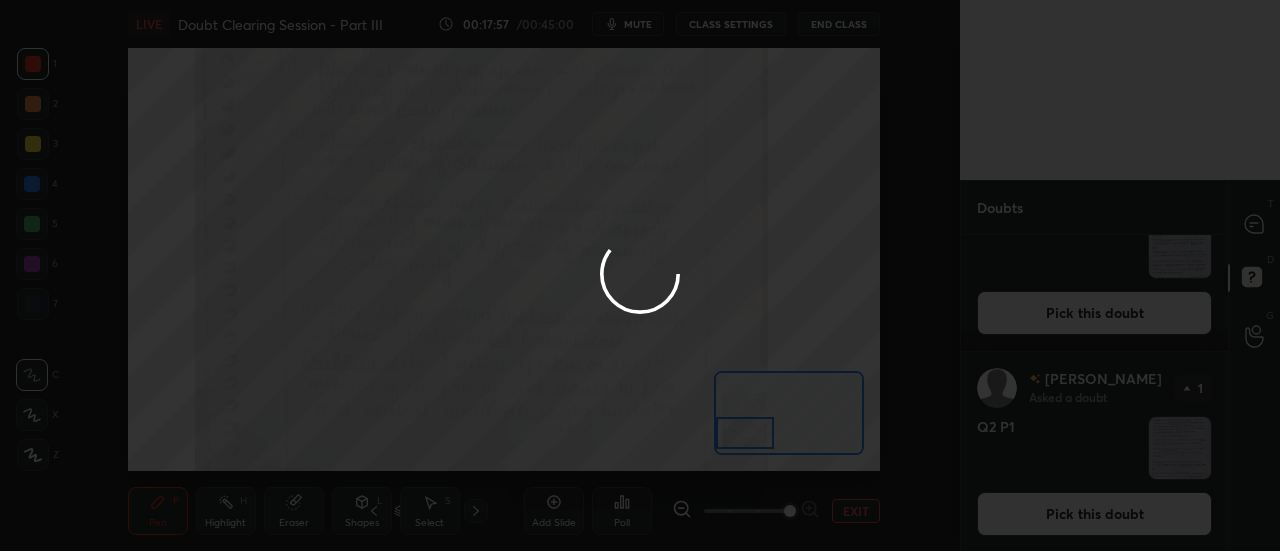 scroll, scrollTop: 0, scrollLeft: 0, axis: both 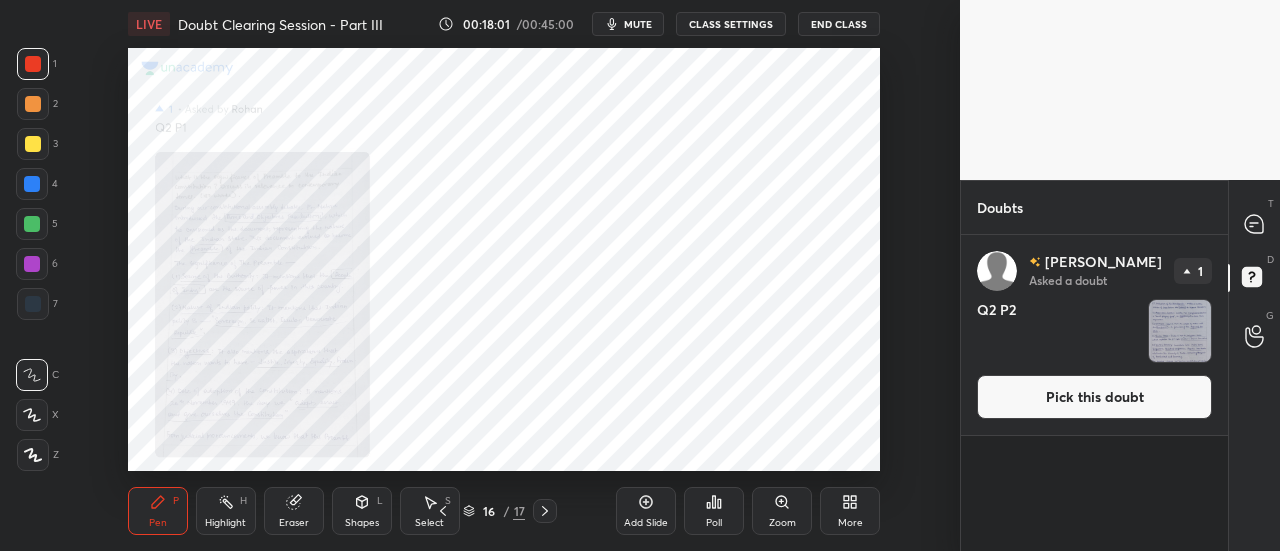 click on "Zoom" at bounding box center (782, 511) 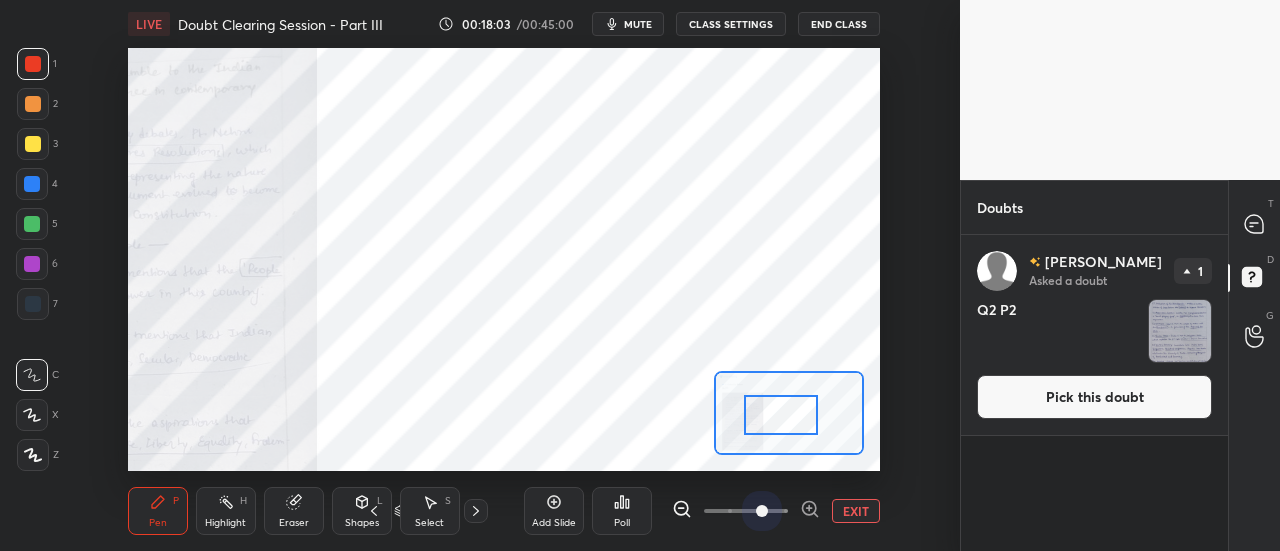 drag, startPoint x: 753, startPoint y: 524, endPoint x: 866, endPoint y: 513, distance: 113.534134 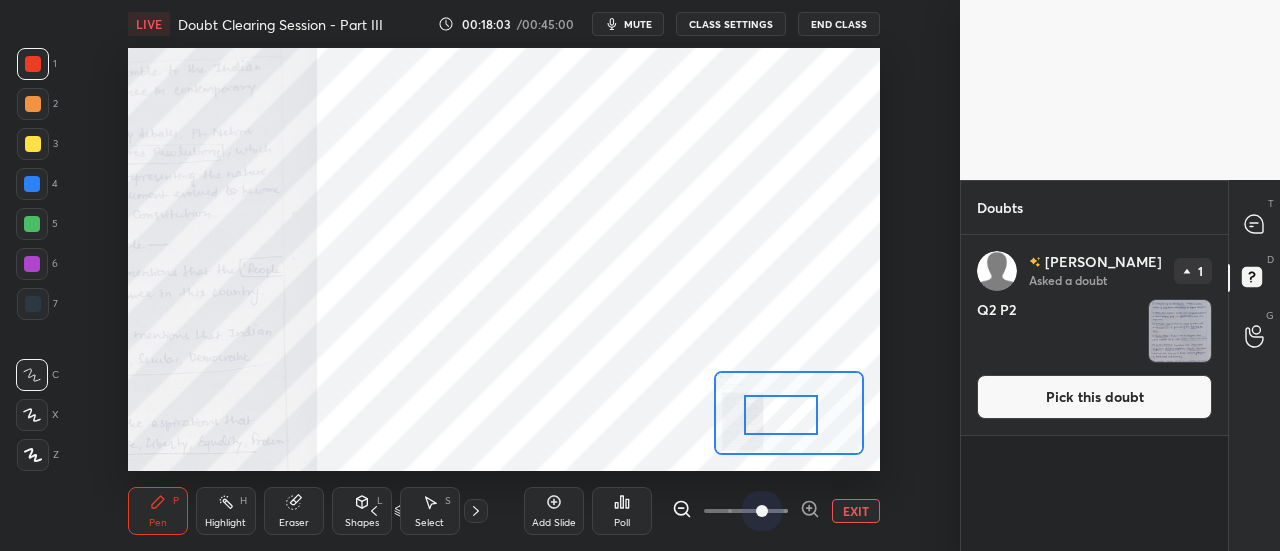 click on "EXIT" at bounding box center [776, 511] 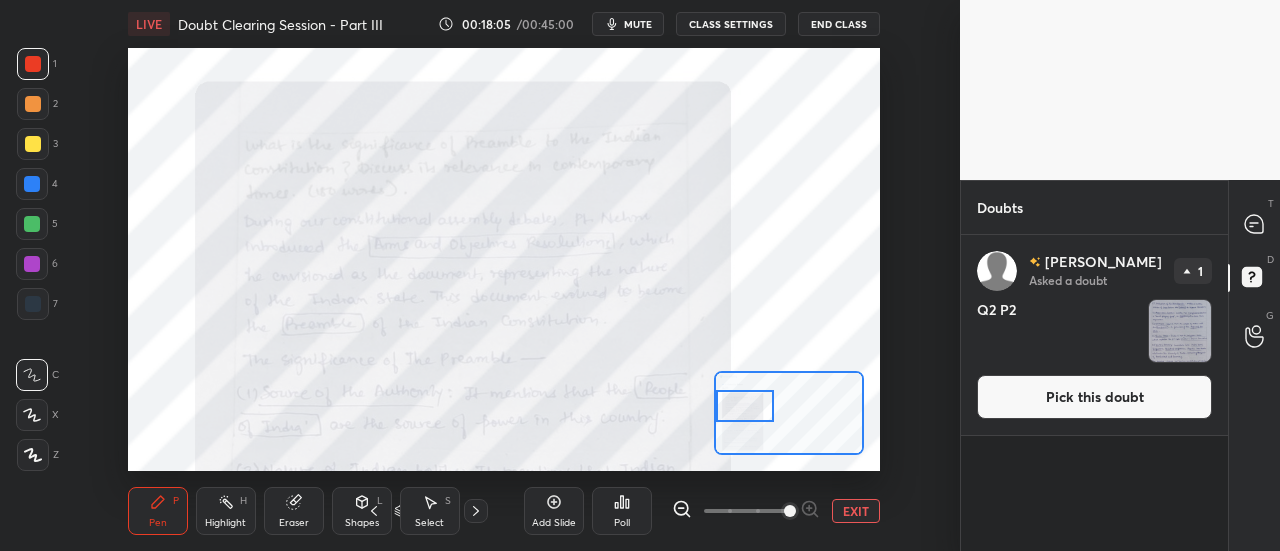 drag, startPoint x: 794, startPoint y: 408, endPoint x: 728, endPoint y: 398, distance: 66.75328 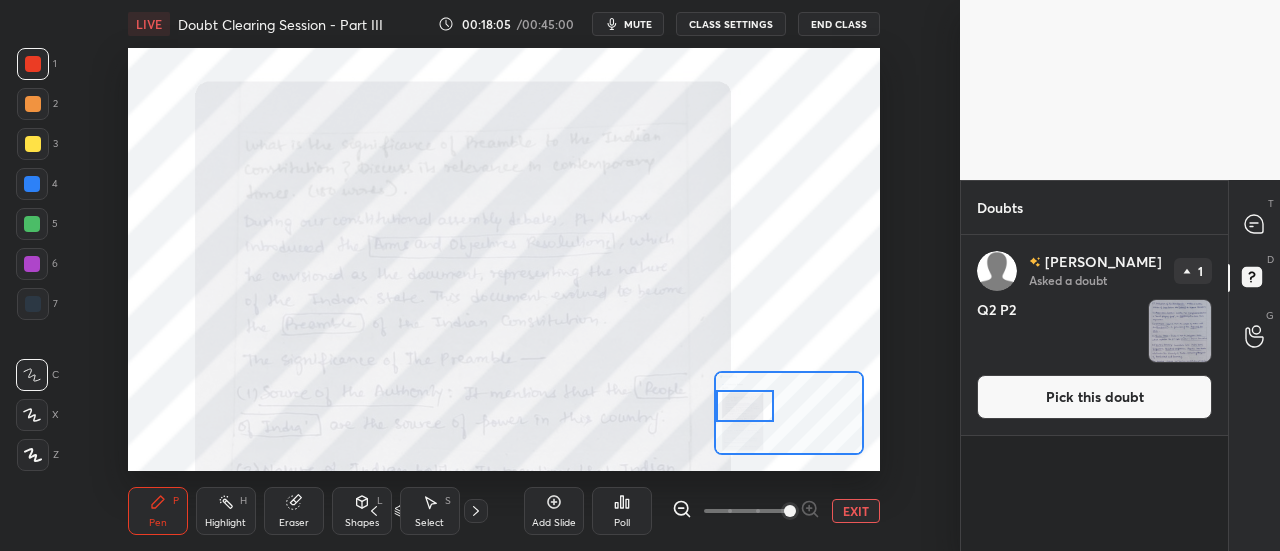 click at bounding box center (745, 406) 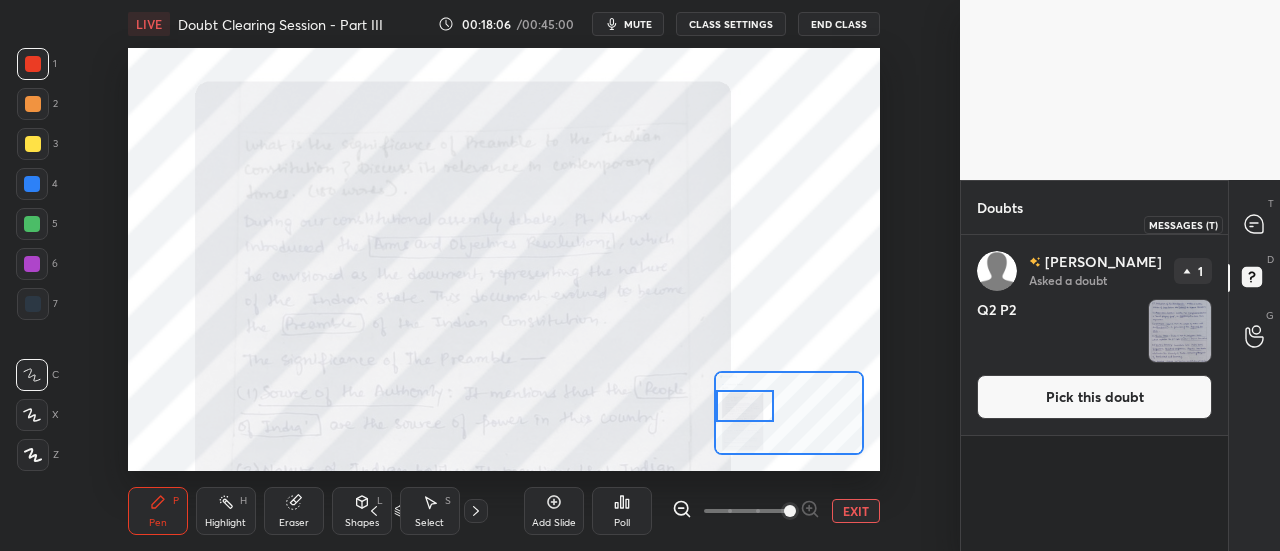 click at bounding box center [1255, 224] 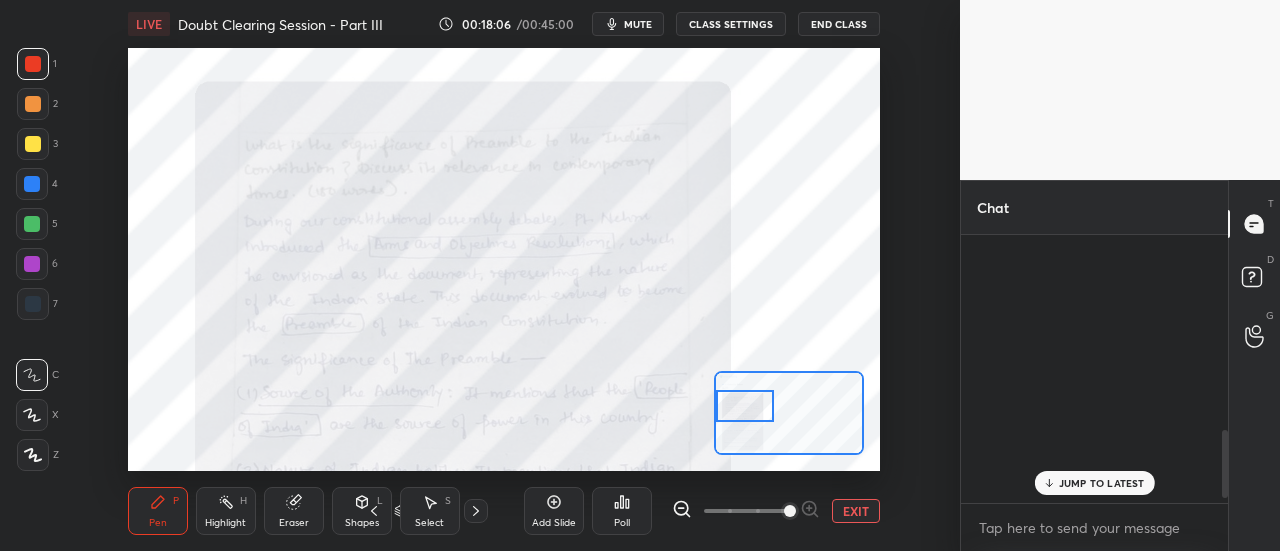 scroll, scrollTop: 761, scrollLeft: 0, axis: vertical 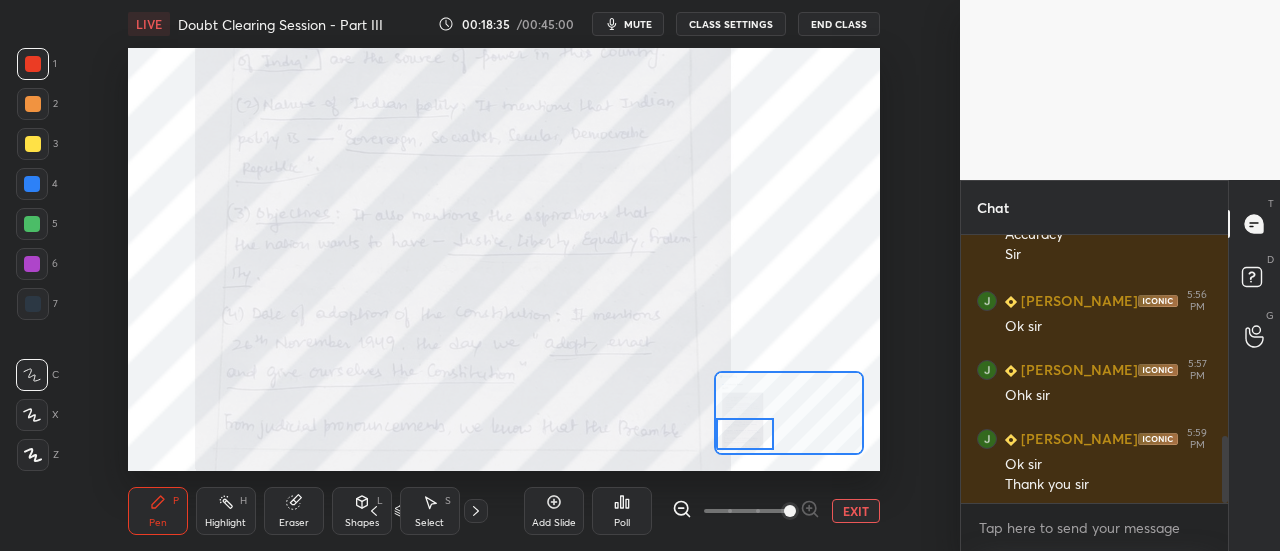 drag, startPoint x: 752, startPoint y: 414, endPoint x: 744, endPoint y: 442, distance: 29.12044 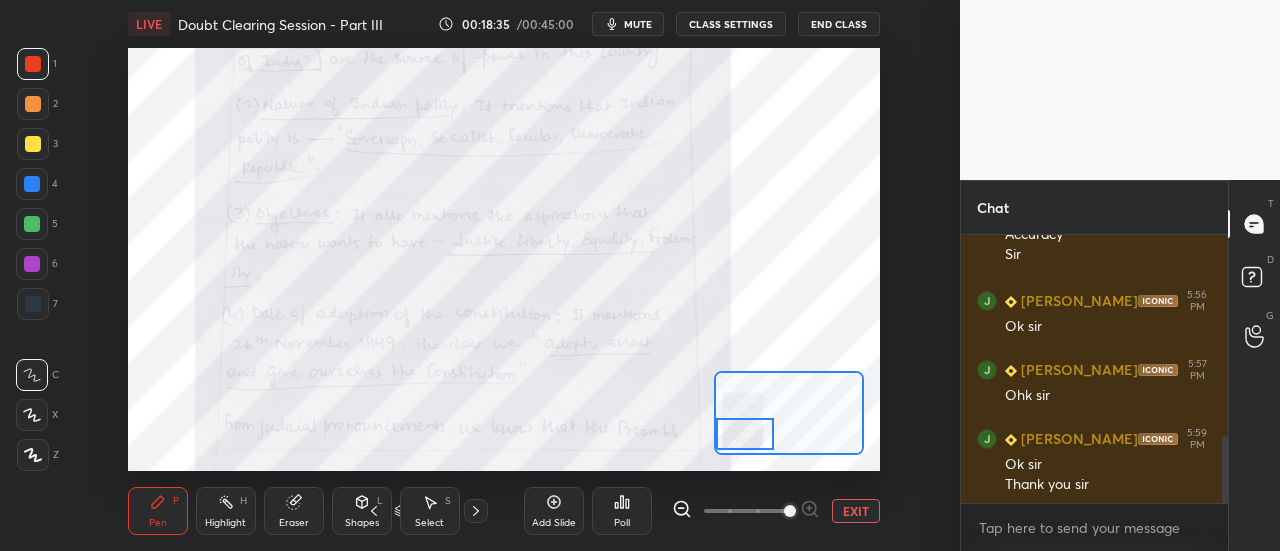 click at bounding box center [745, 434] 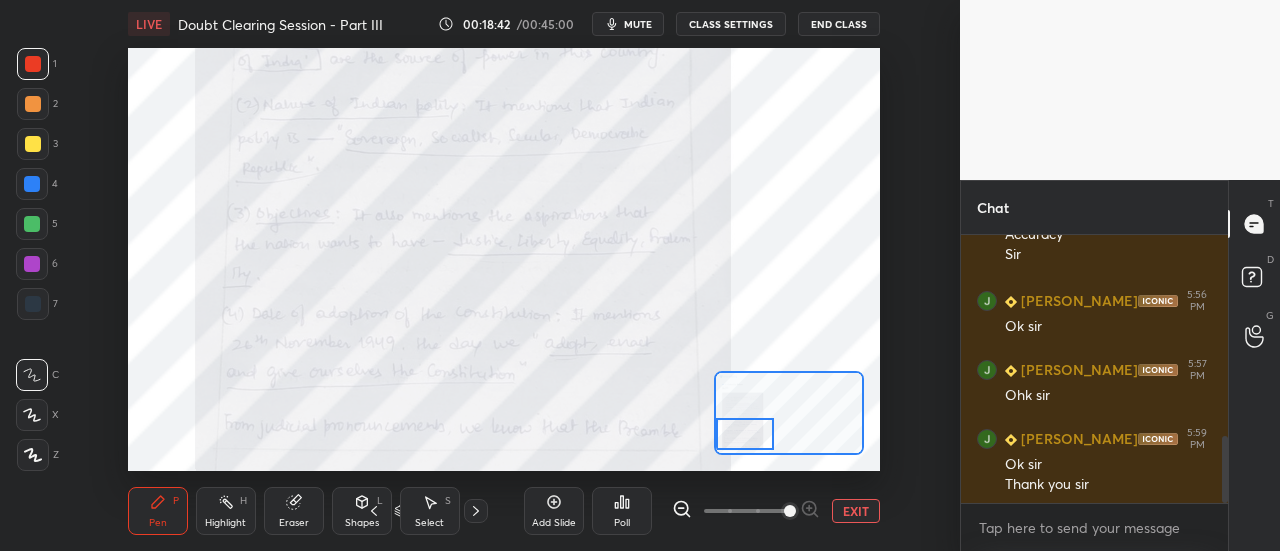 drag, startPoint x: 756, startPoint y: 439, endPoint x: 753, endPoint y: 469, distance: 30.149628 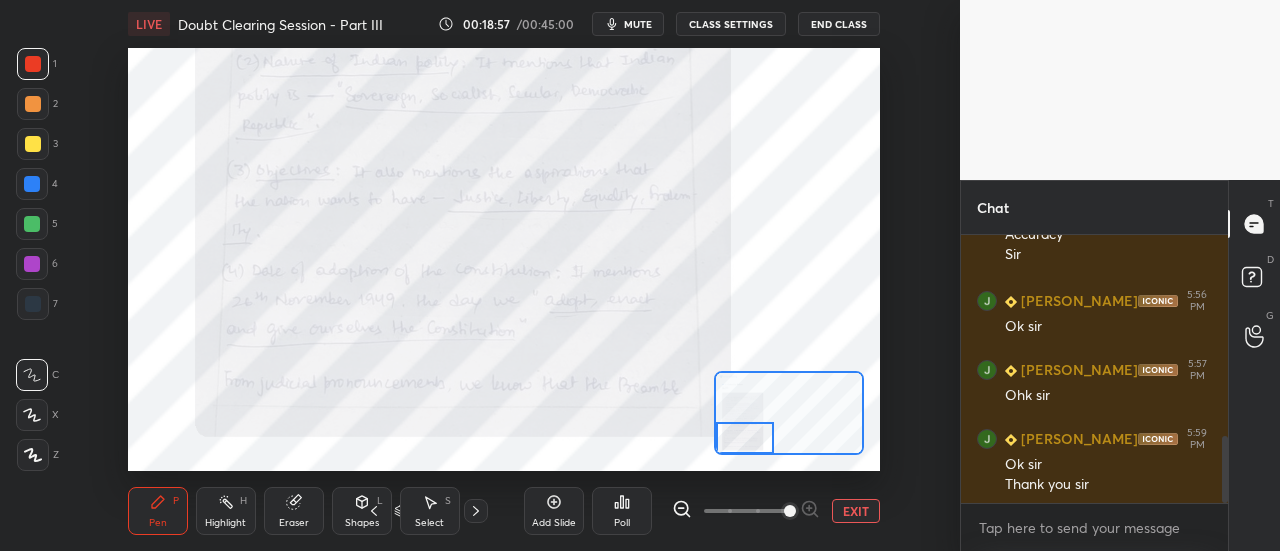 click at bounding box center [1255, 280] 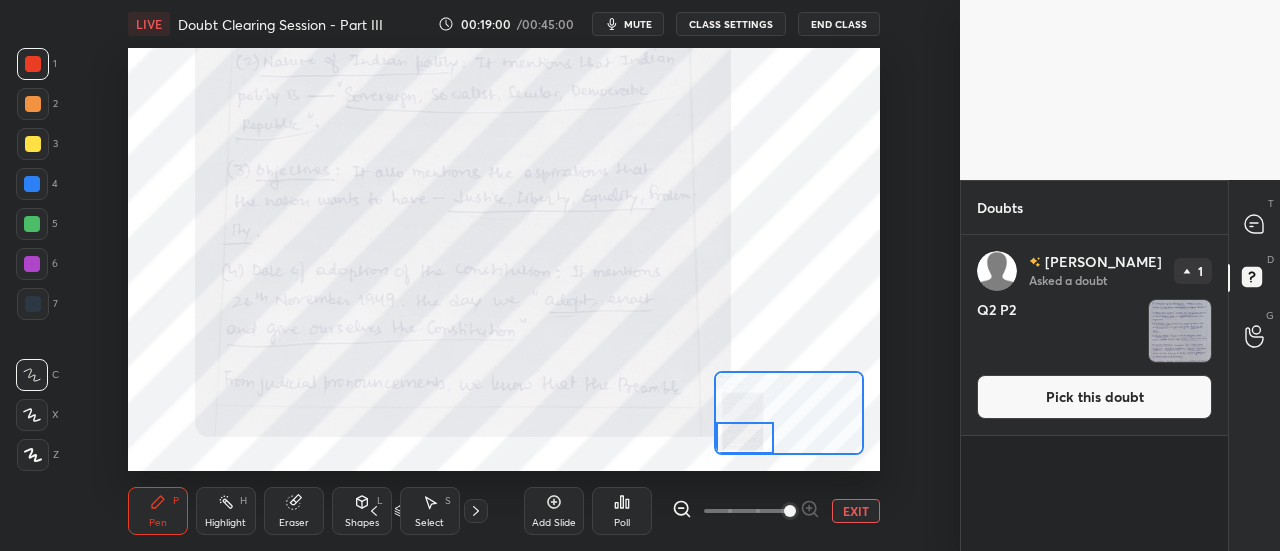 click at bounding box center (1180, 331) 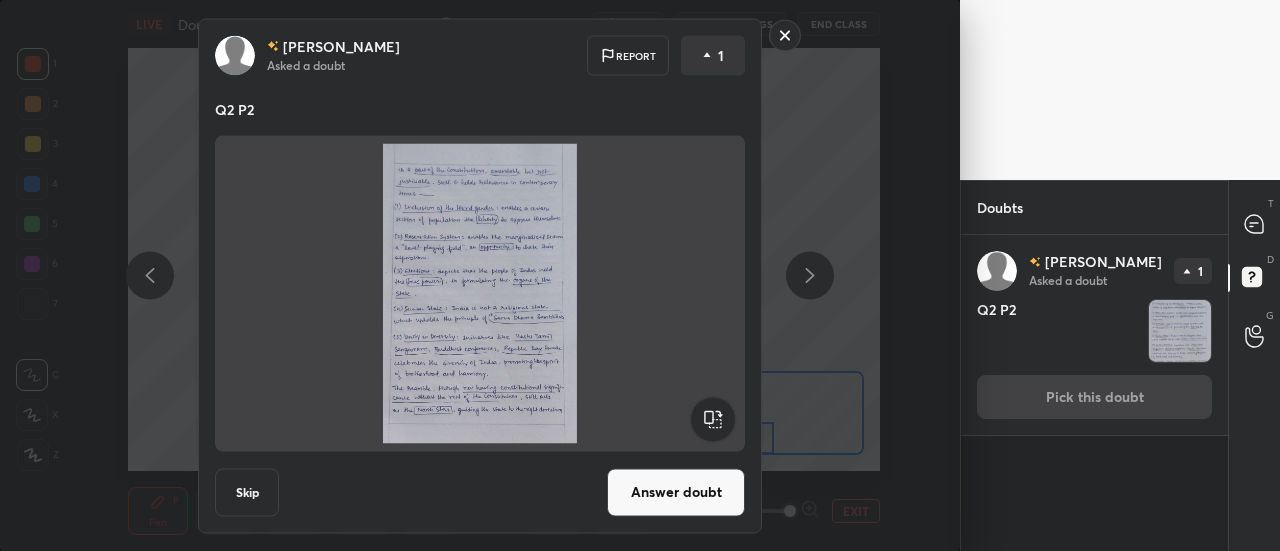 click on "Answer doubt" at bounding box center [676, 492] 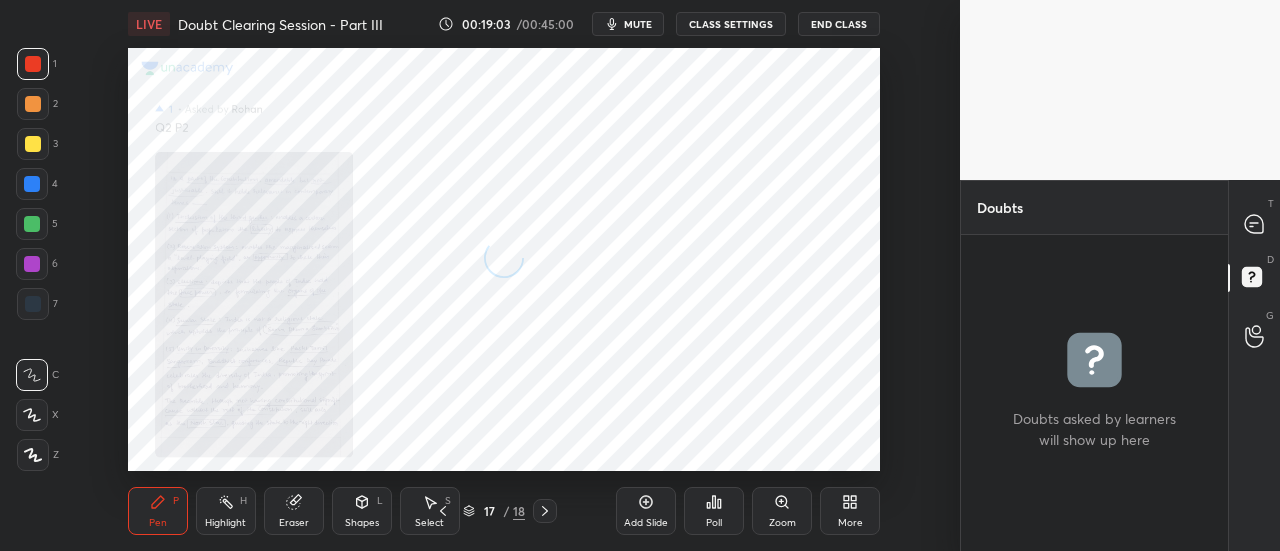 click on "Zoom" at bounding box center (782, 511) 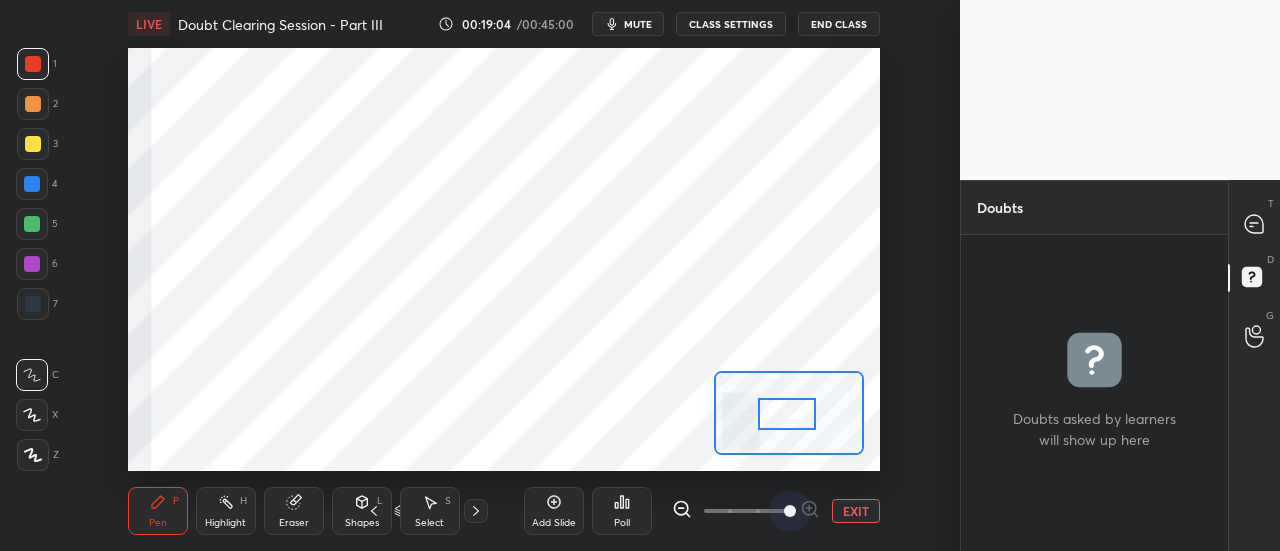 drag, startPoint x: 744, startPoint y: 506, endPoint x: 937, endPoint y: 509, distance: 193.02332 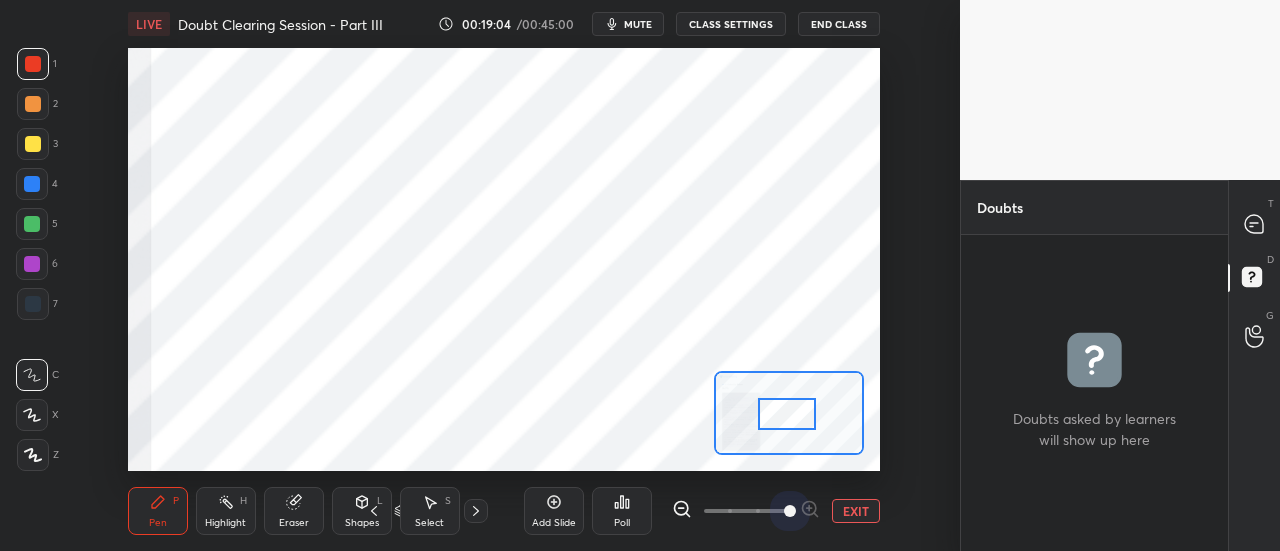click on "LIVE Doubt Clearing Session - Part III 00:19:04 /  00:45:00 mute CLASS SETTINGS End Class Setting up your live class Poll for   secs No correct answer Start poll Back Doubt Clearing Session - Part III • L5 of Doubt Clearing Course for History and Economy - UPSC CSE [PERSON_NAME] Pen P Highlight H Eraser Shapes L Select S 17 / 18 Add Slide Poll EXIT" at bounding box center [504, 275] 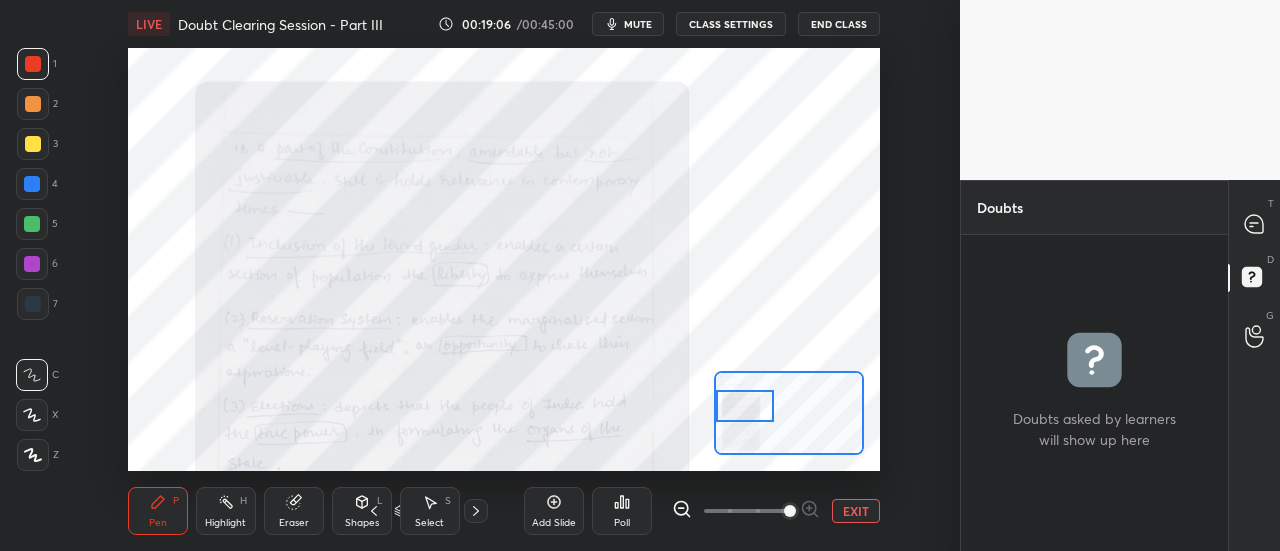 click on "Setting up your live class Poll for   secs No correct answer Start poll" at bounding box center [504, 259] 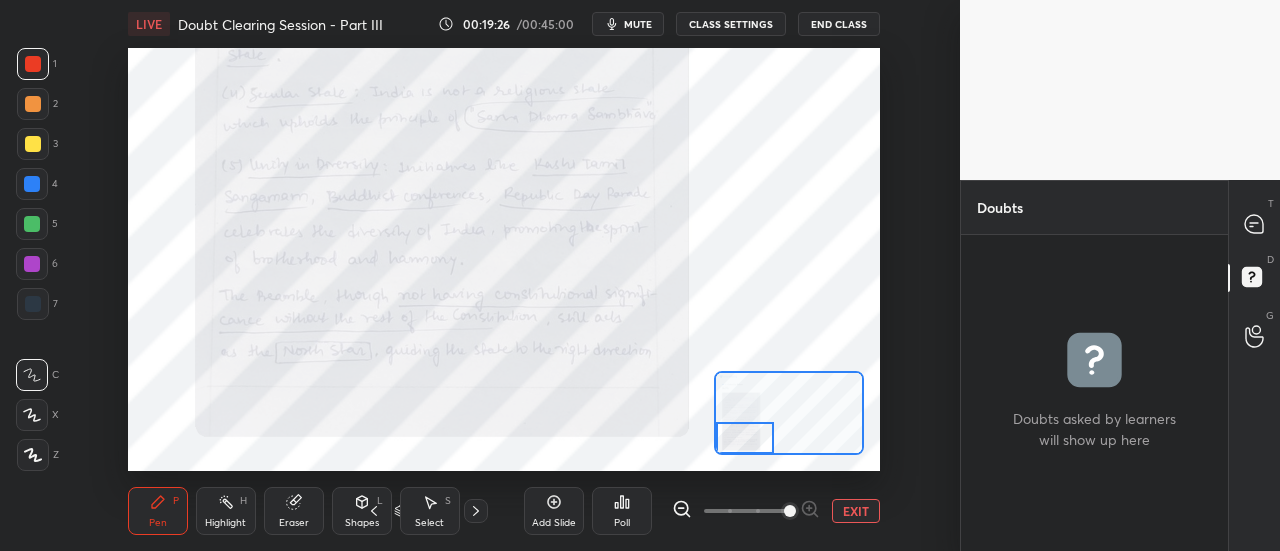 drag, startPoint x: 748, startPoint y: 413, endPoint x: 708, endPoint y: 474, distance: 72.94518 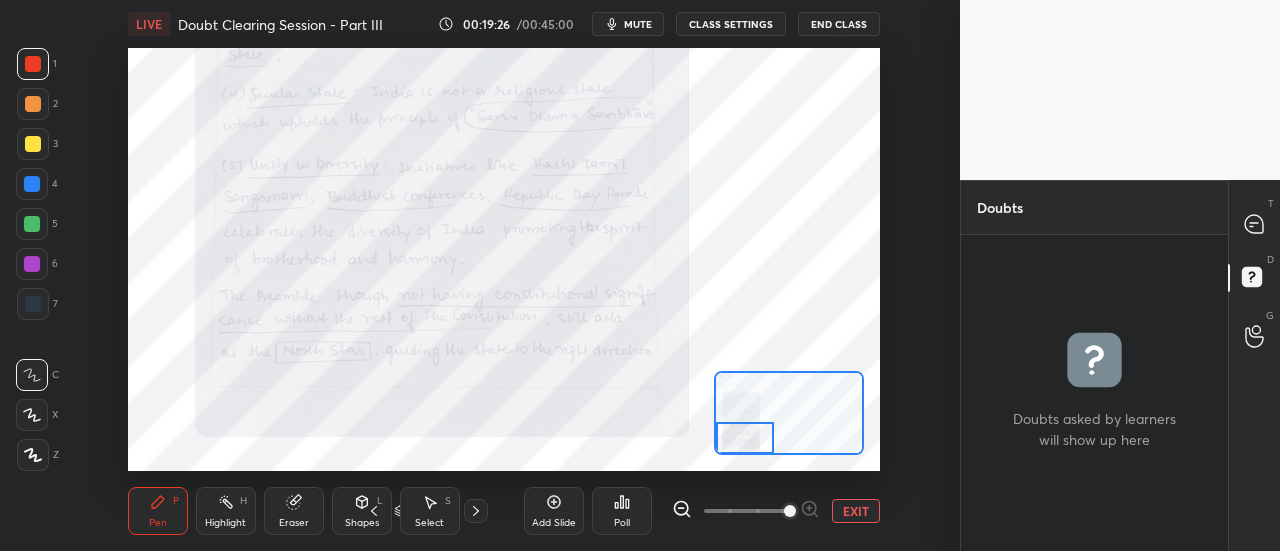 click at bounding box center [745, 438] 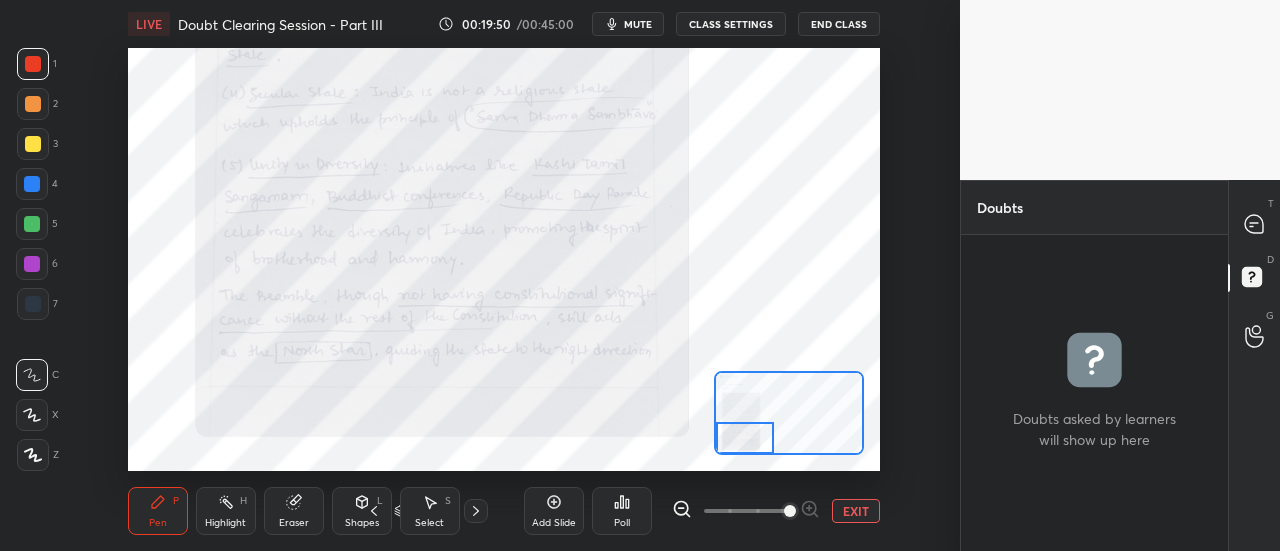 drag, startPoint x: 736, startPoint y: 438, endPoint x: 718, endPoint y: 459, distance: 27.658634 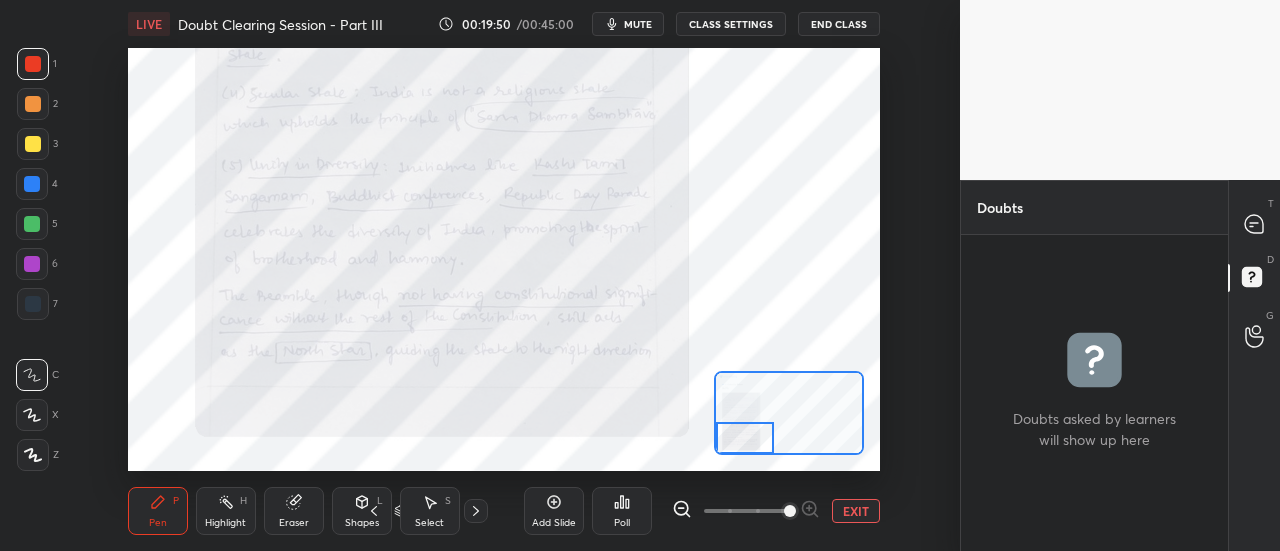 click on "LIVE Doubt Clearing Session - Part III 00:19:50 /  00:45:00 mute CLASS SETTINGS End Class Setting up your live class Poll for   secs No correct answer Start poll Back Doubt Clearing Session - Part III • L5 of Doubt Clearing Course for History and Economy - UPSC CSE [PERSON_NAME] Pen P Highlight H Eraser Shapes L Select S 17 / 18 Add Slide Poll EXIT" at bounding box center [504, 275] 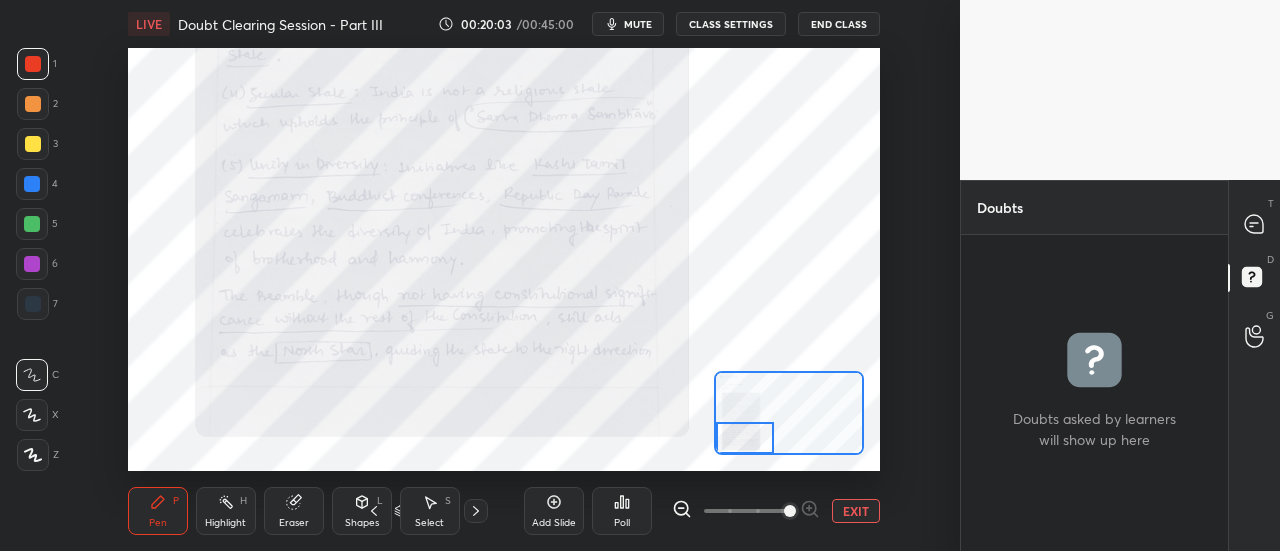 drag, startPoint x: 751, startPoint y: 435, endPoint x: 734, endPoint y: 467, distance: 36.23534 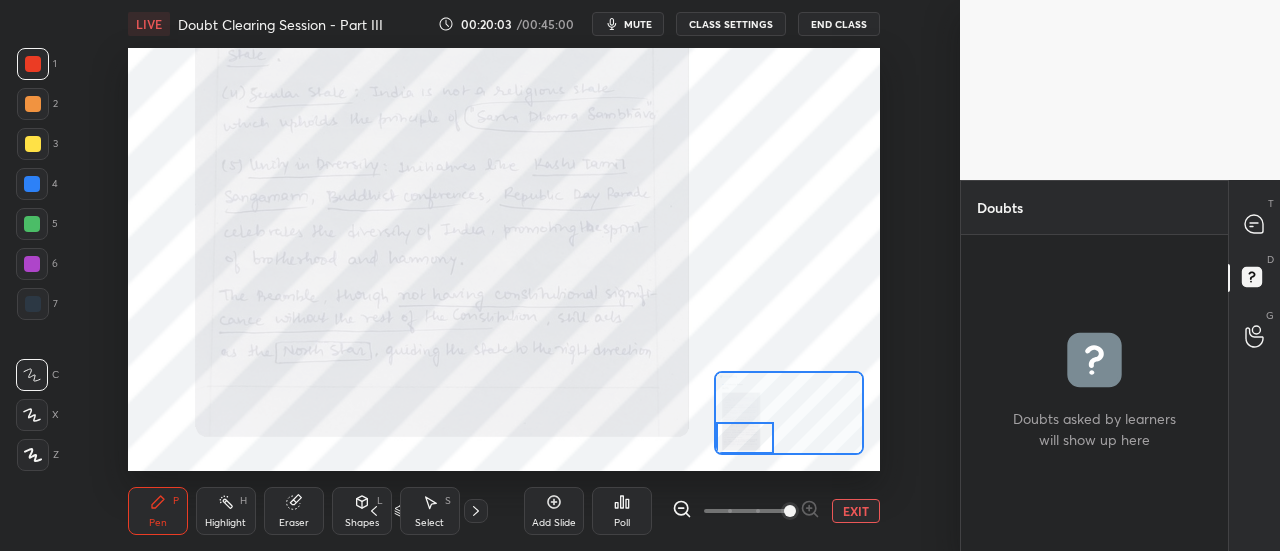 click on "LIVE Doubt Clearing Session - Part III 00:20:03 /  00:45:00 mute CLASS SETTINGS End Class Setting up your live class Poll for   secs No correct answer Start poll Back Doubt Clearing Session - Part III • L5 of Doubt Clearing Course for History and Economy - UPSC CSE [PERSON_NAME] Pen P Highlight H Eraser Shapes L Select S 17 / 18 Add Slide Poll EXIT" at bounding box center (504, 275) 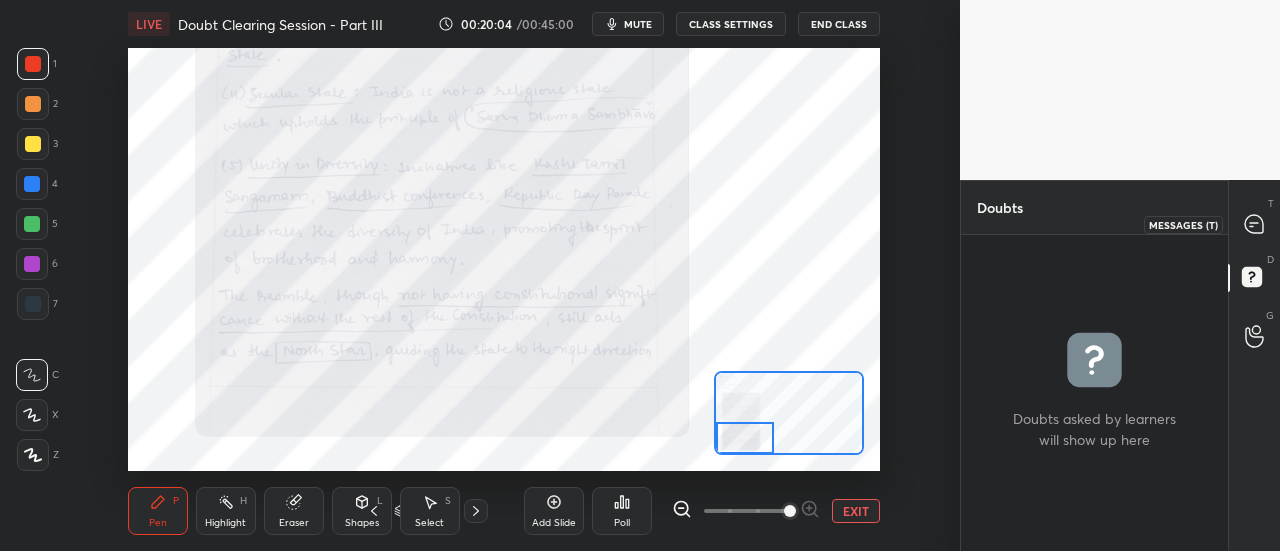 click at bounding box center (1255, 224) 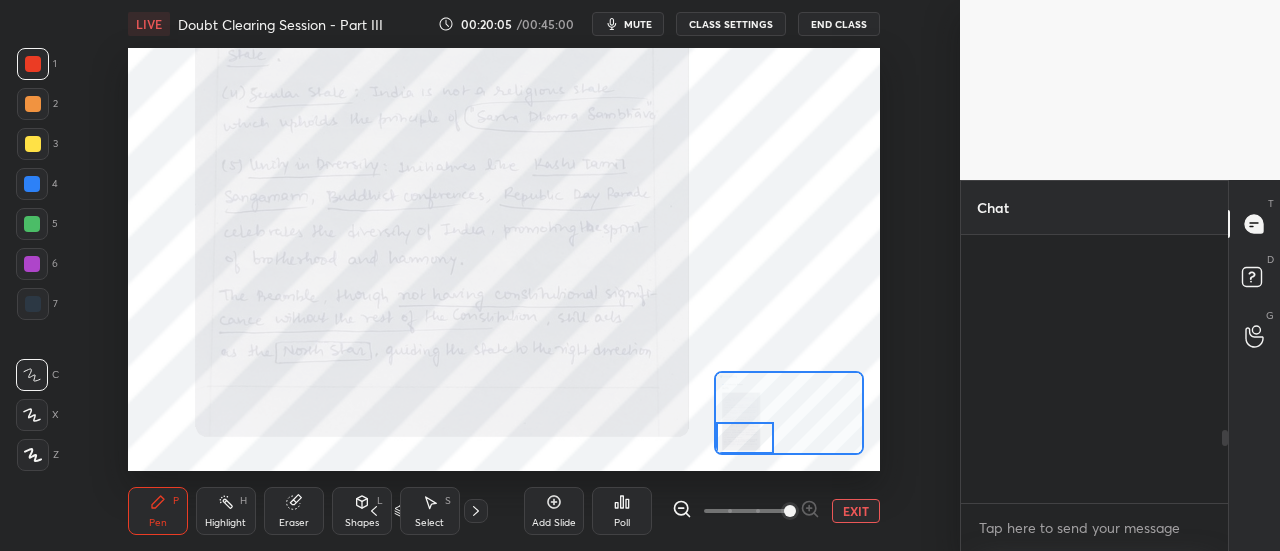 scroll, scrollTop: 714, scrollLeft: 0, axis: vertical 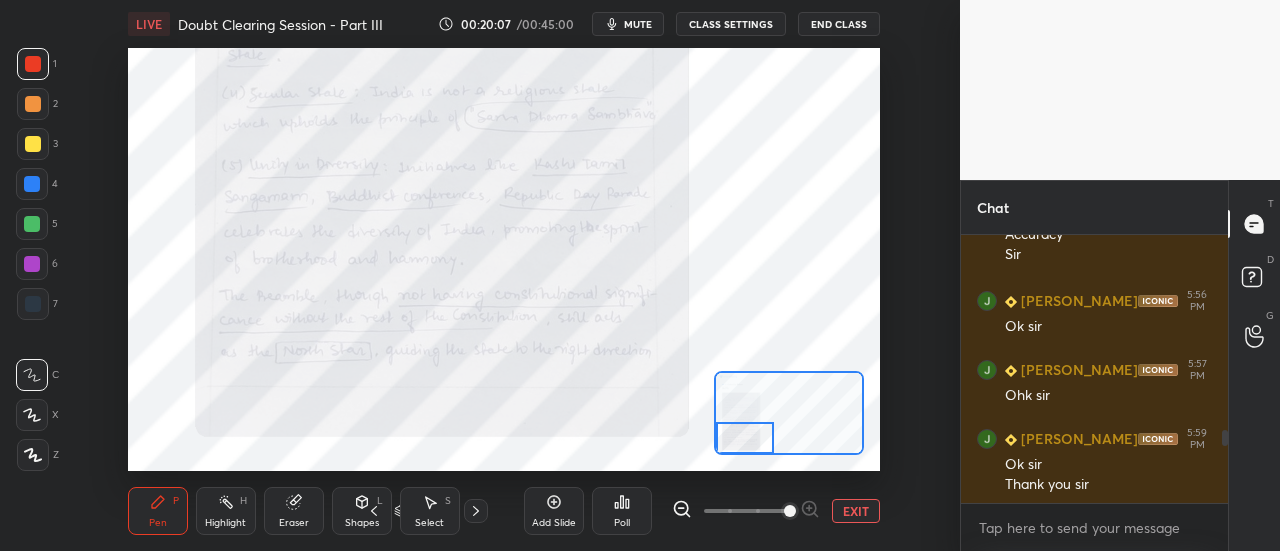 click on "EXIT" at bounding box center [856, 511] 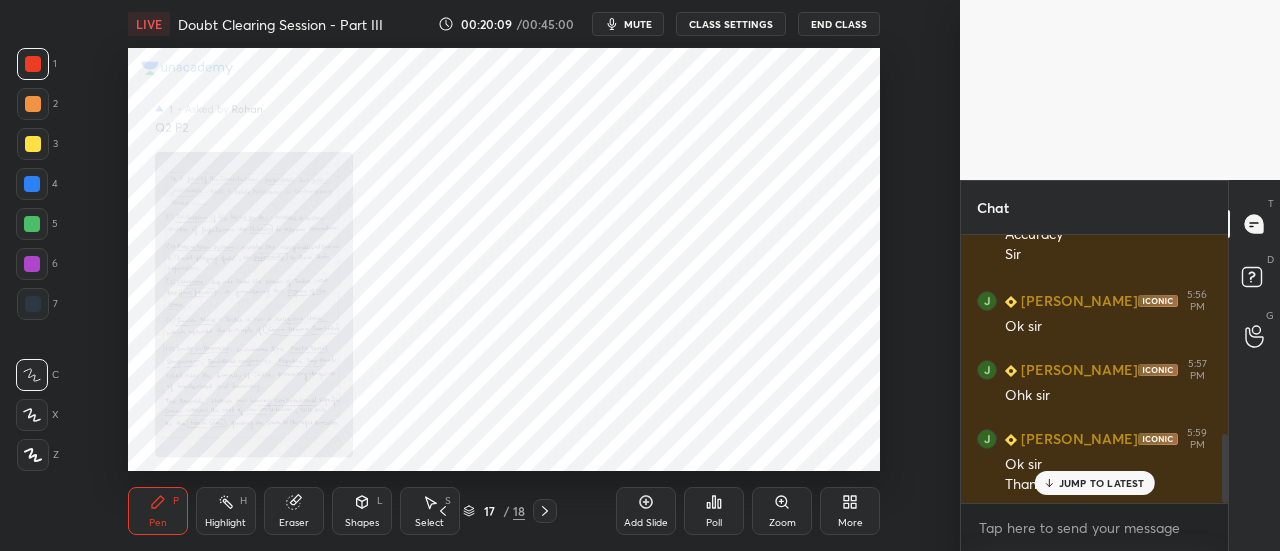 scroll, scrollTop: 782, scrollLeft: 0, axis: vertical 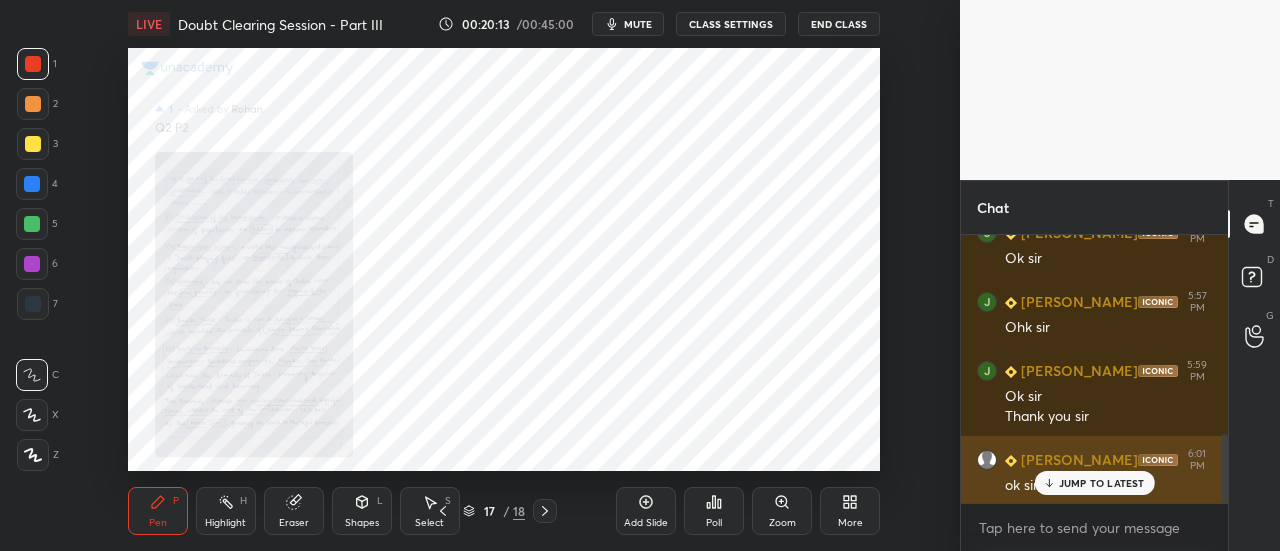 click on "JUMP TO LATEST" at bounding box center (1094, 483) 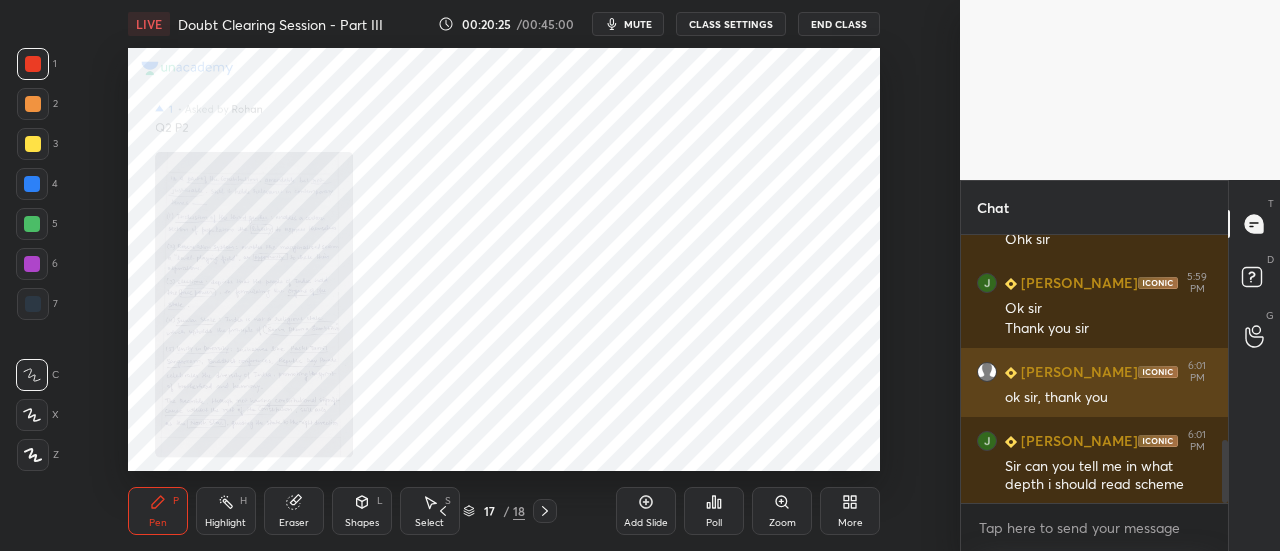 scroll, scrollTop: 938, scrollLeft: 0, axis: vertical 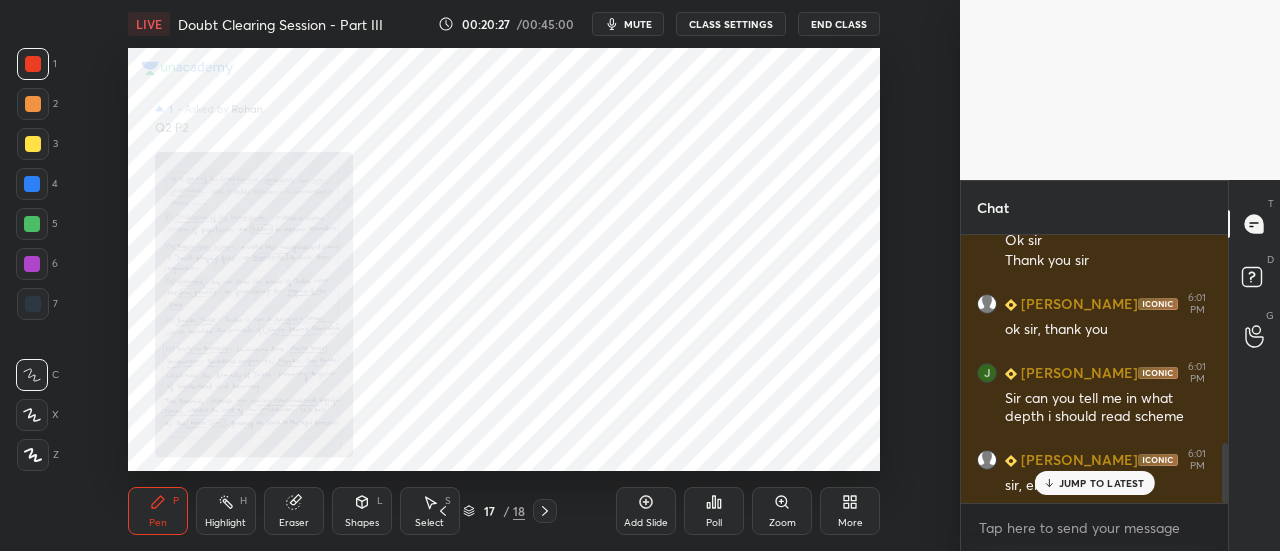 click on "JUMP TO LATEST" at bounding box center [1102, 483] 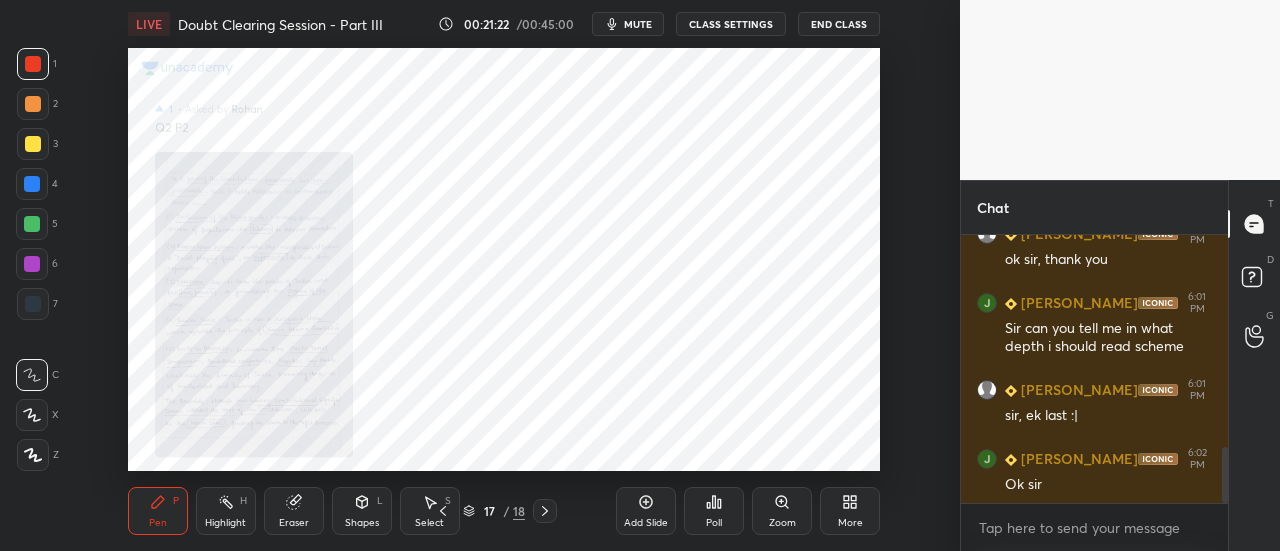 scroll, scrollTop: 1112, scrollLeft: 0, axis: vertical 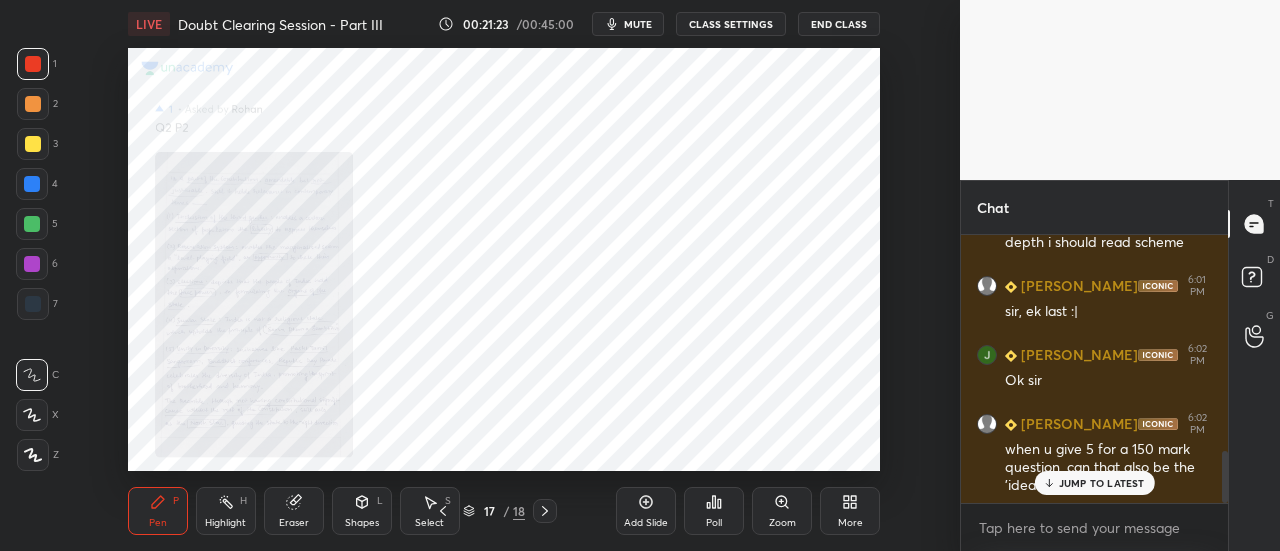 click on "JUMP TO LATEST" at bounding box center (1102, 483) 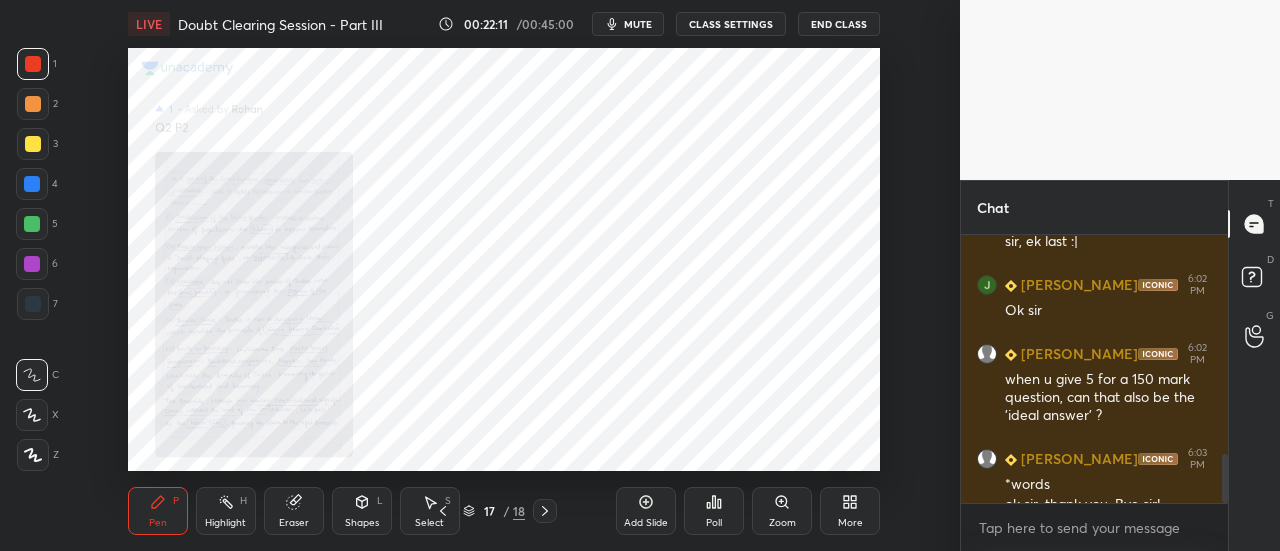 scroll, scrollTop: 1202, scrollLeft: 0, axis: vertical 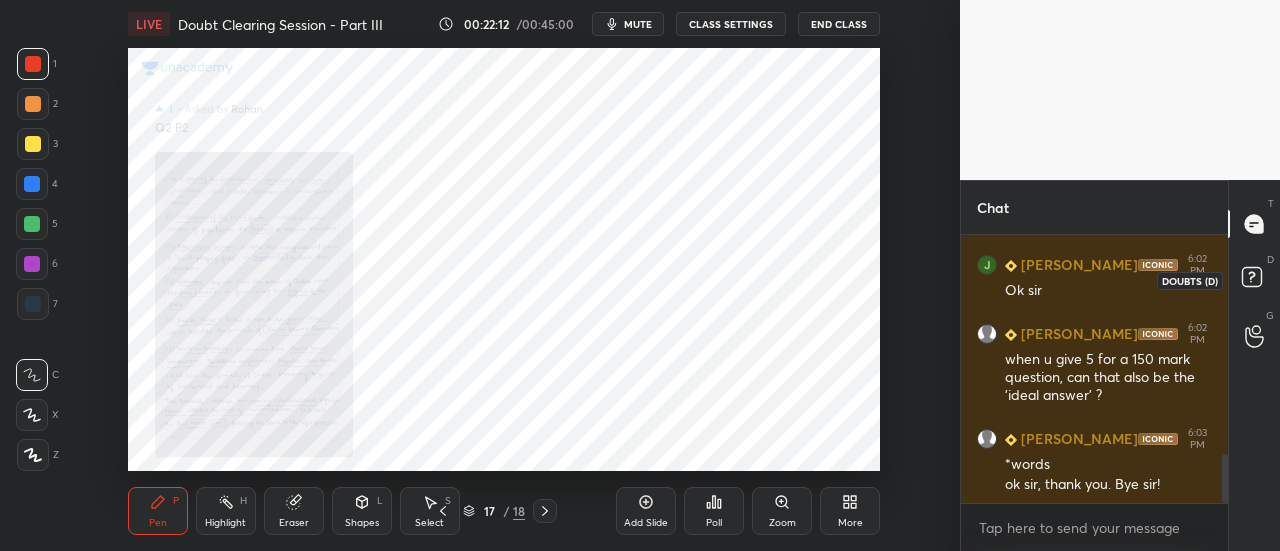 click 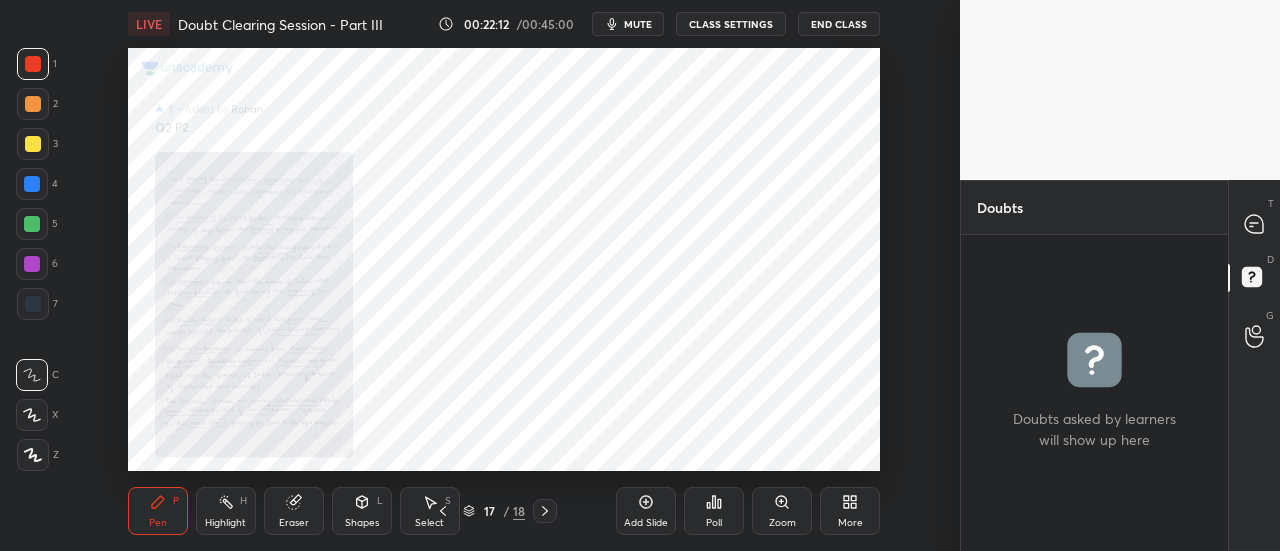 click on "G Raise Hand (G)" at bounding box center [1254, 336] 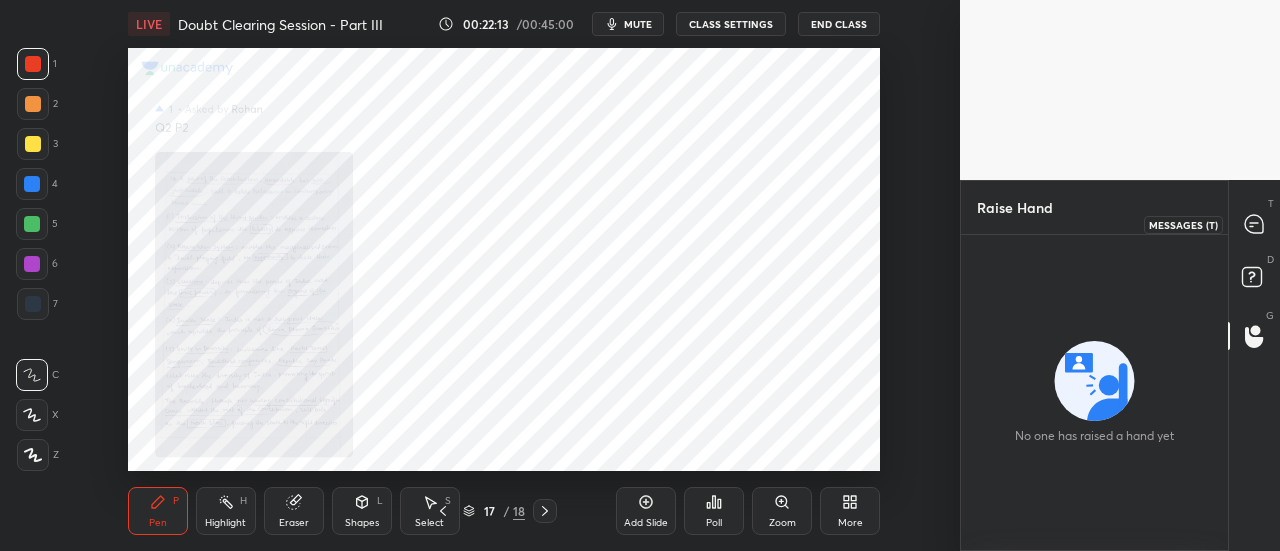 click at bounding box center [1255, 224] 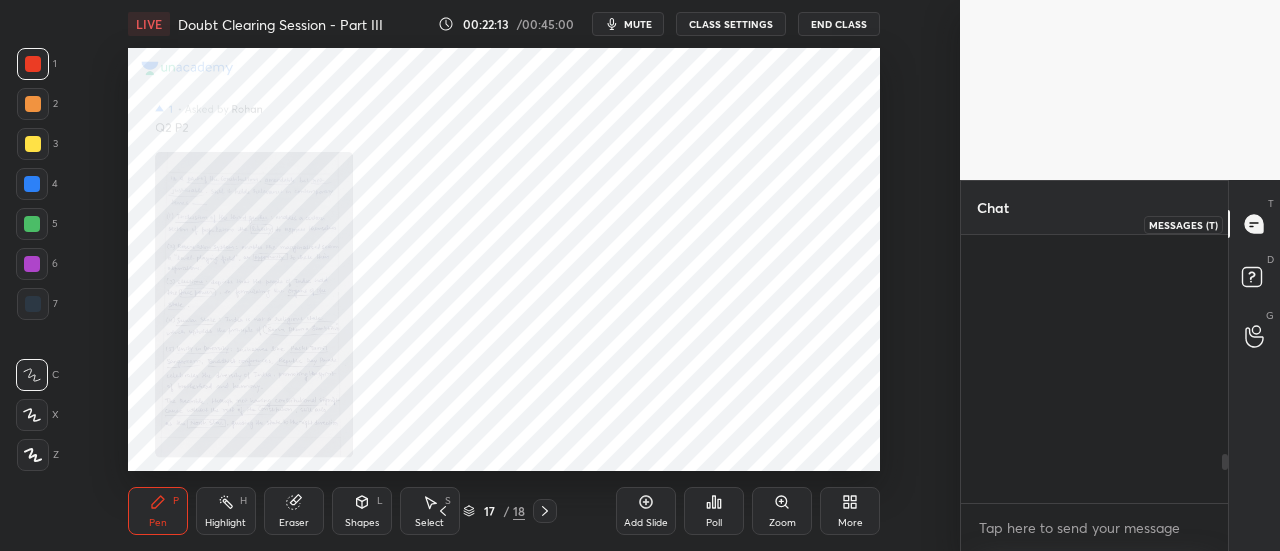 scroll, scrollTop: 1202, scrollLeft: 0, axis: vertical 